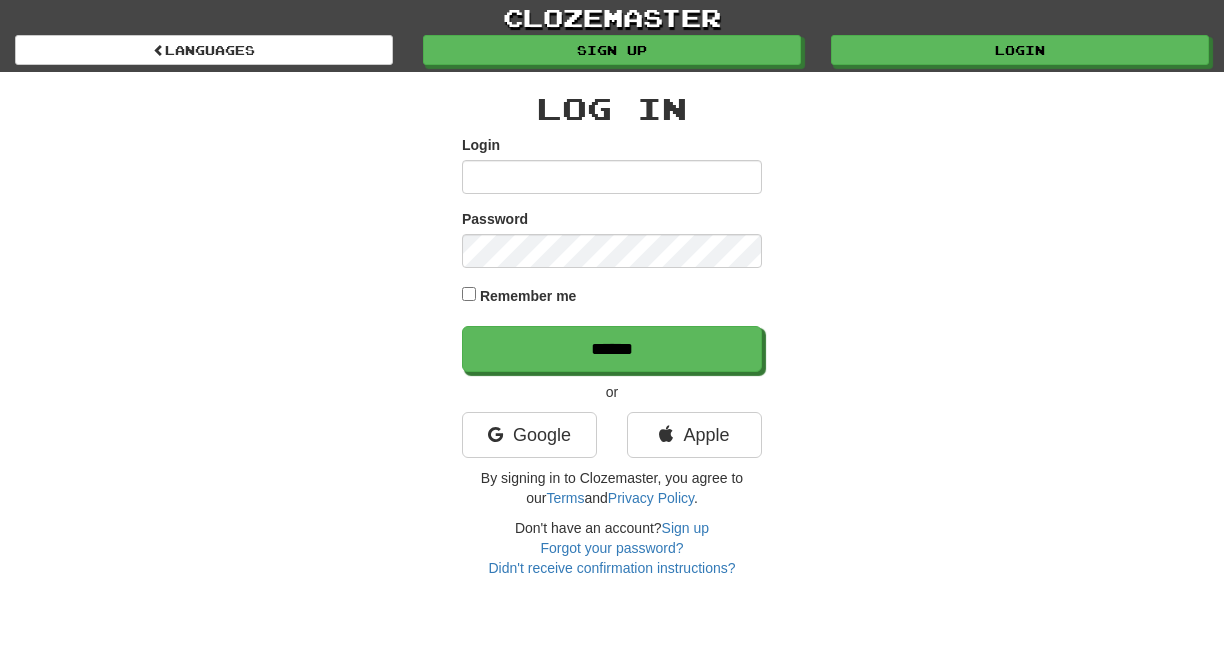 click on "Login" at bounding box center [612, 177] 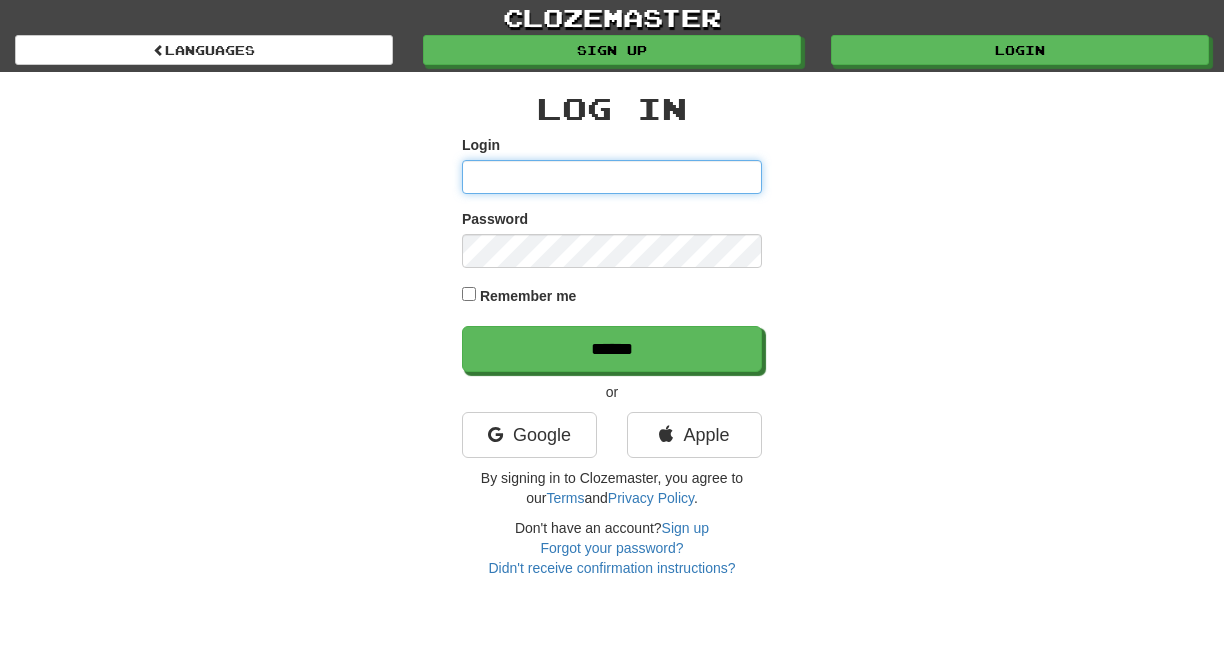 paste on "*********" 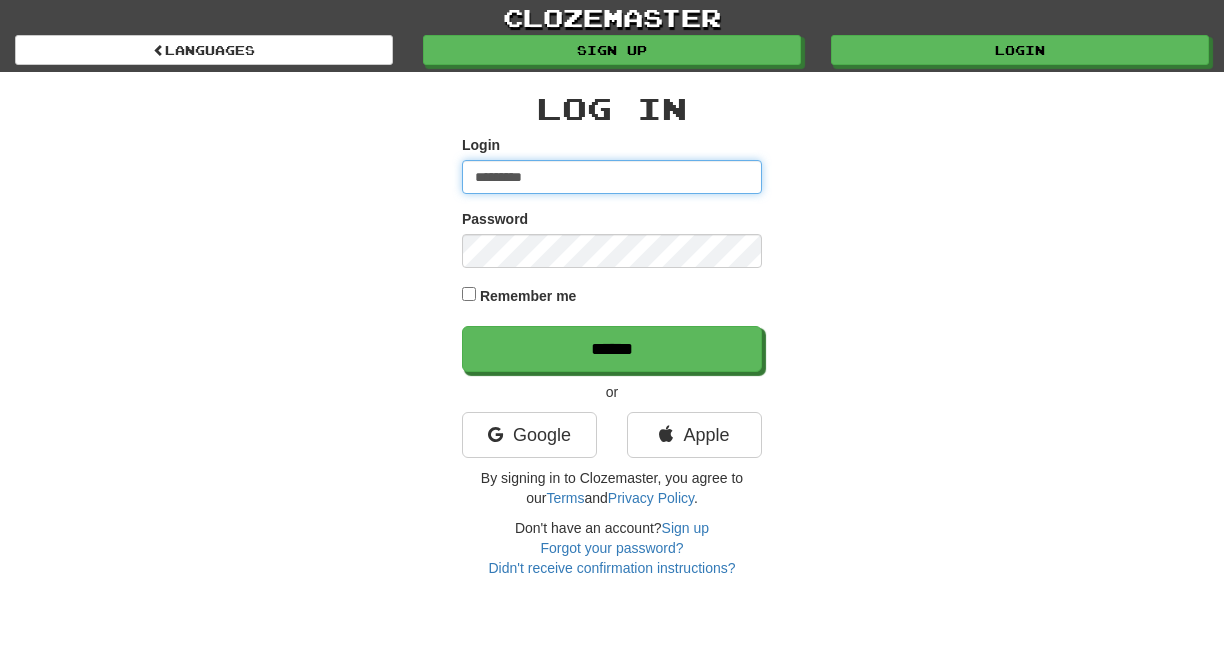 type on "*********" 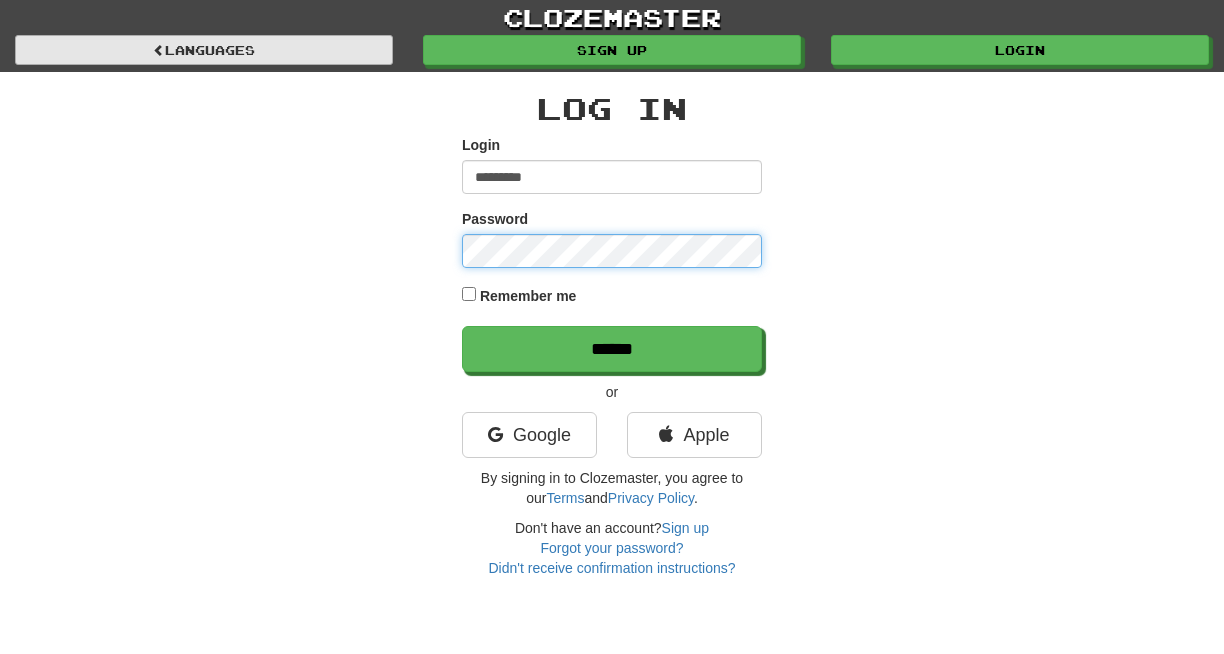 click on "******" at bounding box center (612, 349) 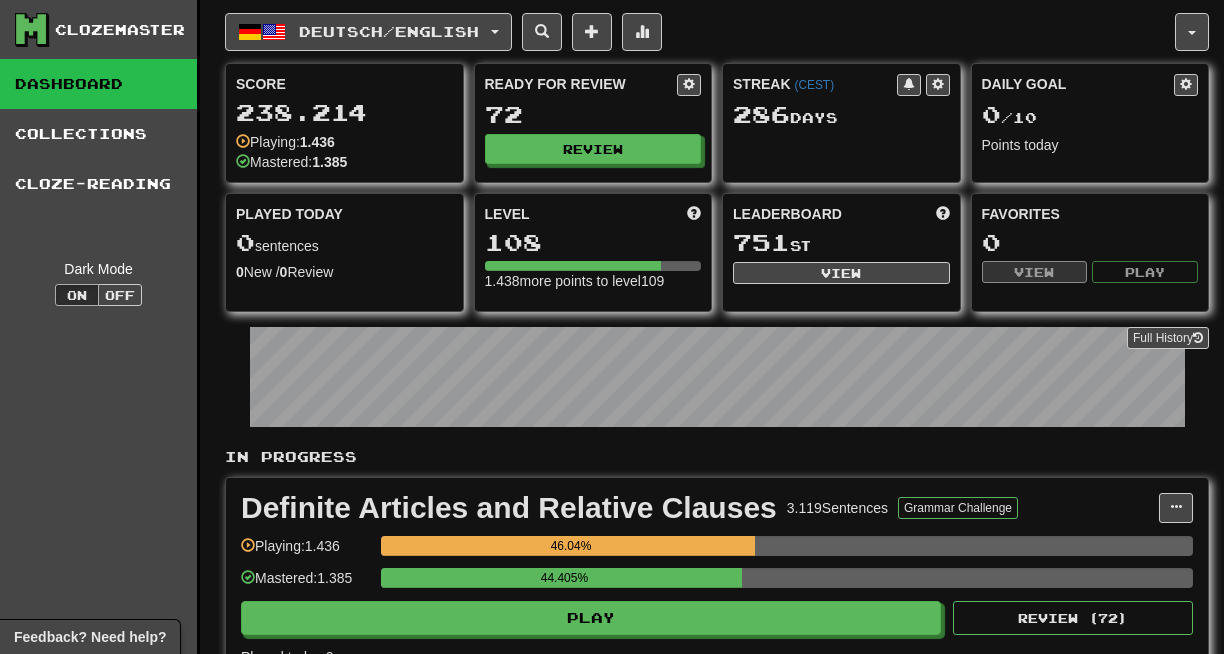 scroll, scrollTop: 0, scrollLeft: 0, axis: both 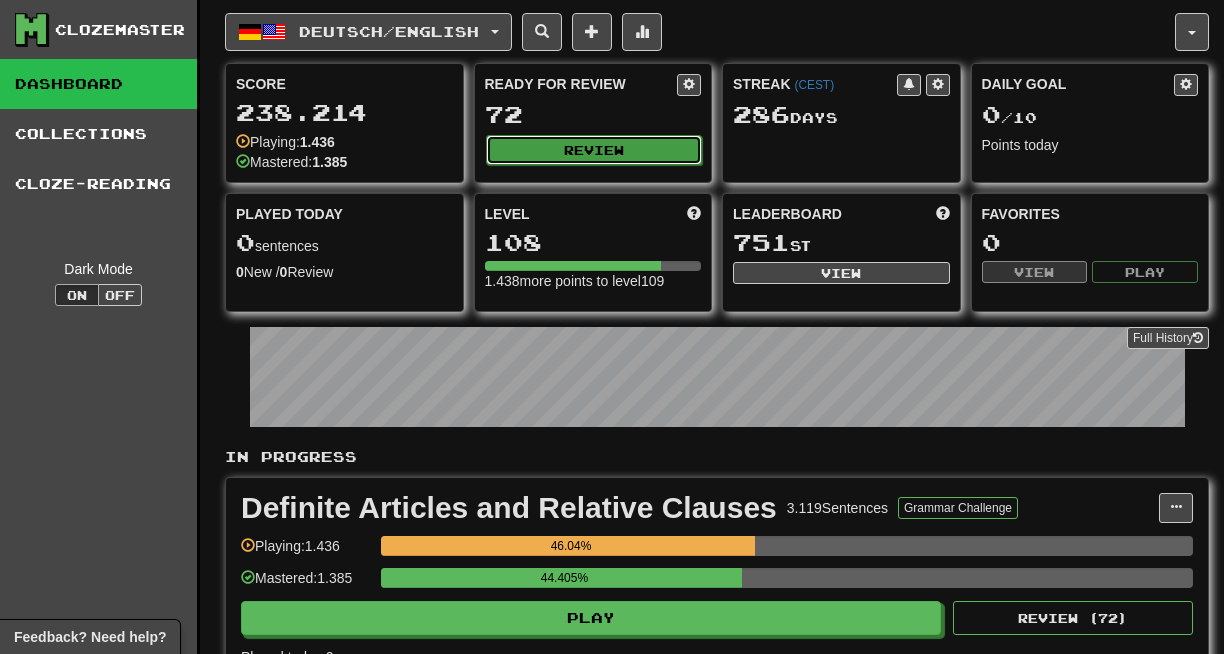 click on "Review" at bounding box center (594, 150) 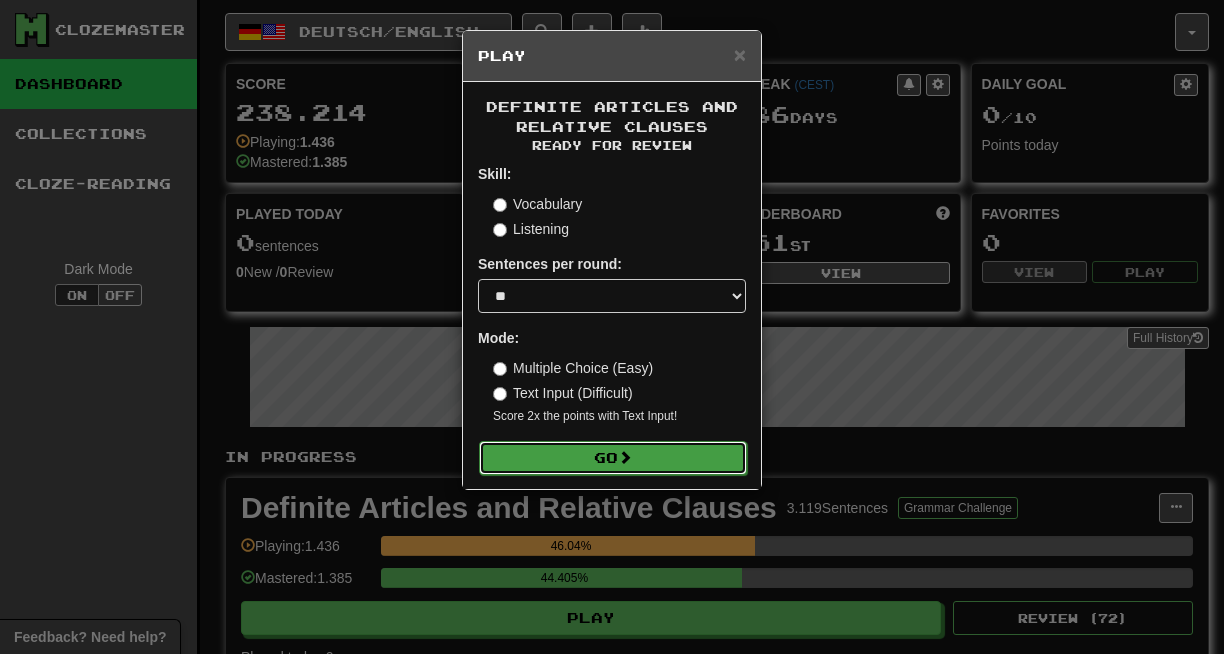 click on "Go" at bounding box center [613, 458] 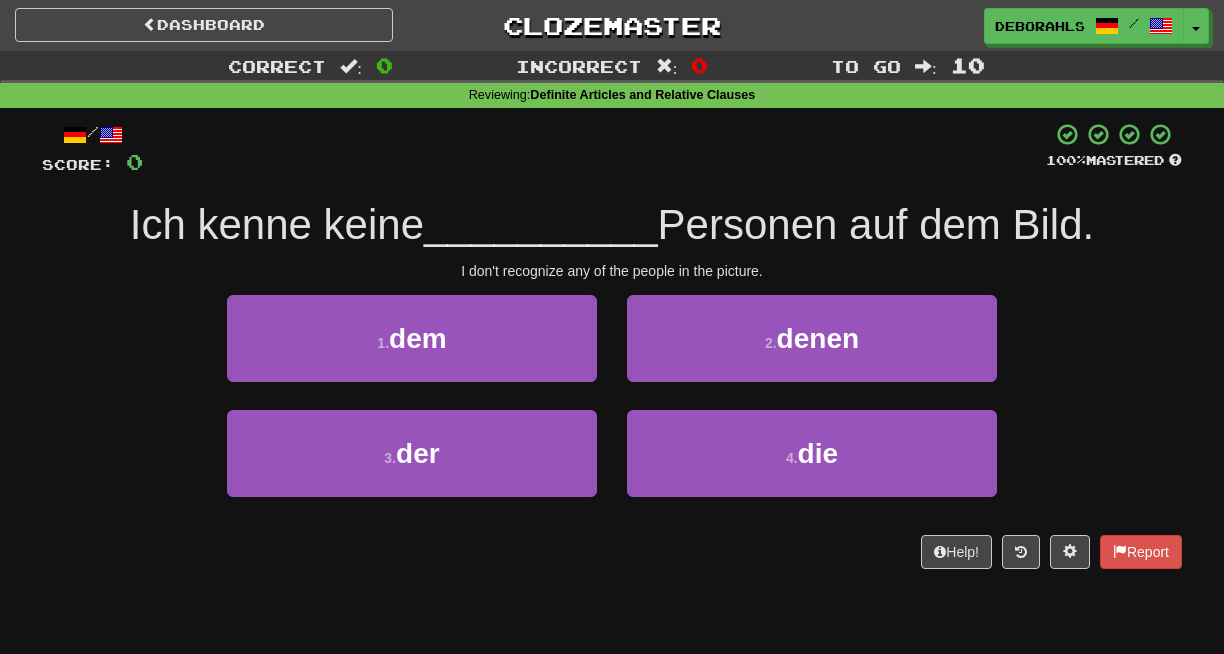 scroll, scrollTop: 0, scrollLeft: 0, axis: both 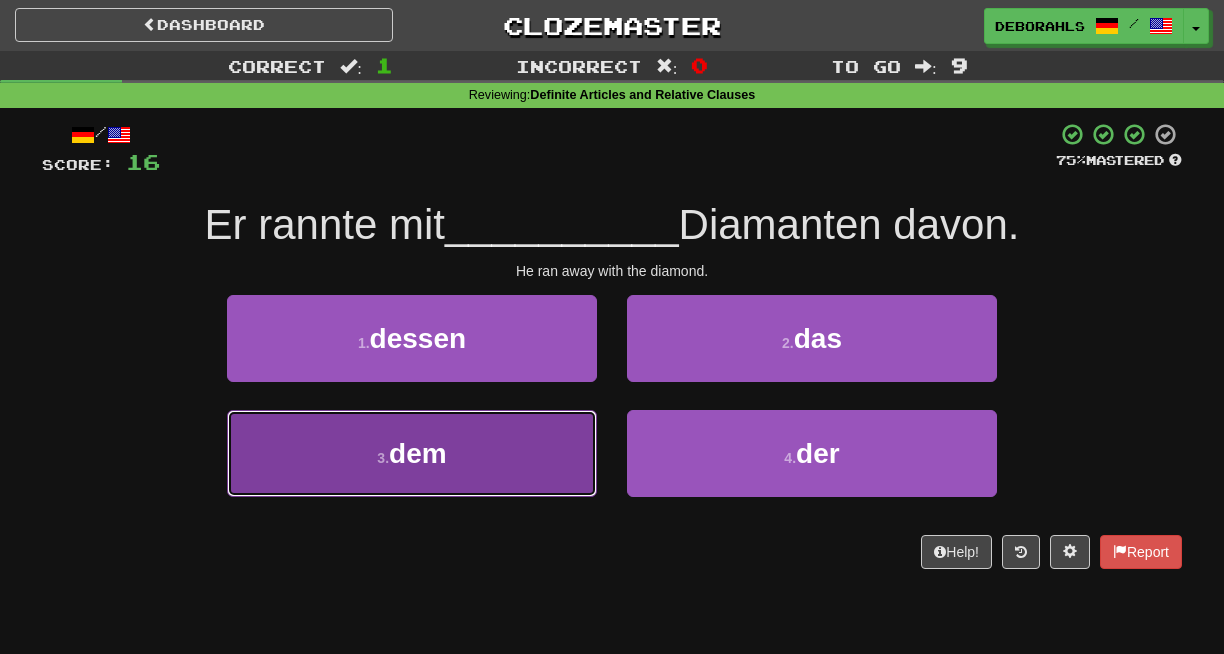 click on "3 .  dem" at bounding box center (412, 453) 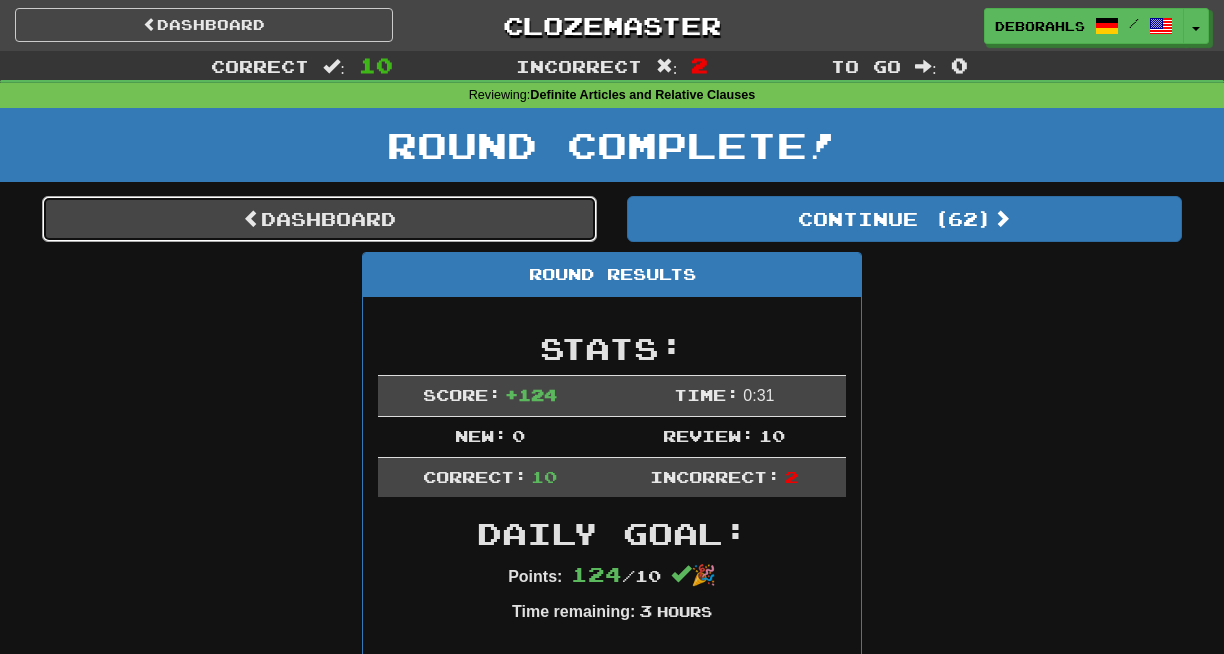 click on "Dashboard" at bounding box center [319, 219] 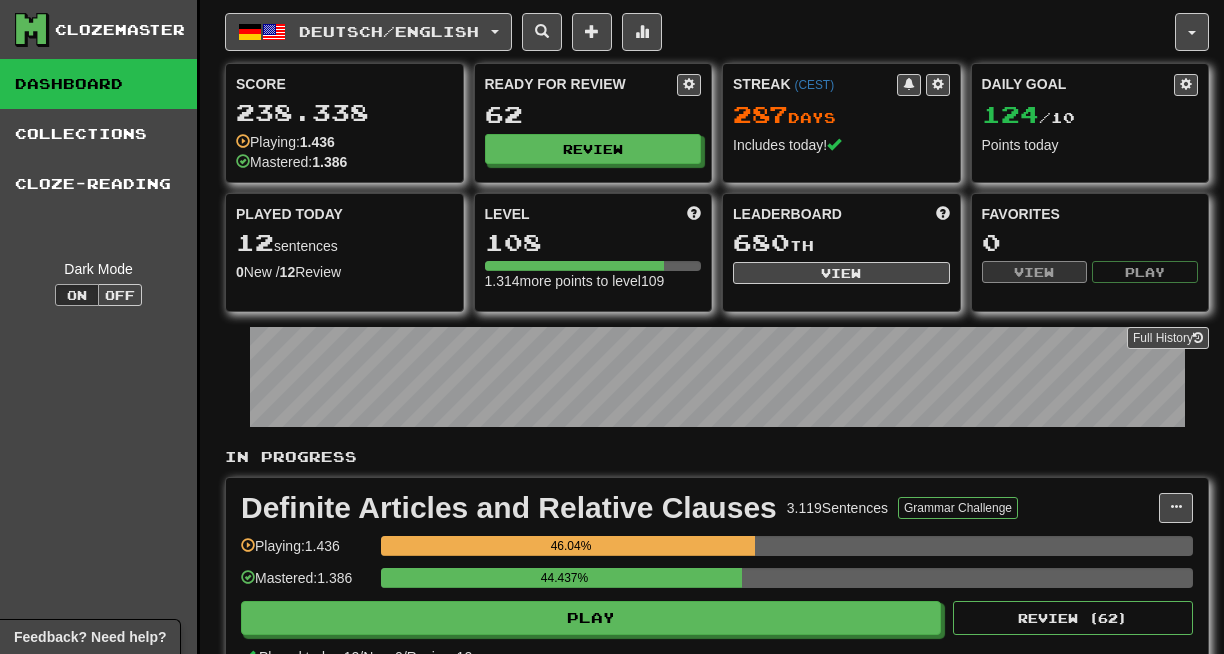scroll, scrollTop: 0, scrollLeft: 0, axis: both 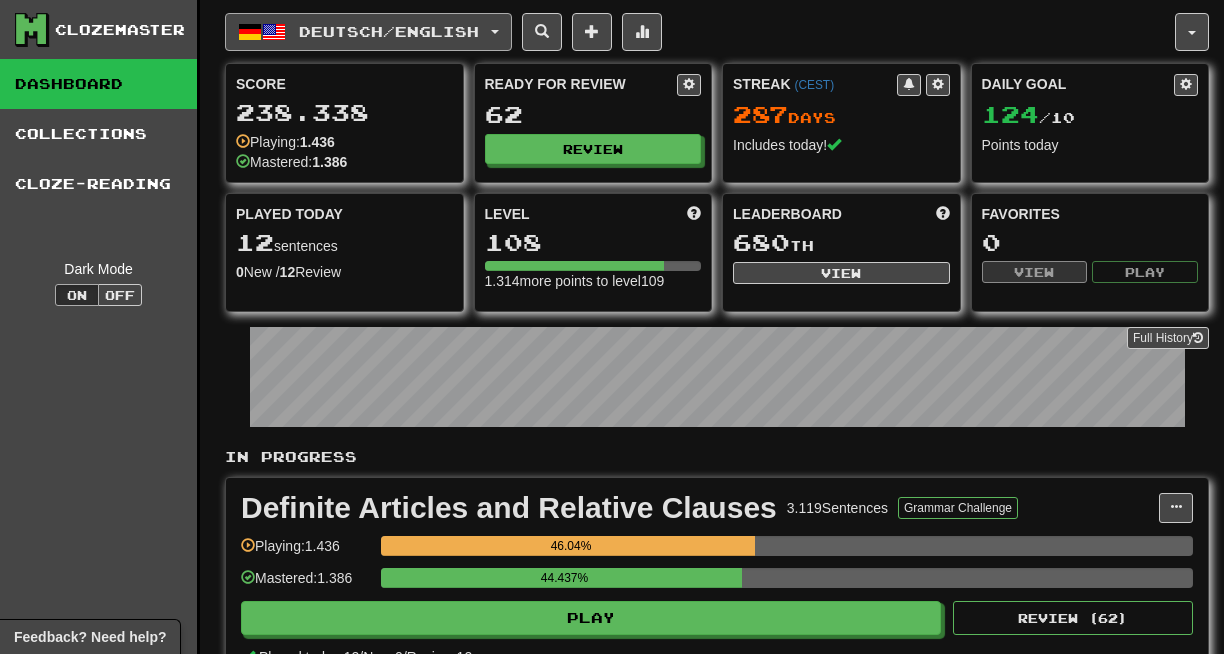 click on "Deutsch  /  English" at bounding box center [389, 31] 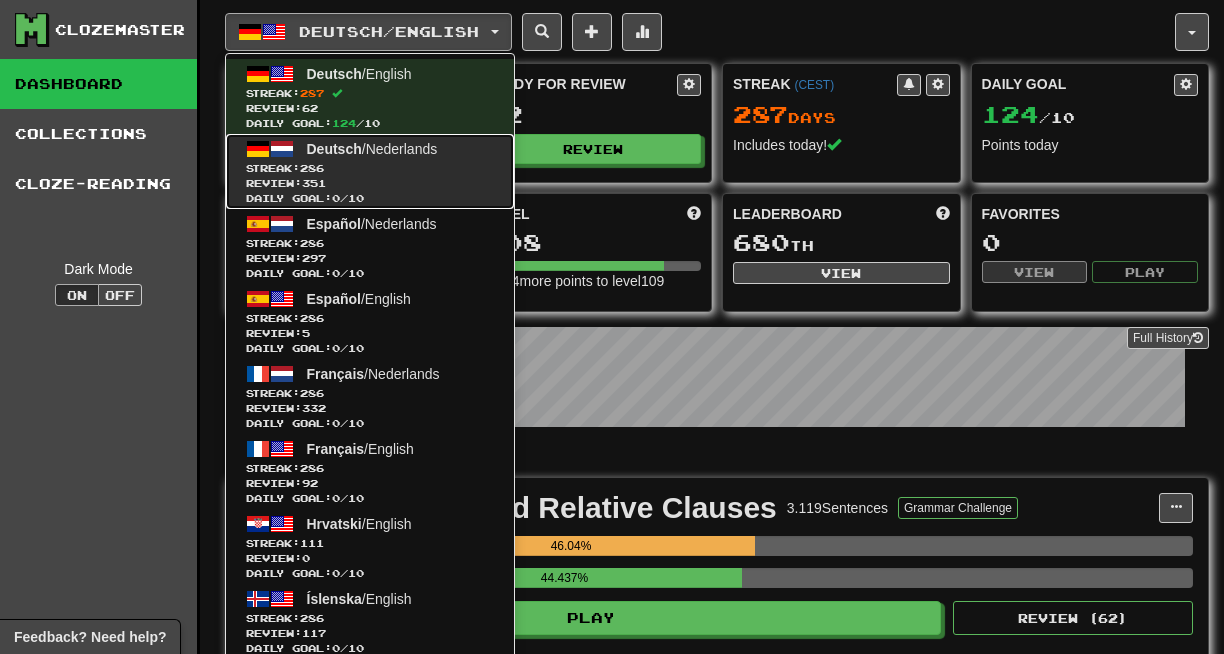 click on "Deutsch  /  Nederlands" at bounding box center (372, 149) 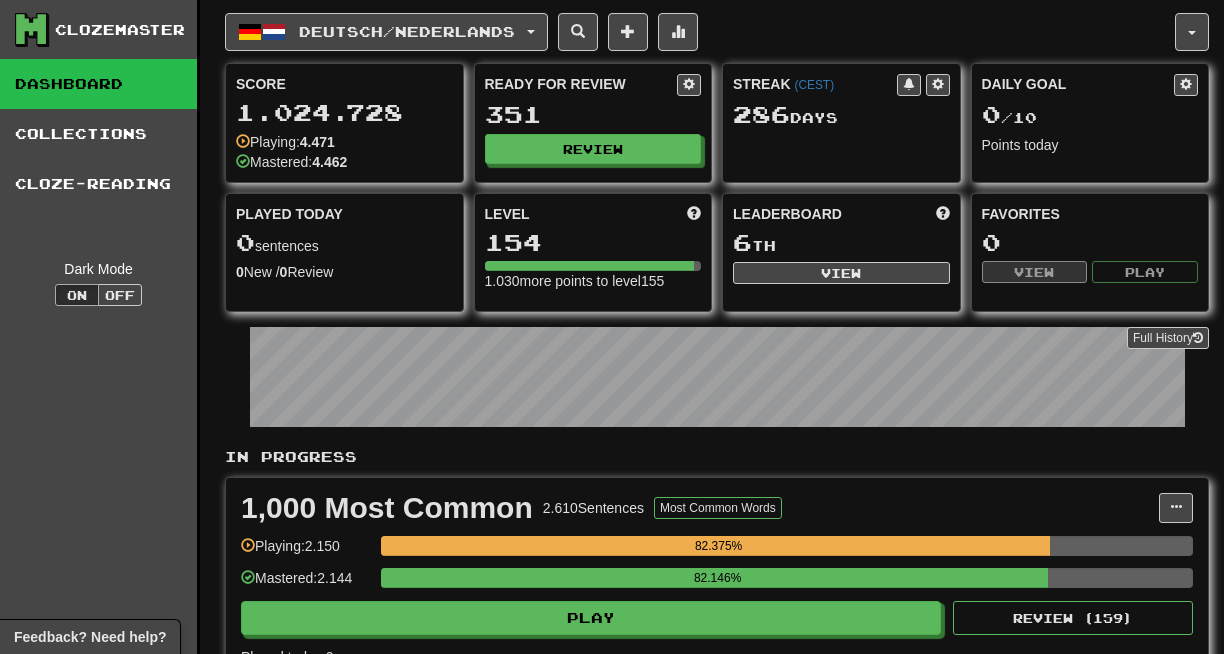 scroll, scrollTop: 0, scrollLeft: 0, axis: both 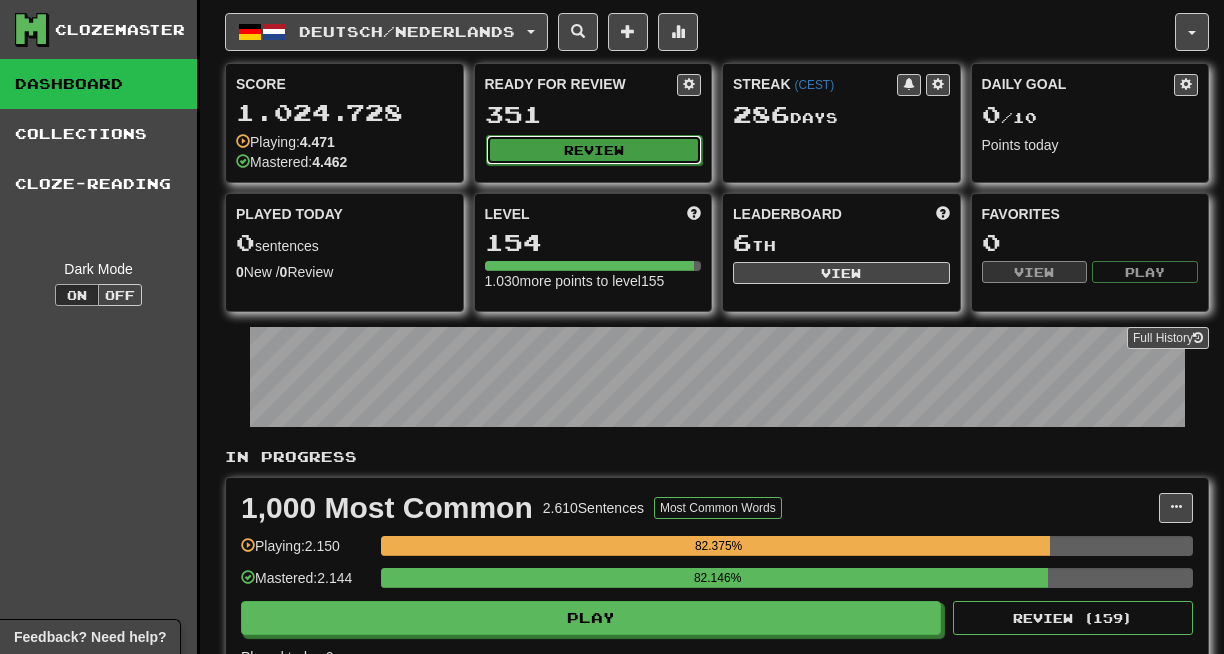 click on "Review" at bounding box center [594, 150] 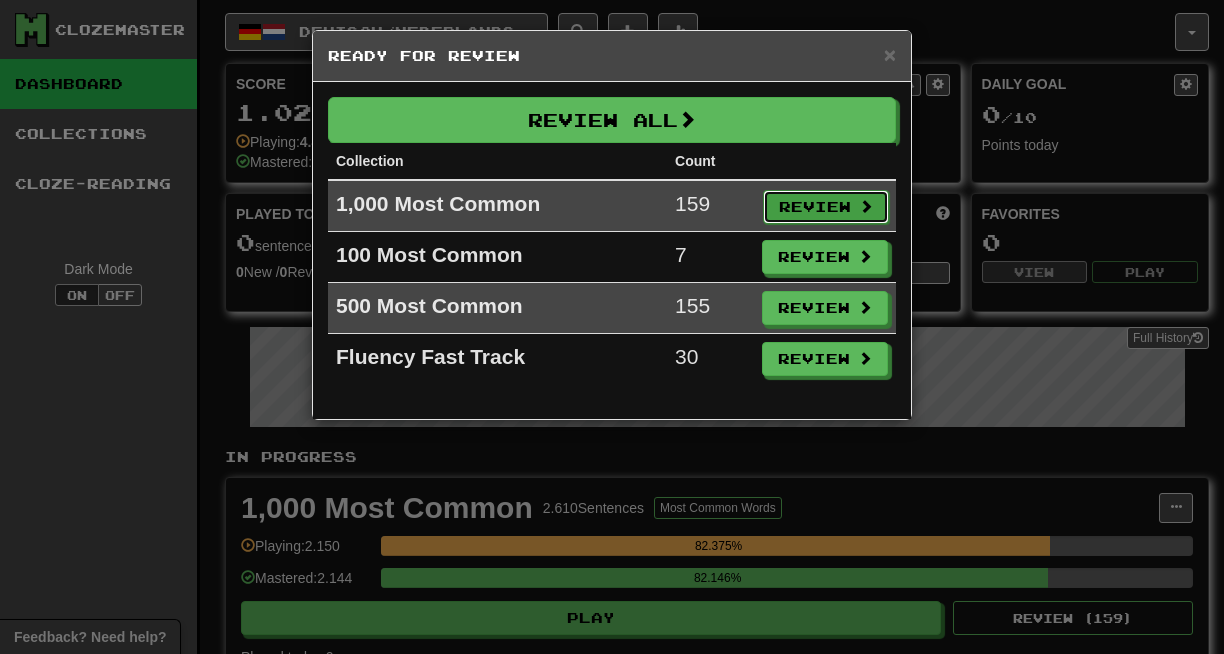click on "Review" at bounding box center [826, 207] 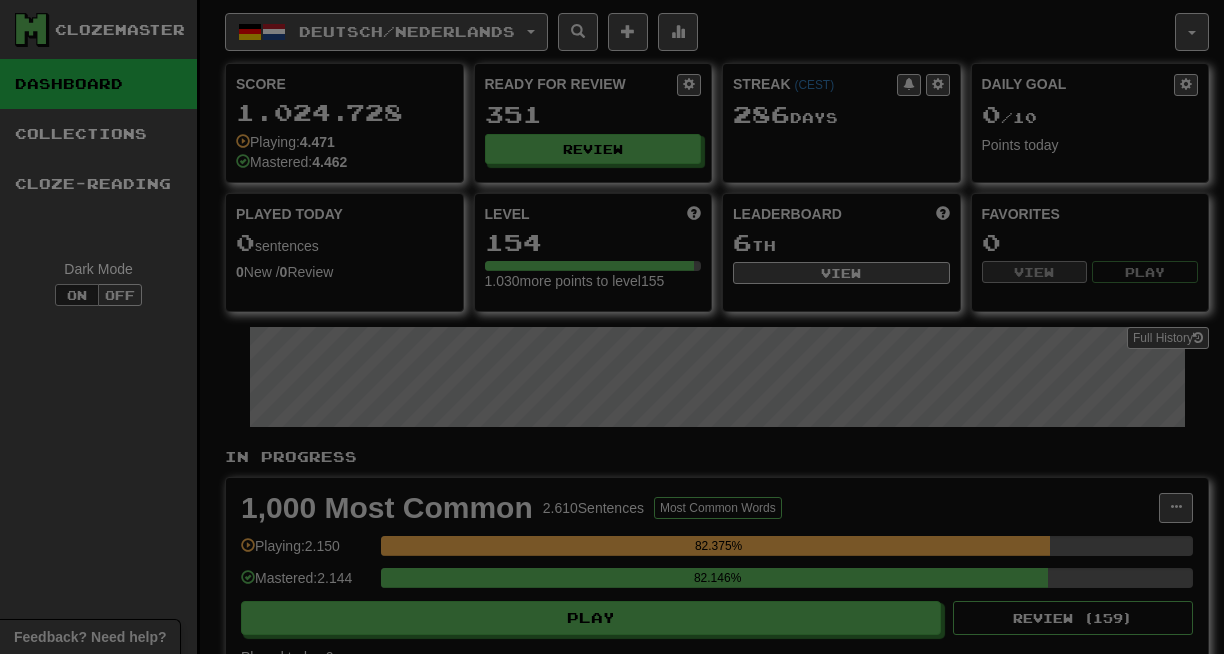 select on "**" 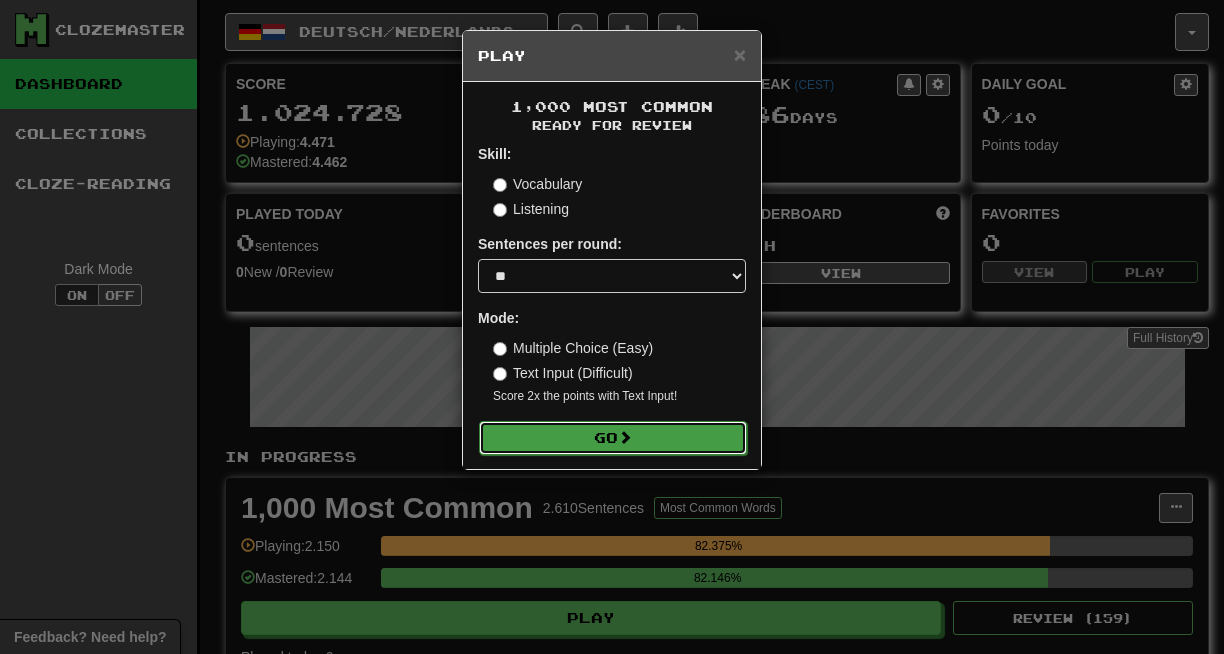 click on "Go" at bounding box center (613, 438) 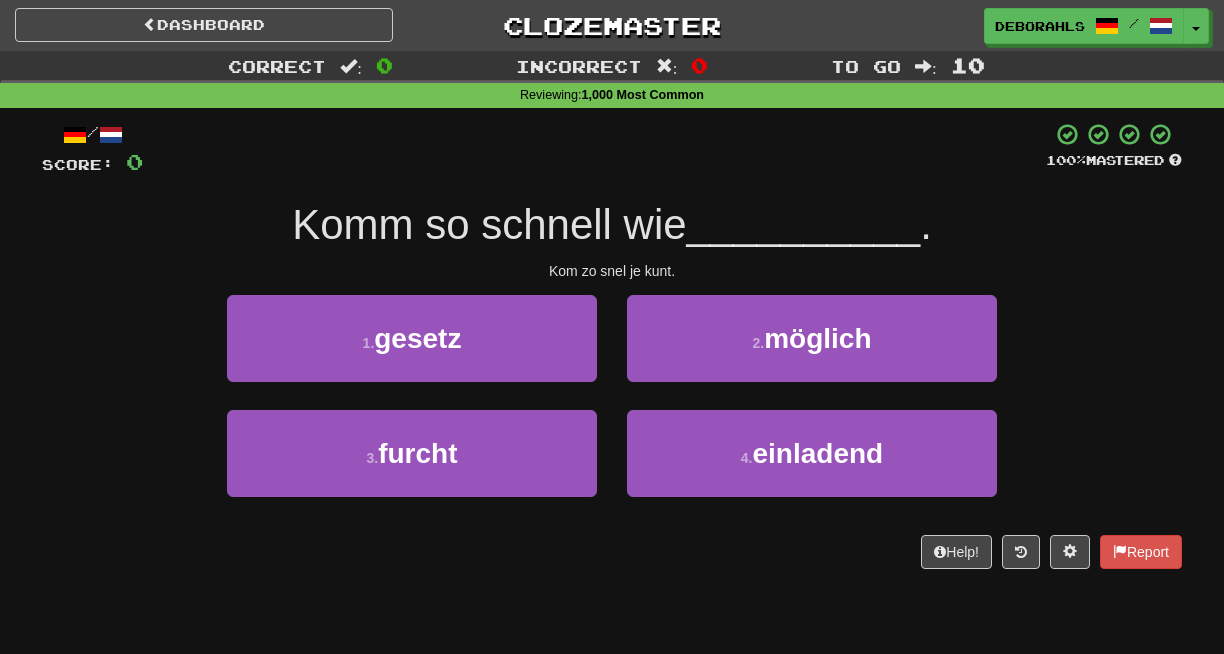 scroll, scrollTop: 0, scrollLeft: 0, axis: both 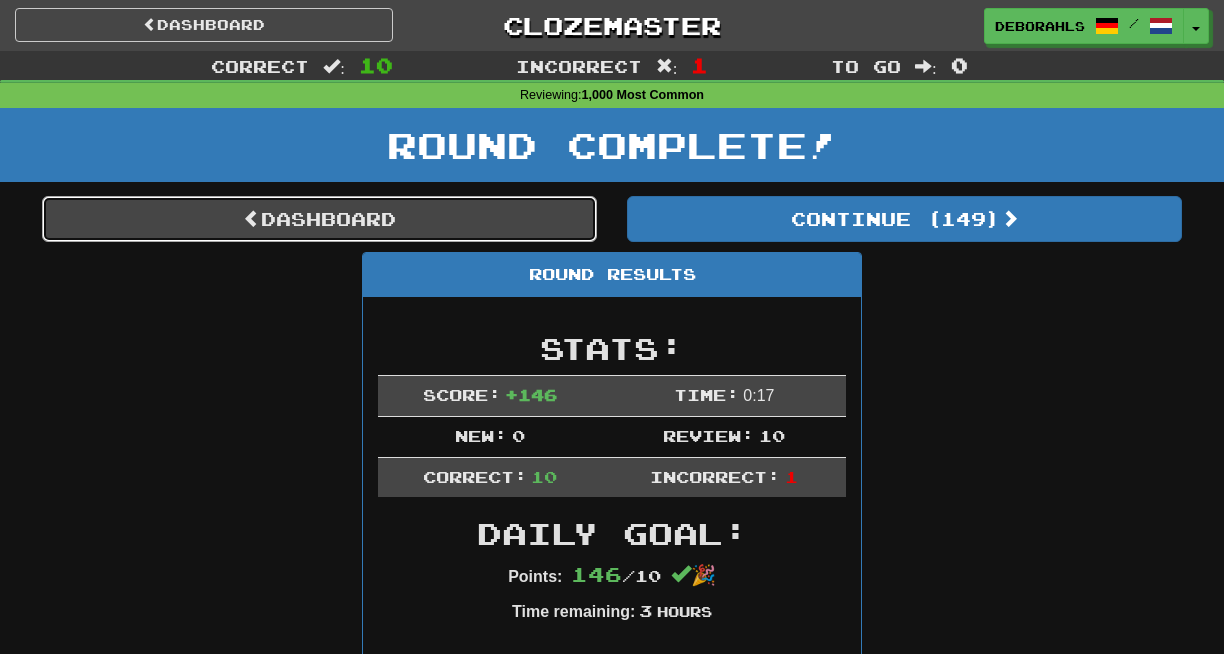 click on "Dashboard" at bounding box center (319, 219) 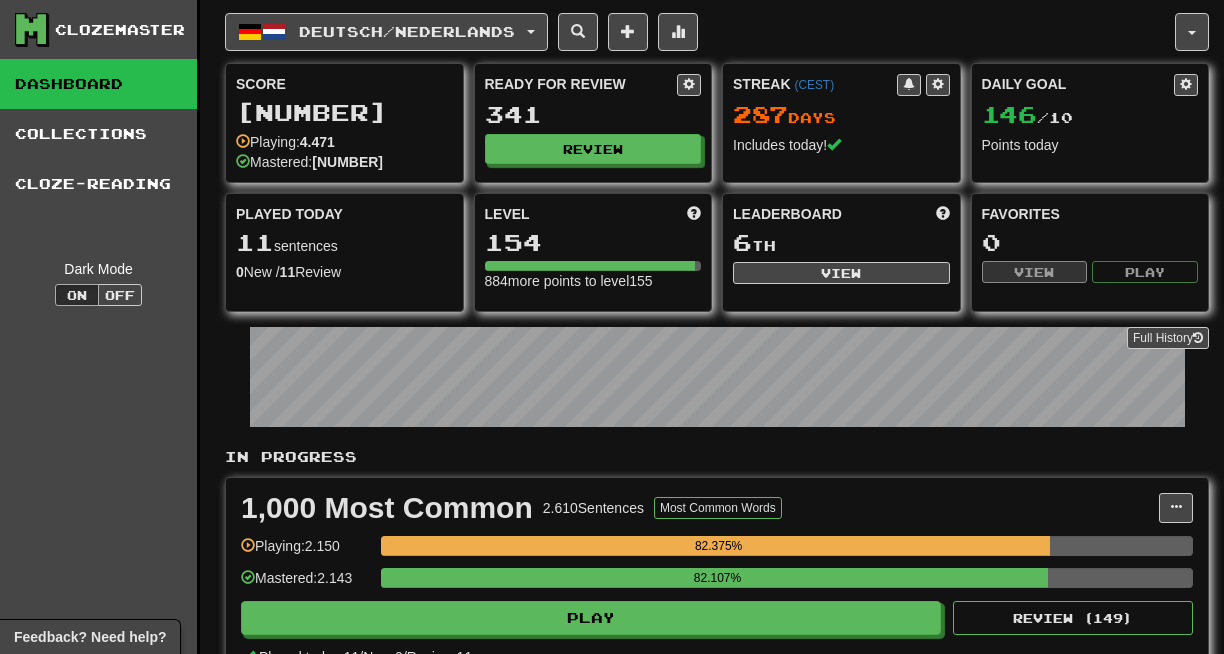 scroll, scrollTop: 0, scrollLeft: 0, axis: both 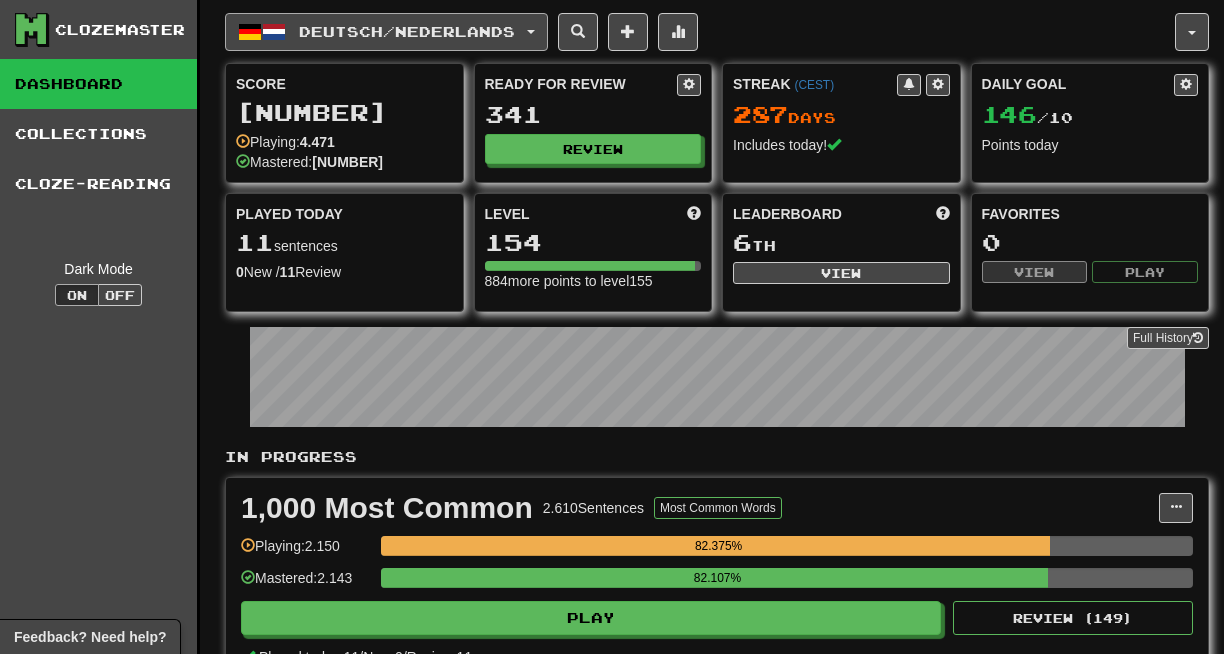 click on "Deutsch  /  Nederlands" at bounding box center (407, 31) 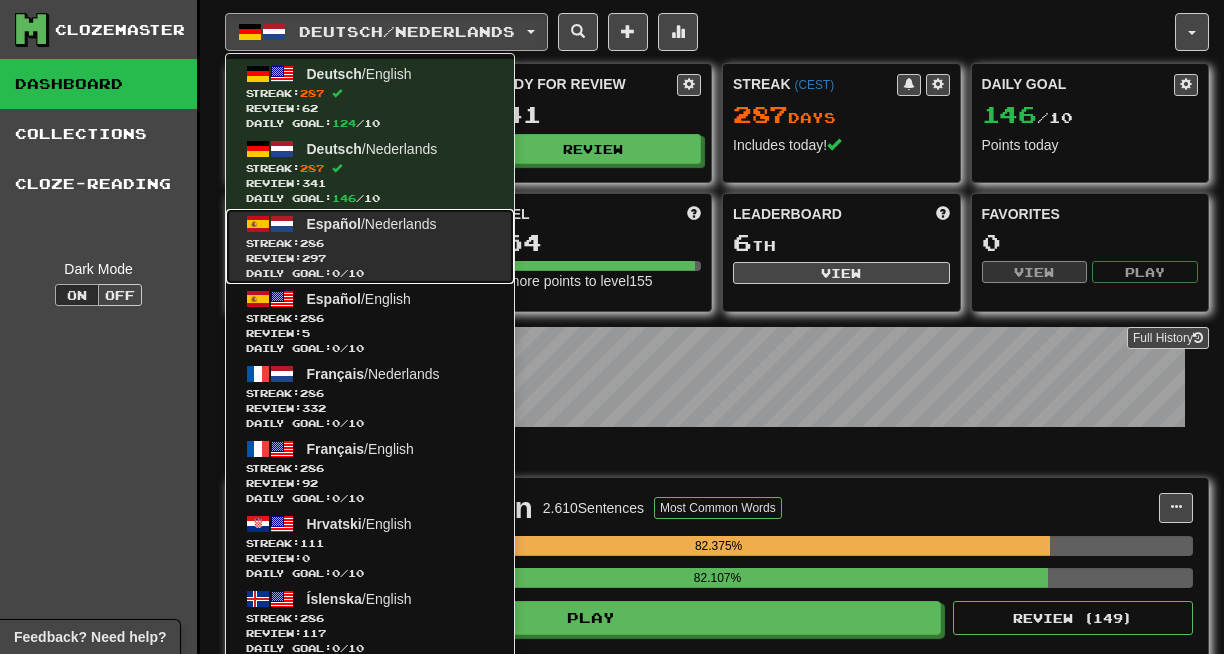 click on "Review:  297" at bounding box center (370, 258) 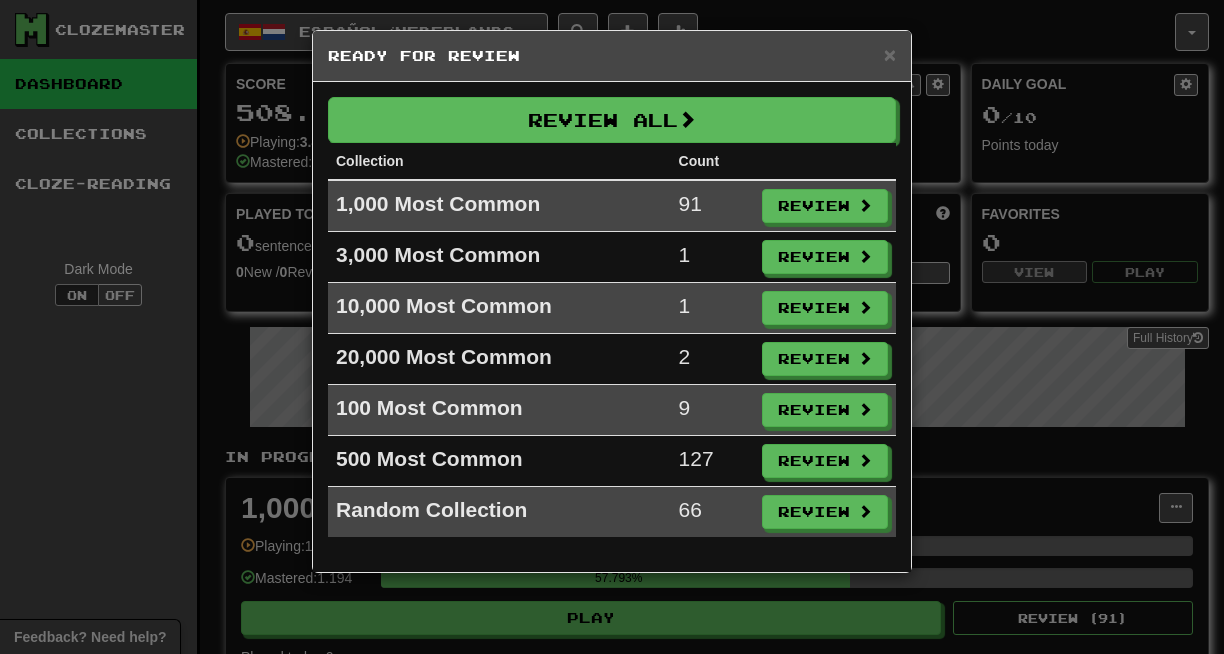 scroll, scrollTop: 0, scrollLeft: 0, axis: both 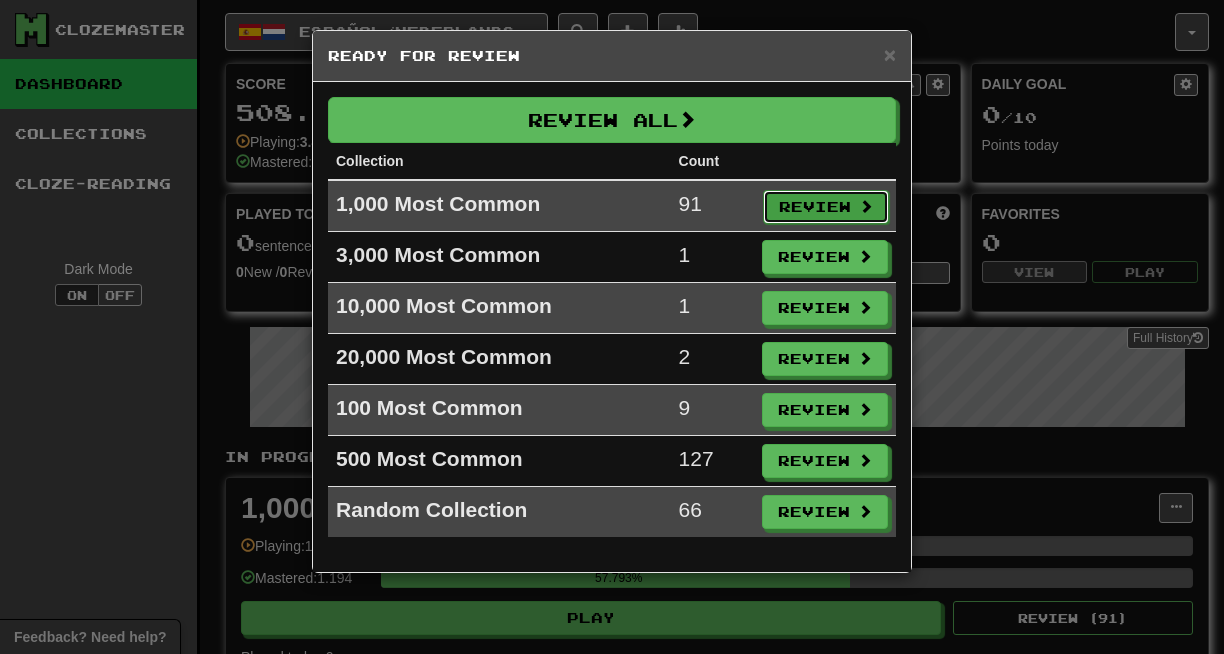click on "Review" at bounding box center (826, 207) 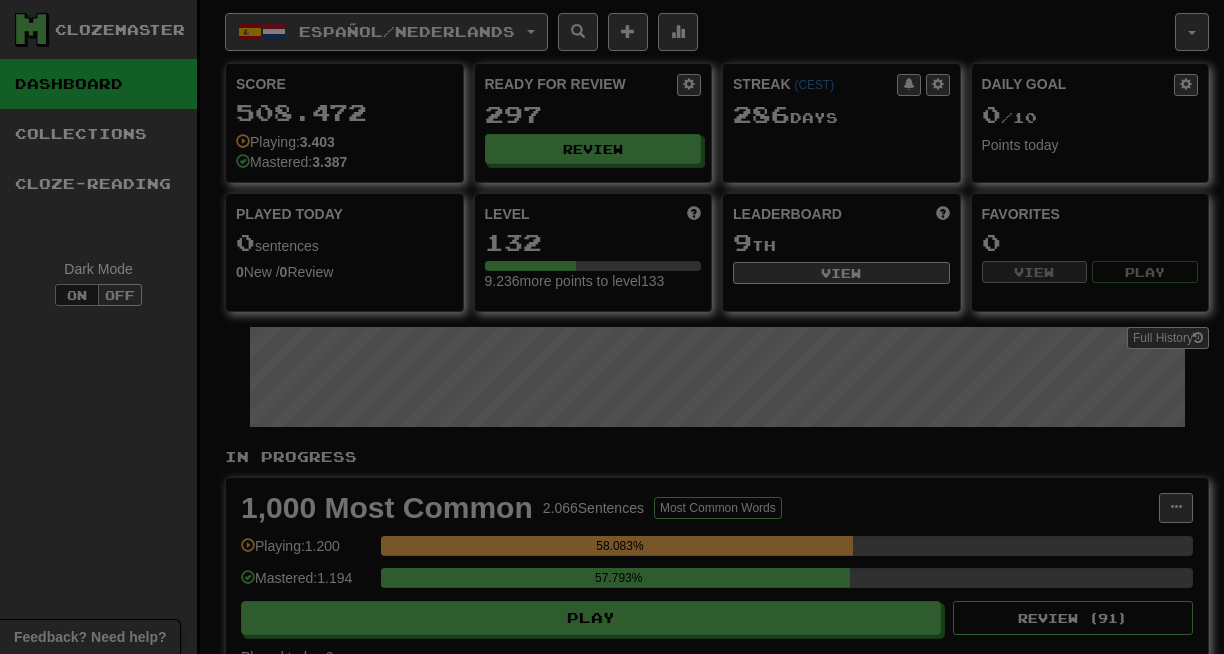 select on "**" 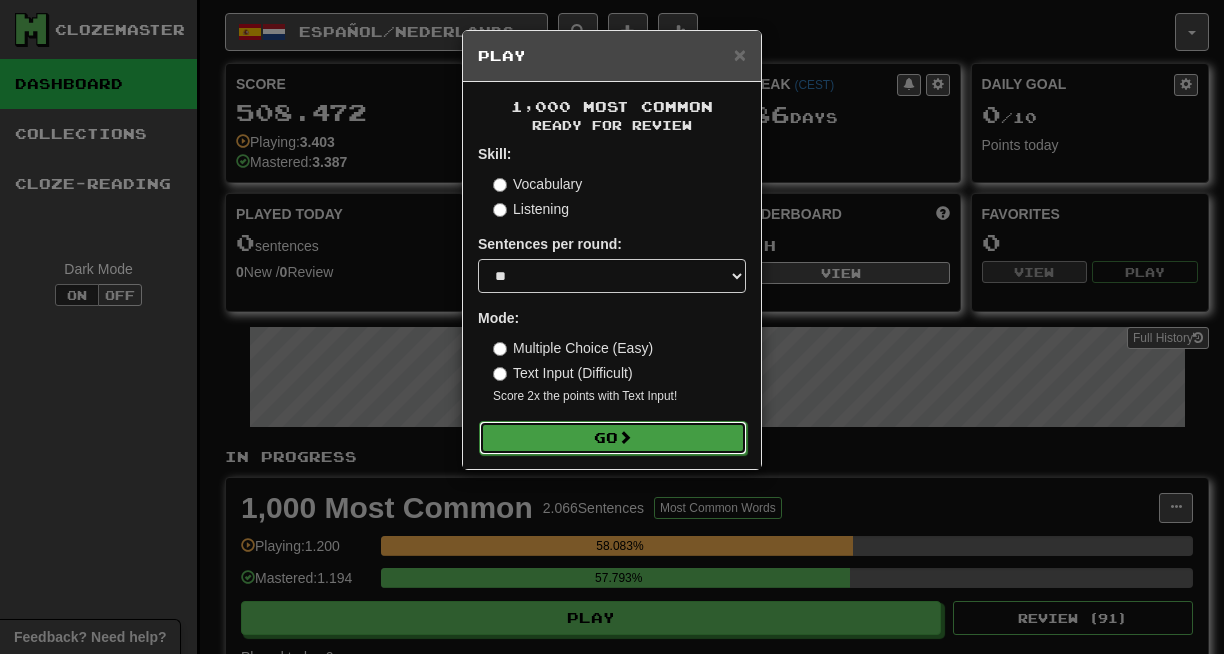 click on "Go" at bounding box center (613, 438) 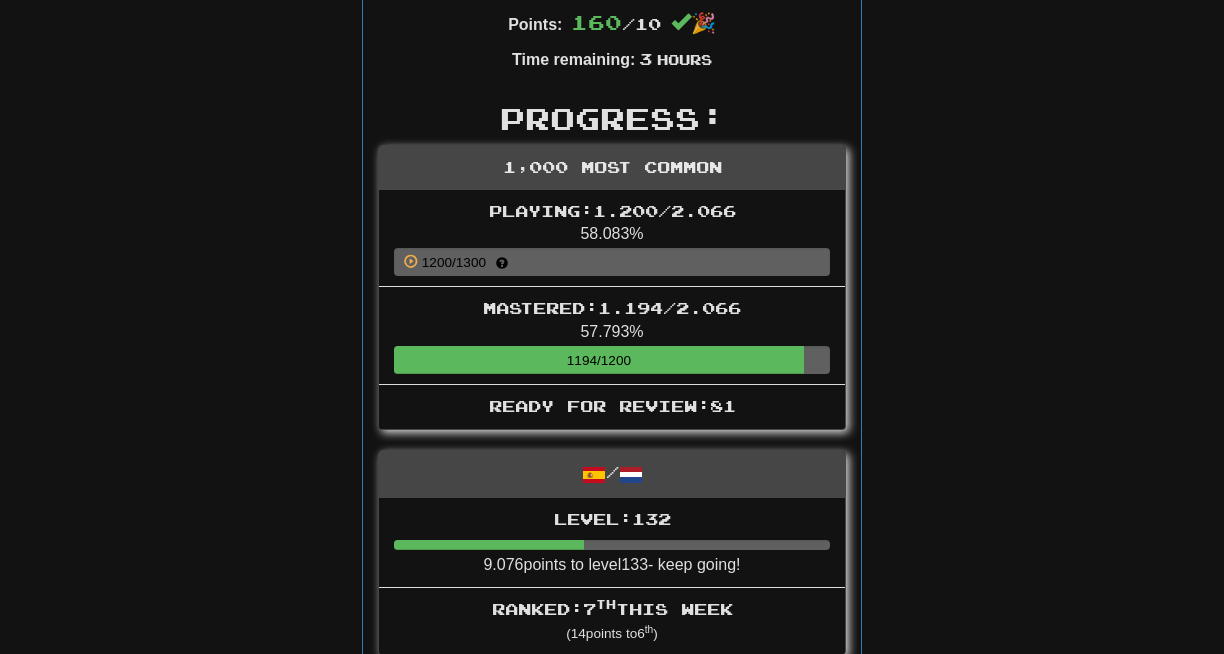 scroll, scrollTop: 0, scrollLeft: 0, axis: both 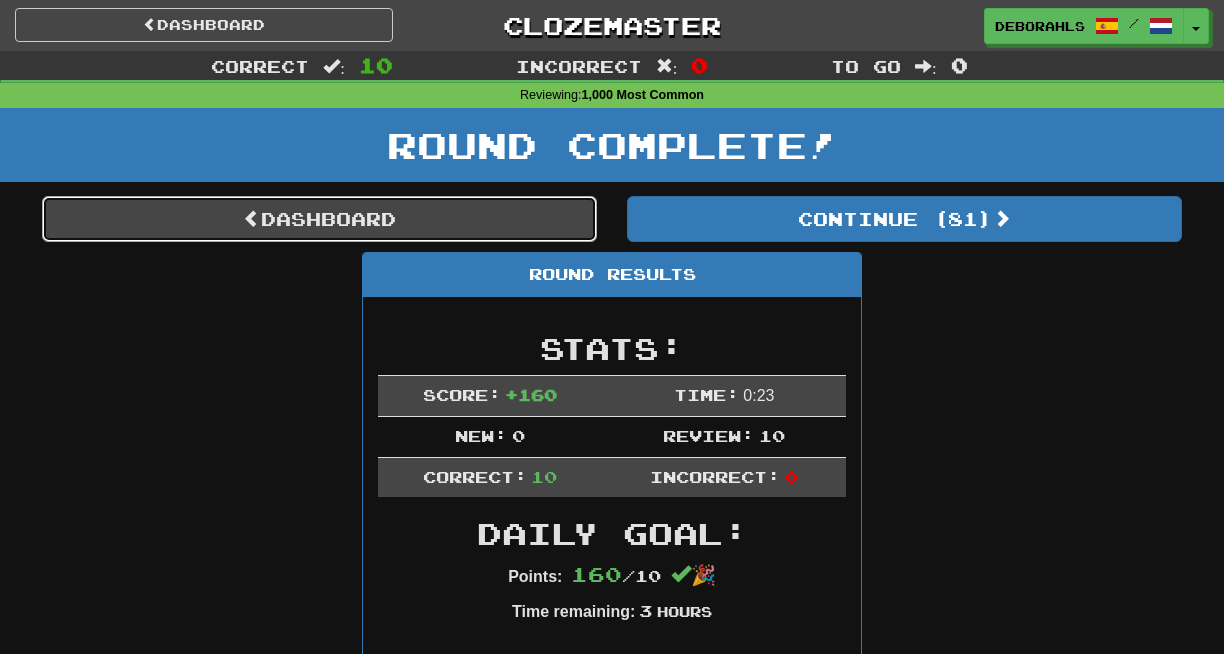 click on "Dashboard" at bounding box center [319, 219] 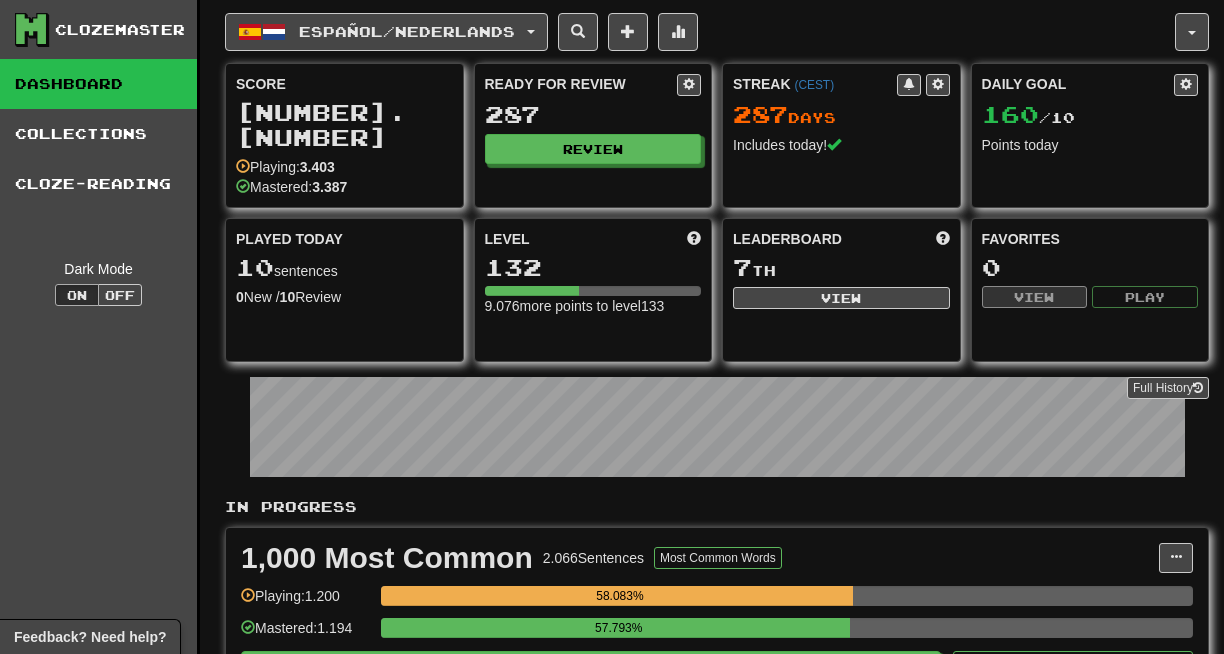 scroll, scrollTop: 0, scrollLeft: 0, axis: both 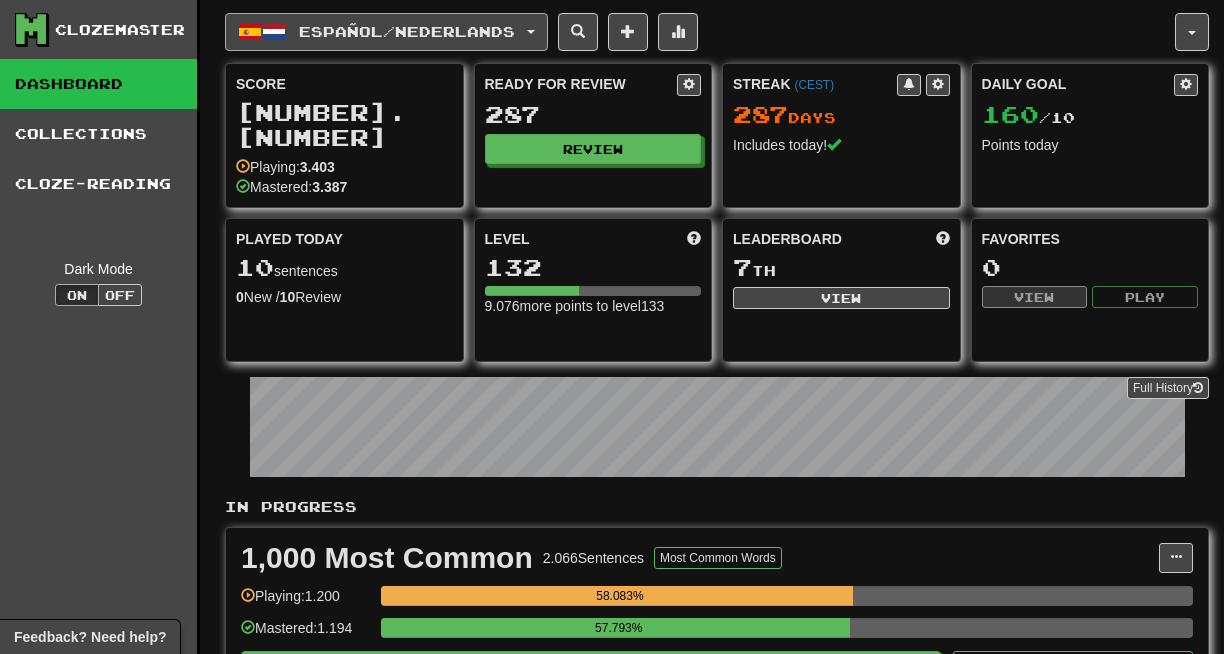 click on "Español  /  Nederlands" at bounding box center [407, 31] 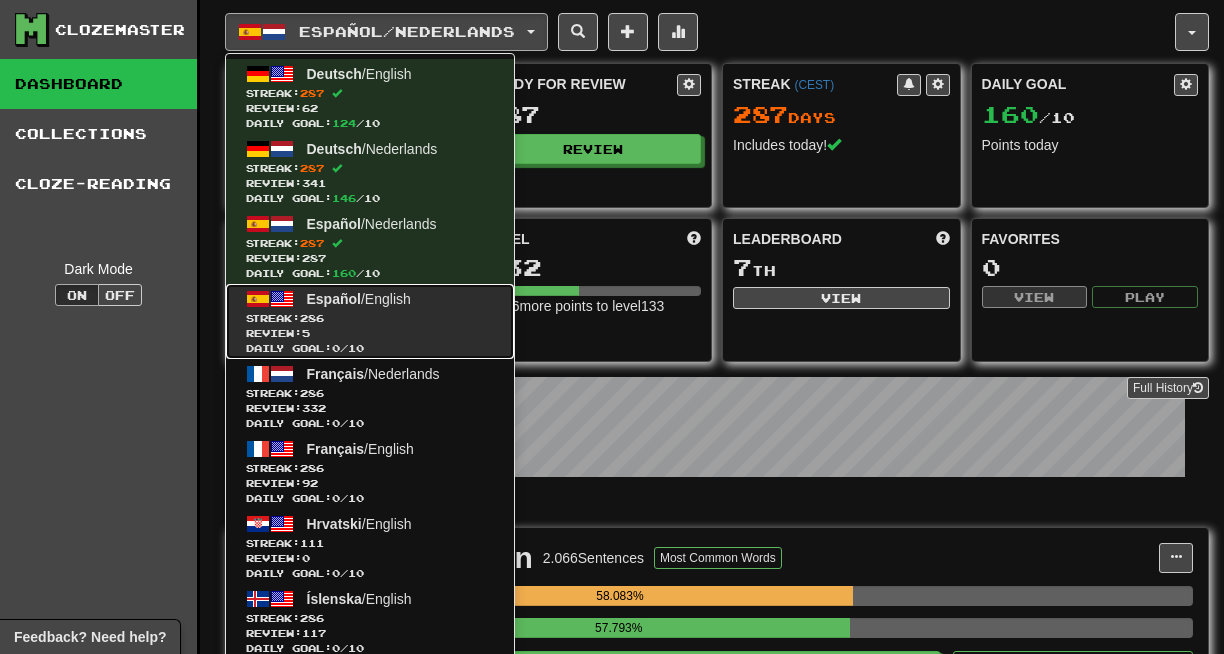 click on "Español  /  English" at bounding box center (359, 299) 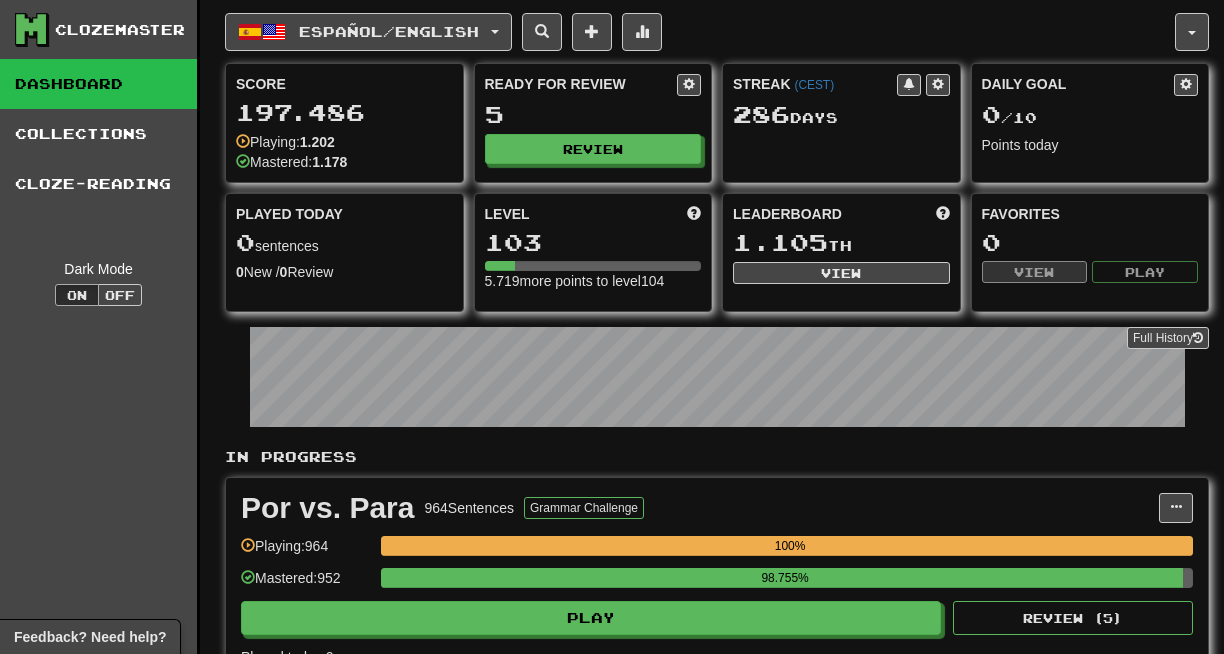 scroll, scrollTop: 0, scrollLeft: 0, axis: both 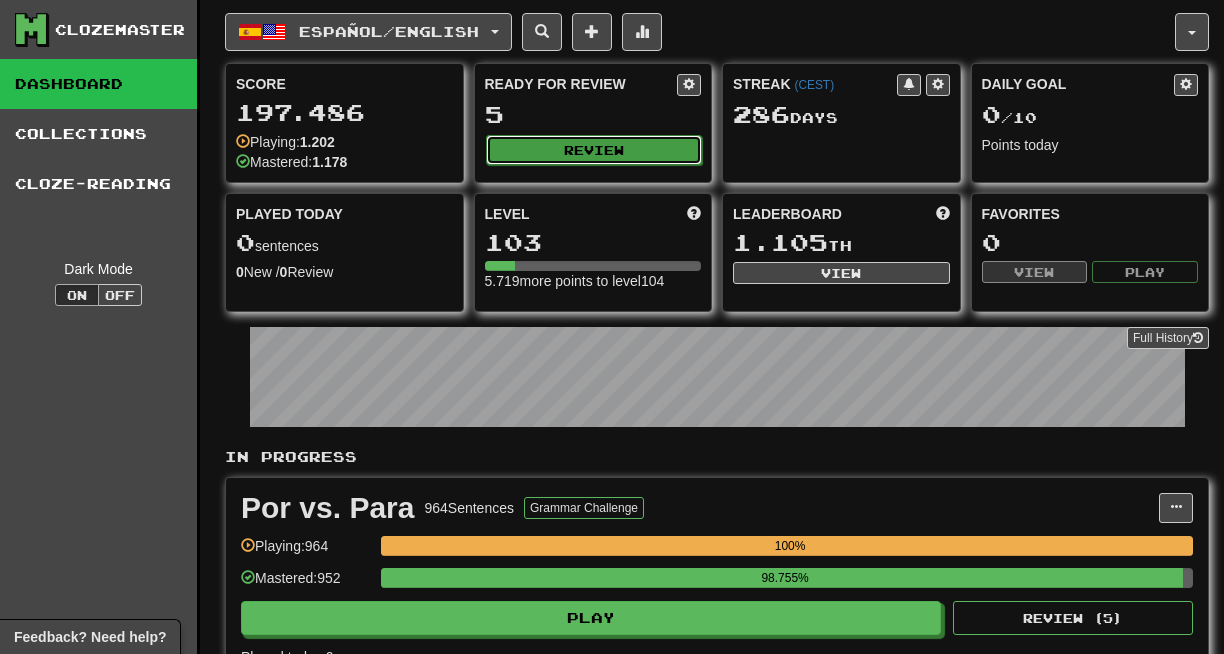 click on "Review" at bounding box center (594, 150) 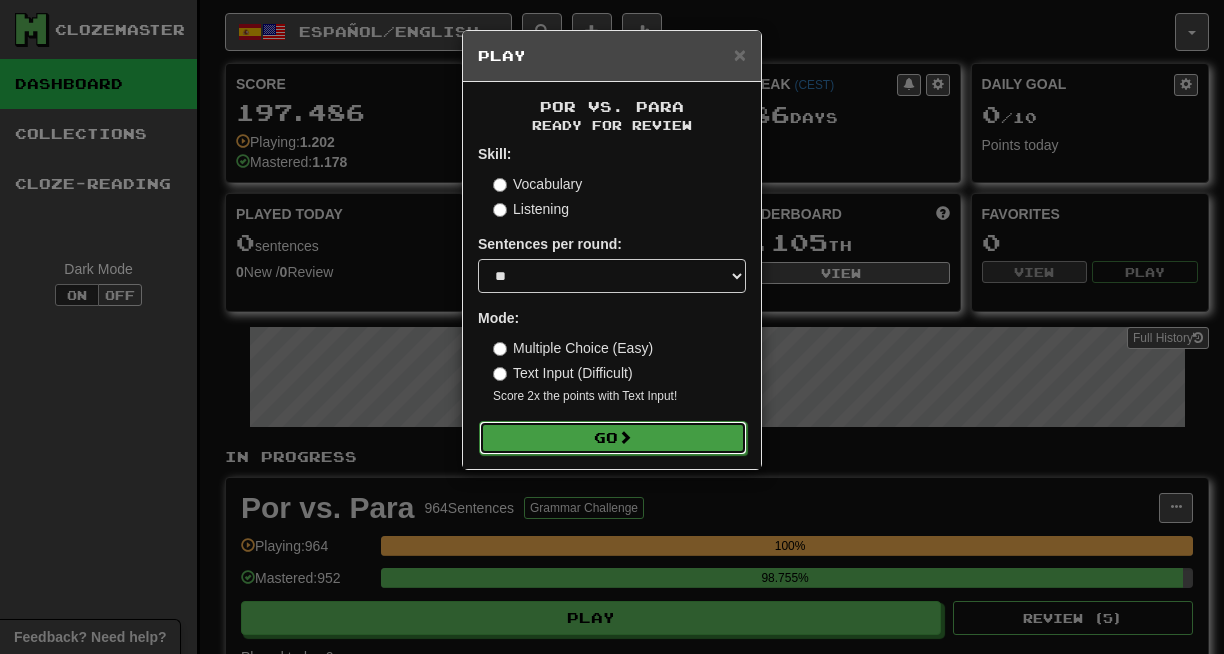 click on "Go" at bounding box center [613, 438] 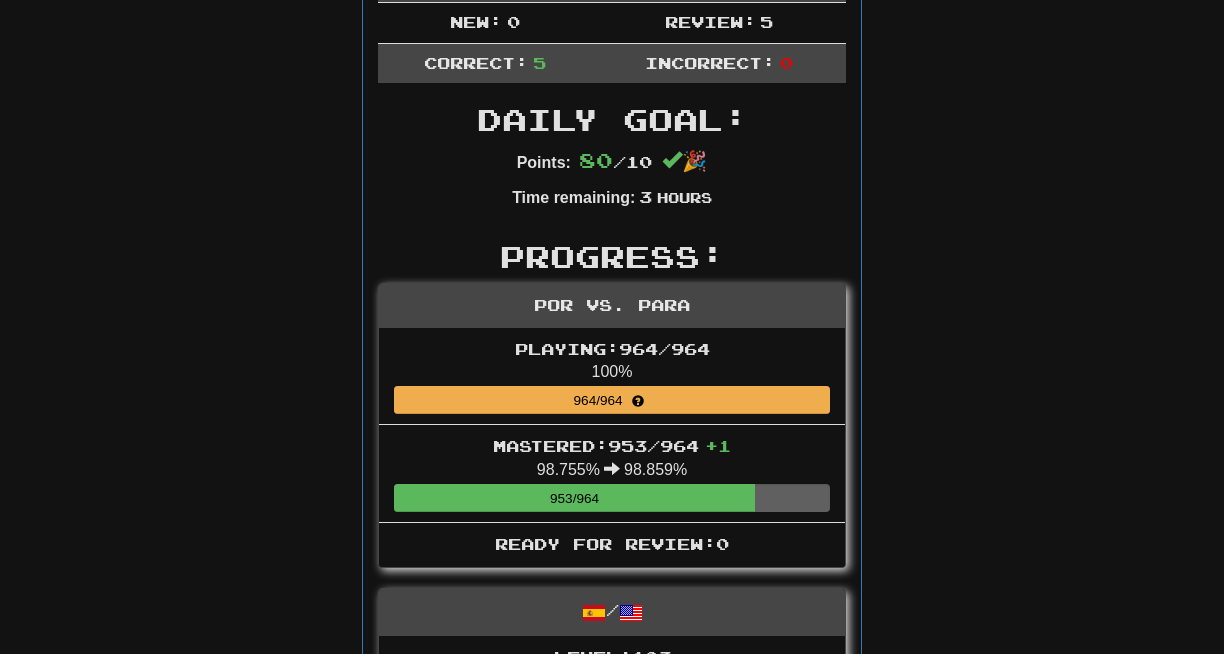 scroll, scrollTop: 0, scrollLeft: 0, axis: both 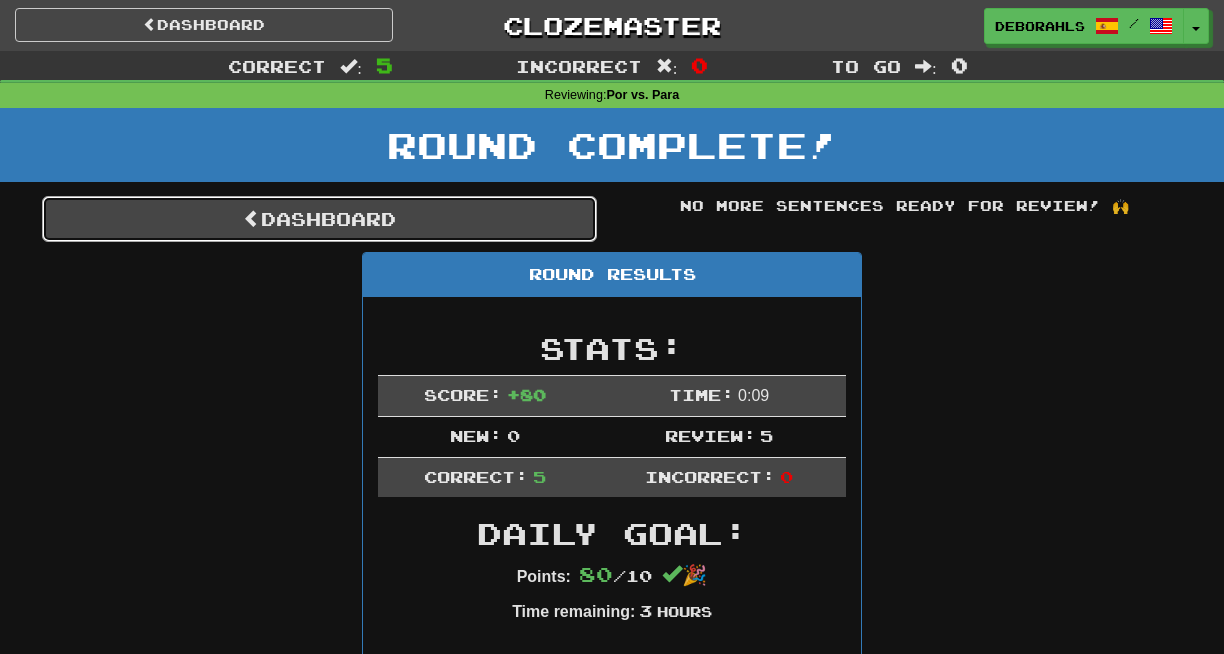 click on "Dashboard" at bounding box center [319, 219] 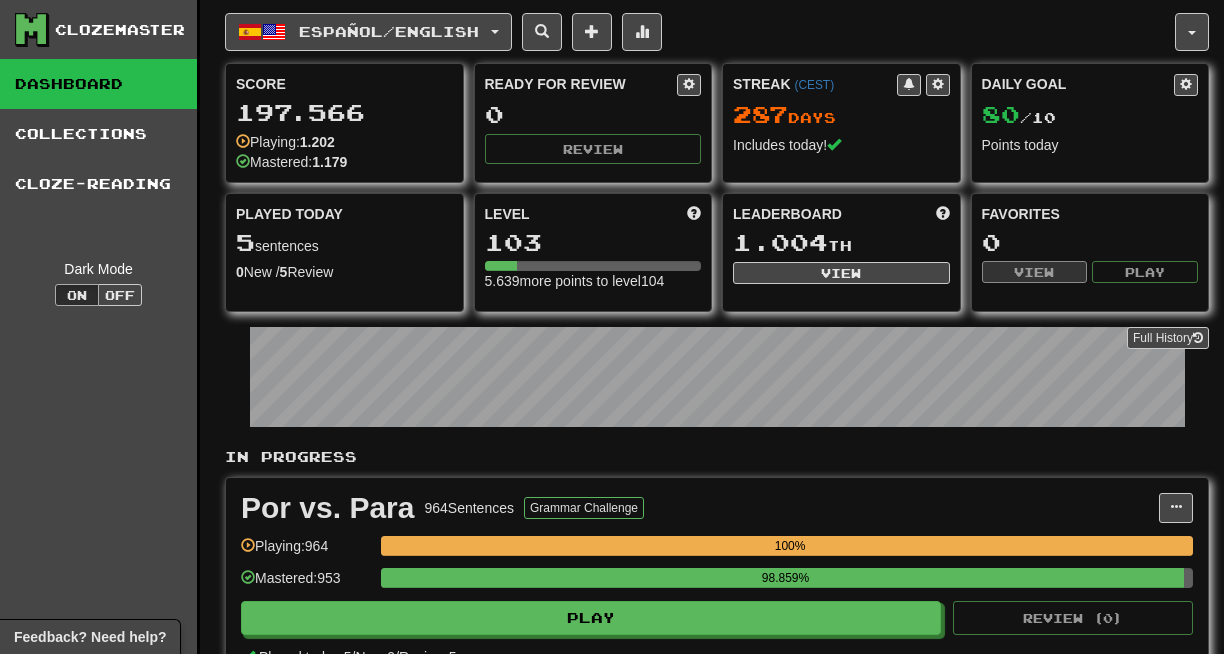 scroll, scrollTop: 0, scrollLeft: 0, axis: both 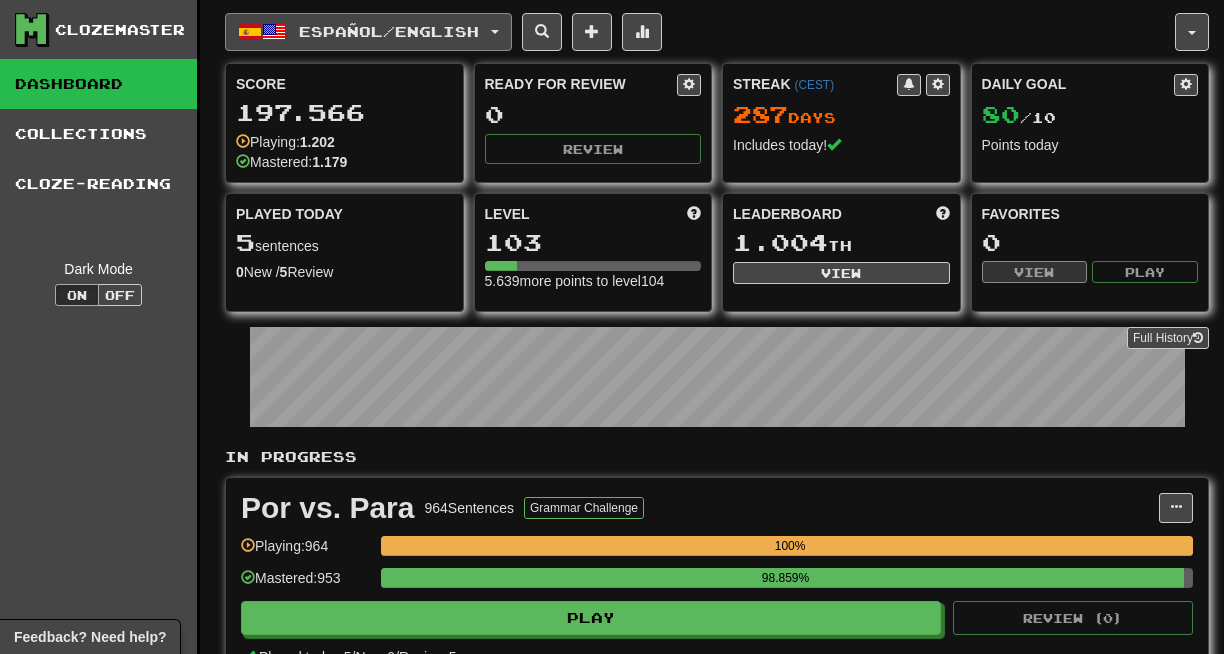 click on "Español  /  English" at bounding box center (389, 31) 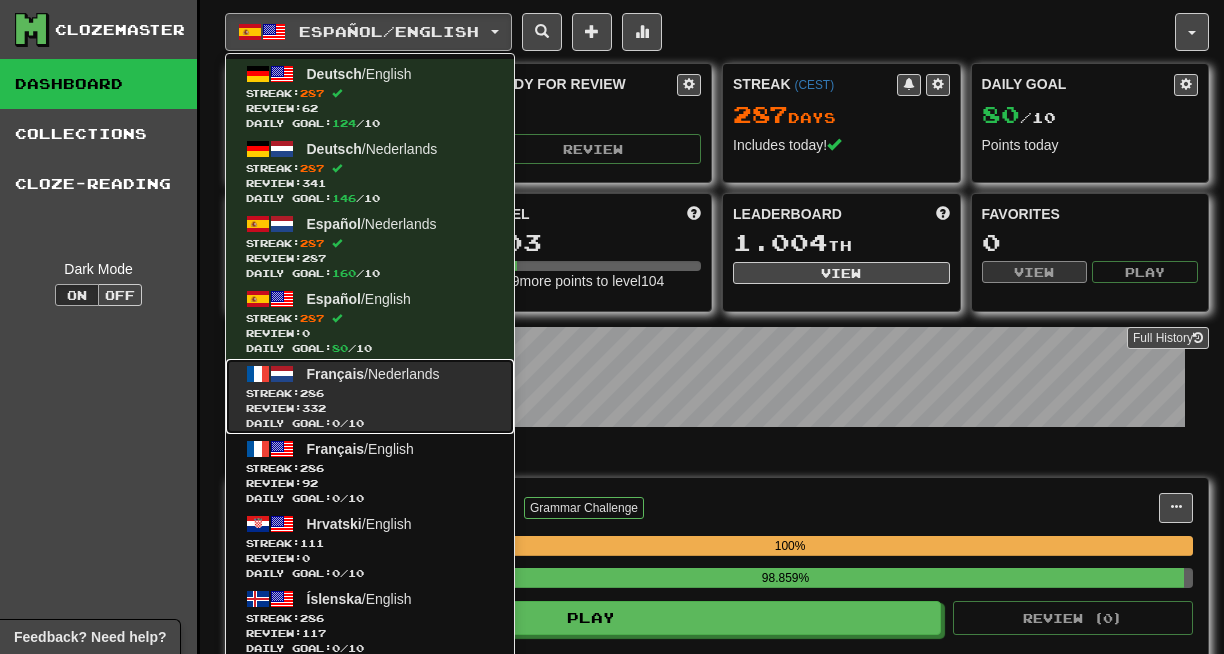 click on "Français  /  Nederlands" at bounding box center (373, 374) 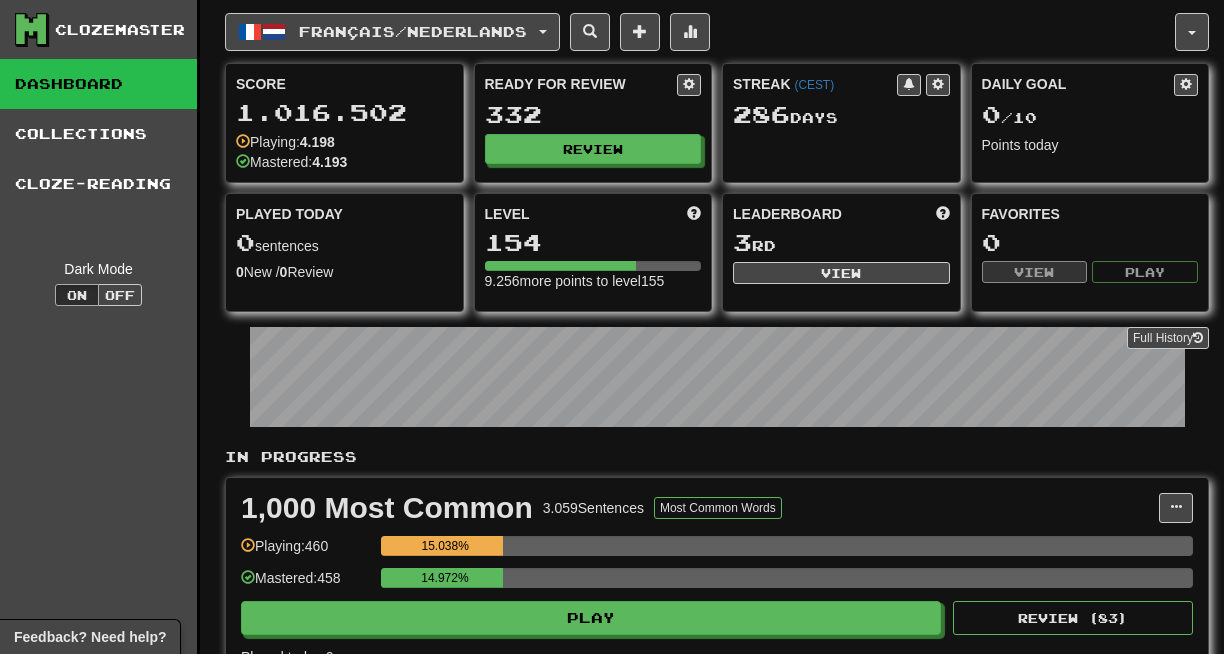 scroll, scrollTop: 0, scrollLeft: 0, axis: both 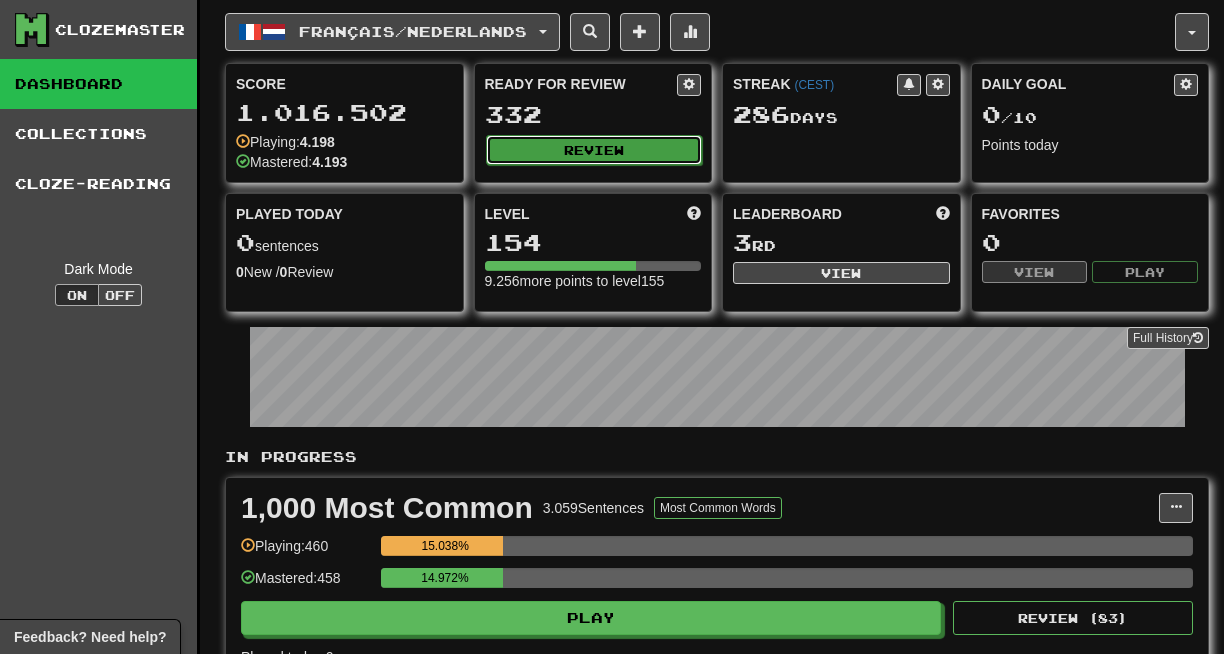 click on "Review" at bounding box center (594, 150) 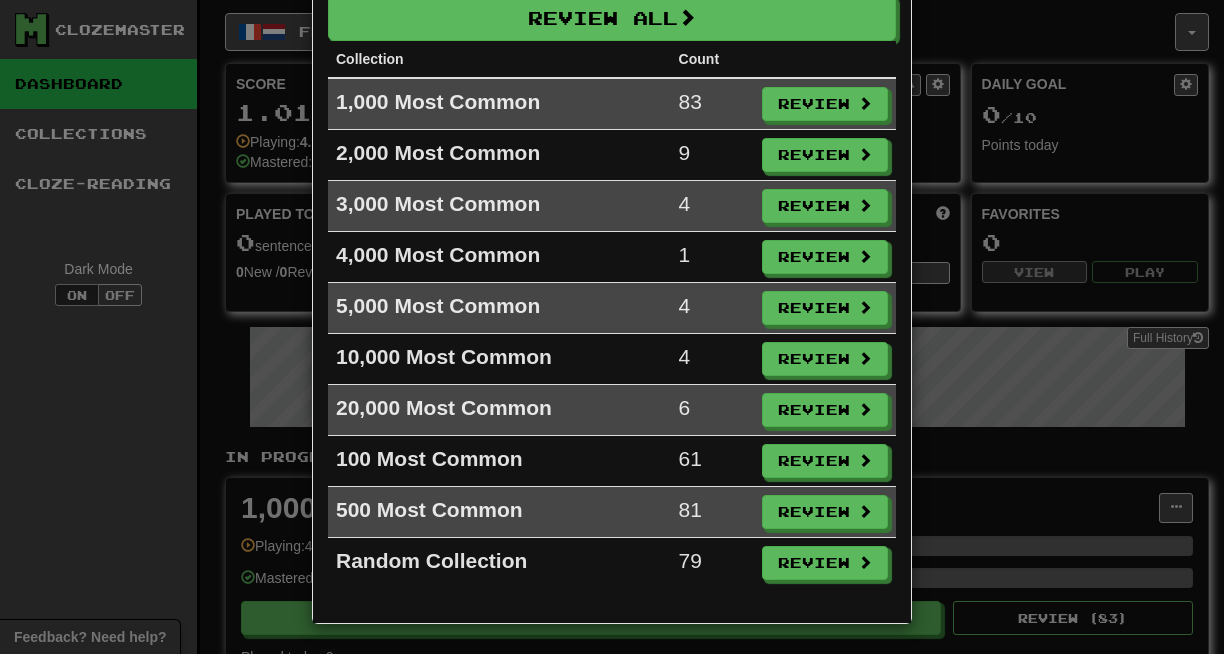 scroll, scrollTop: 0, scrollLeft: 0, axis: both 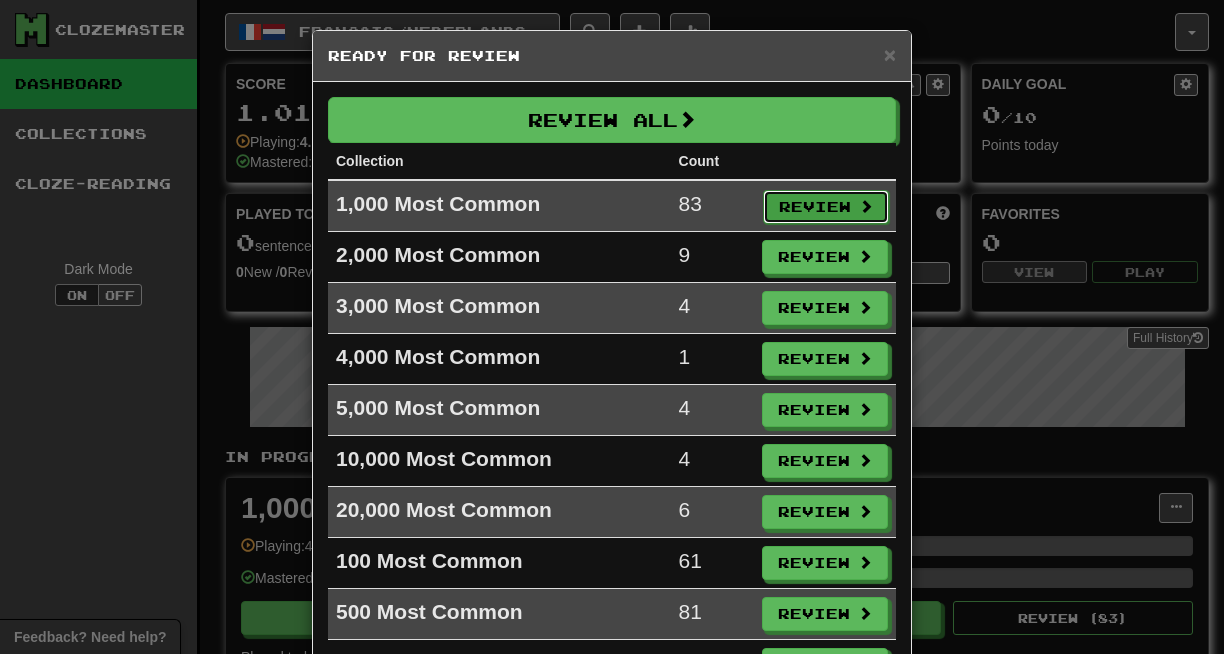 click on "Review" at bounding box center [826, 207] 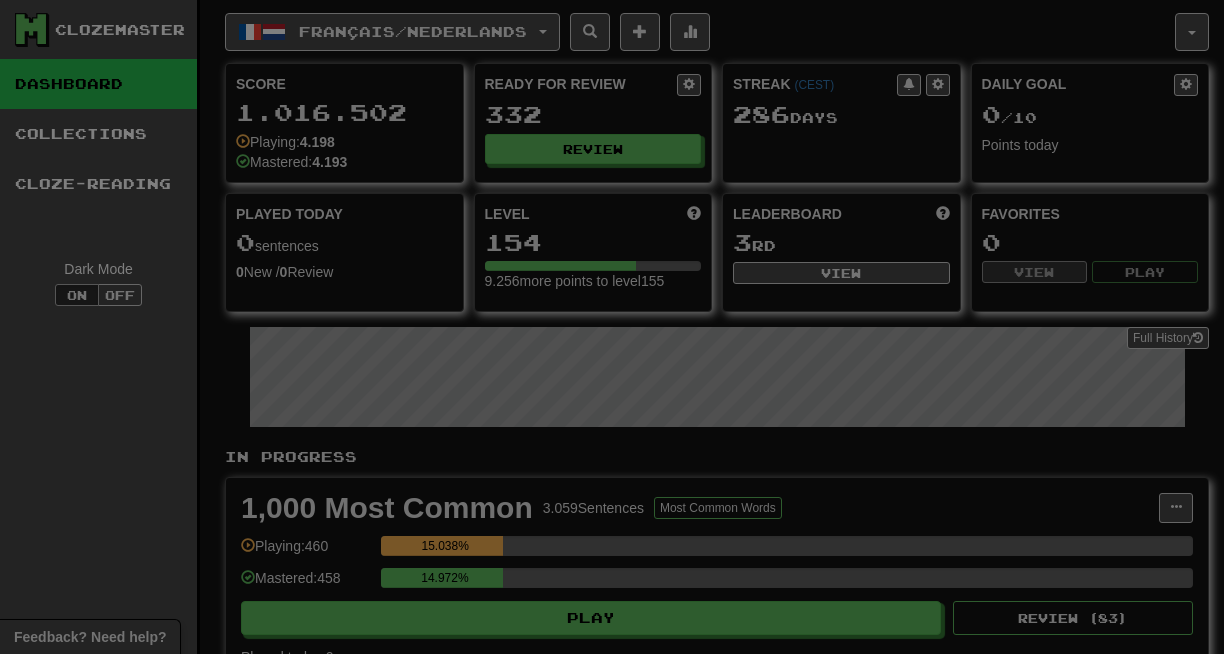 select on "**" 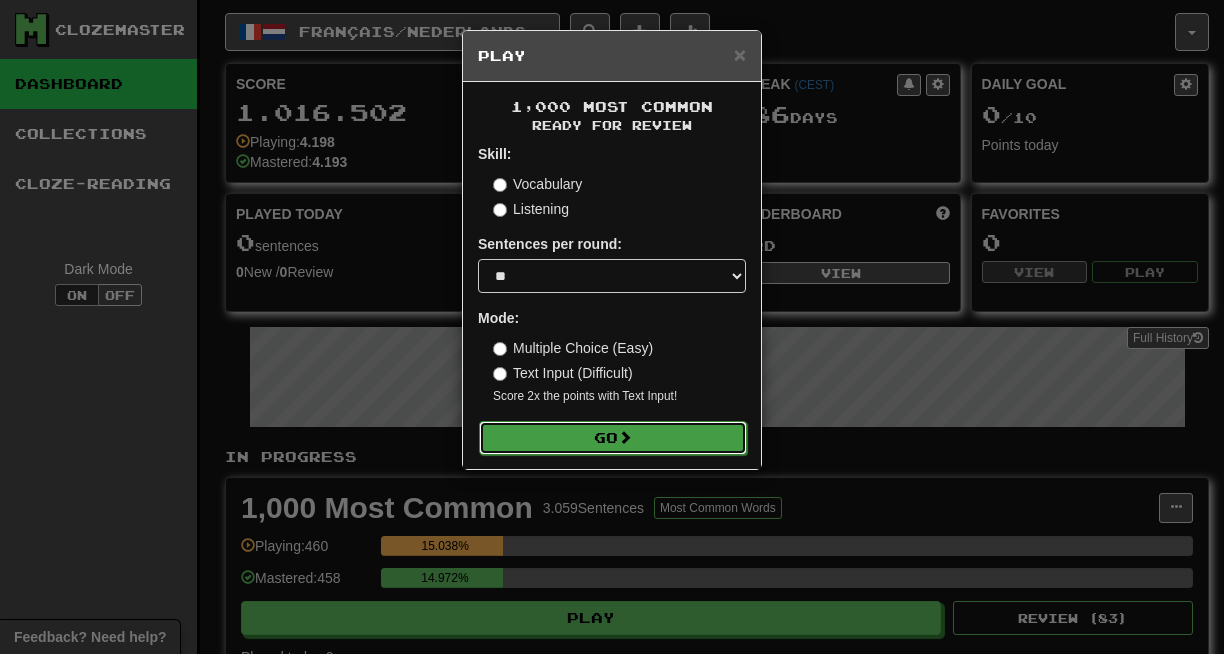 click on "Go" at bounding box center (613, 438) 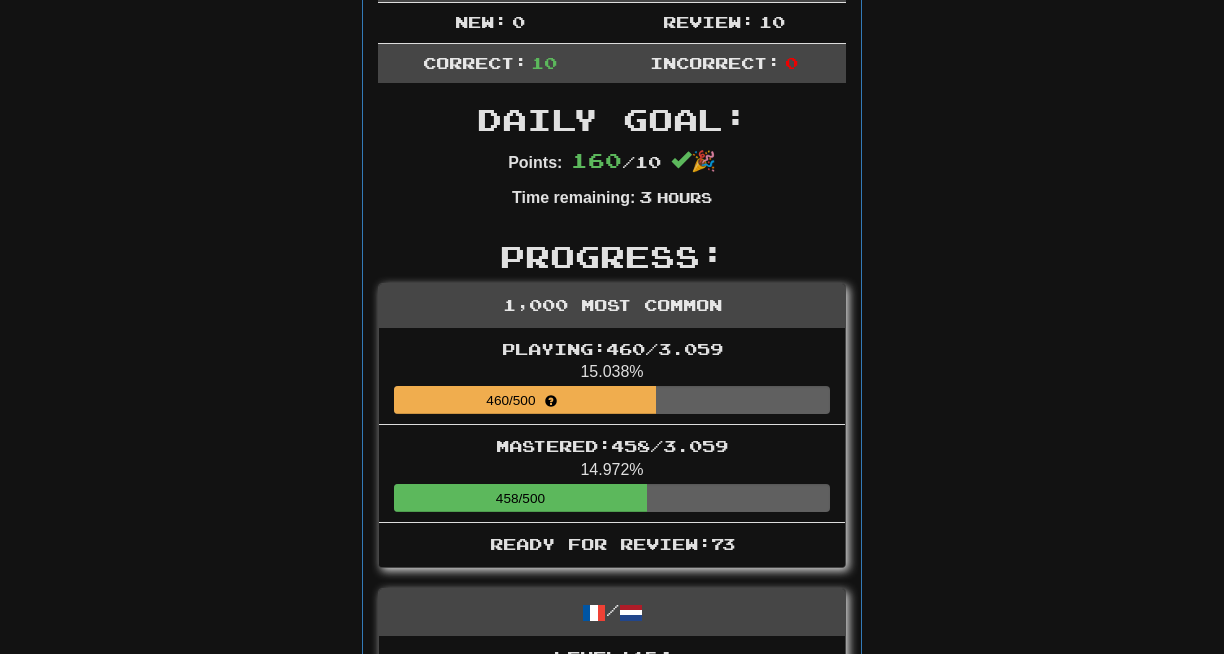 scroll, scrollTop: 0, scrollLeft: 0, axis: both 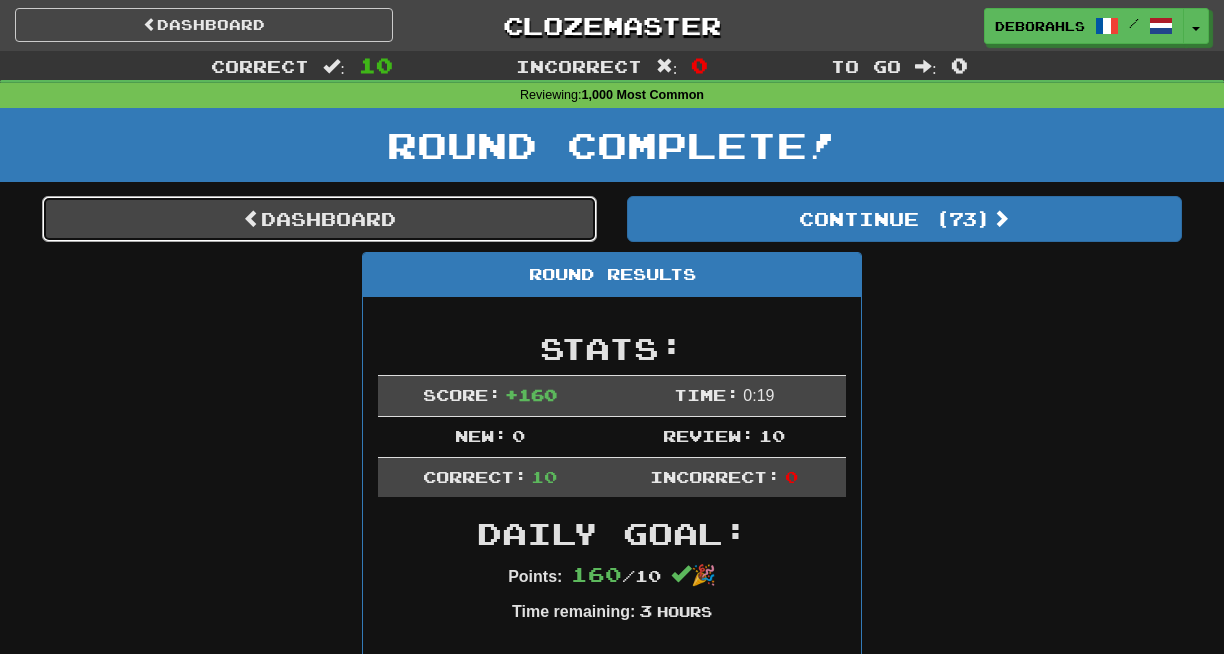 click on "Dashboard" at bounding box center [319, 219] 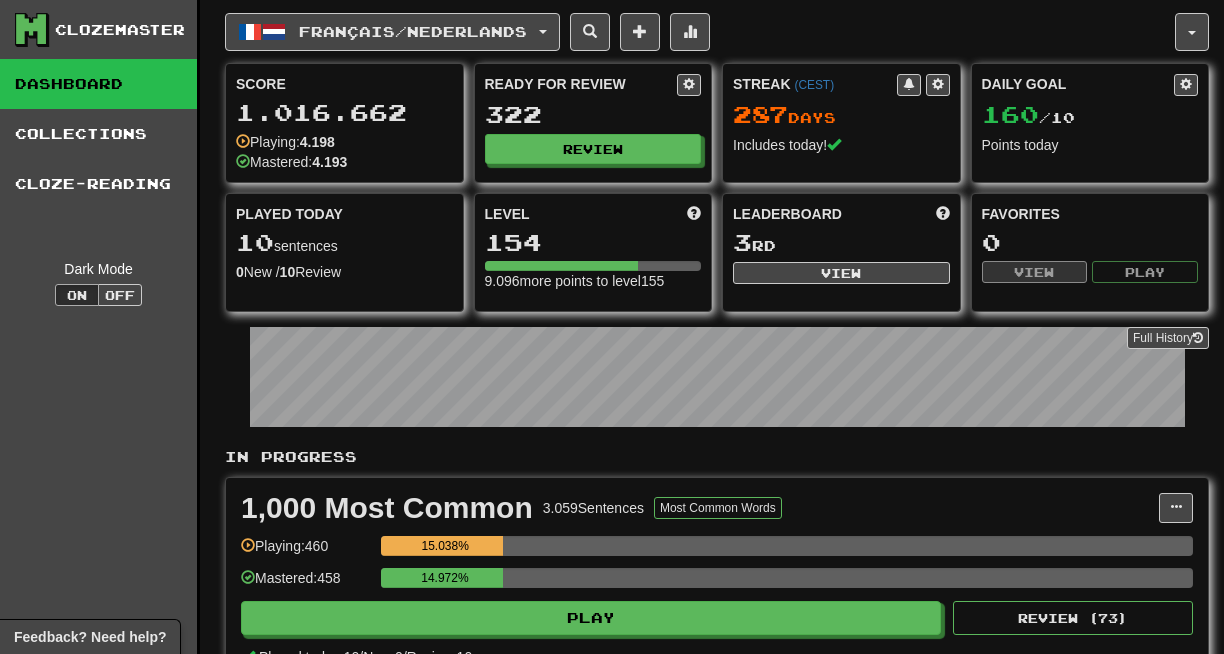 scroll, scrollTop: 0, scrollLeft: 0, axis: both 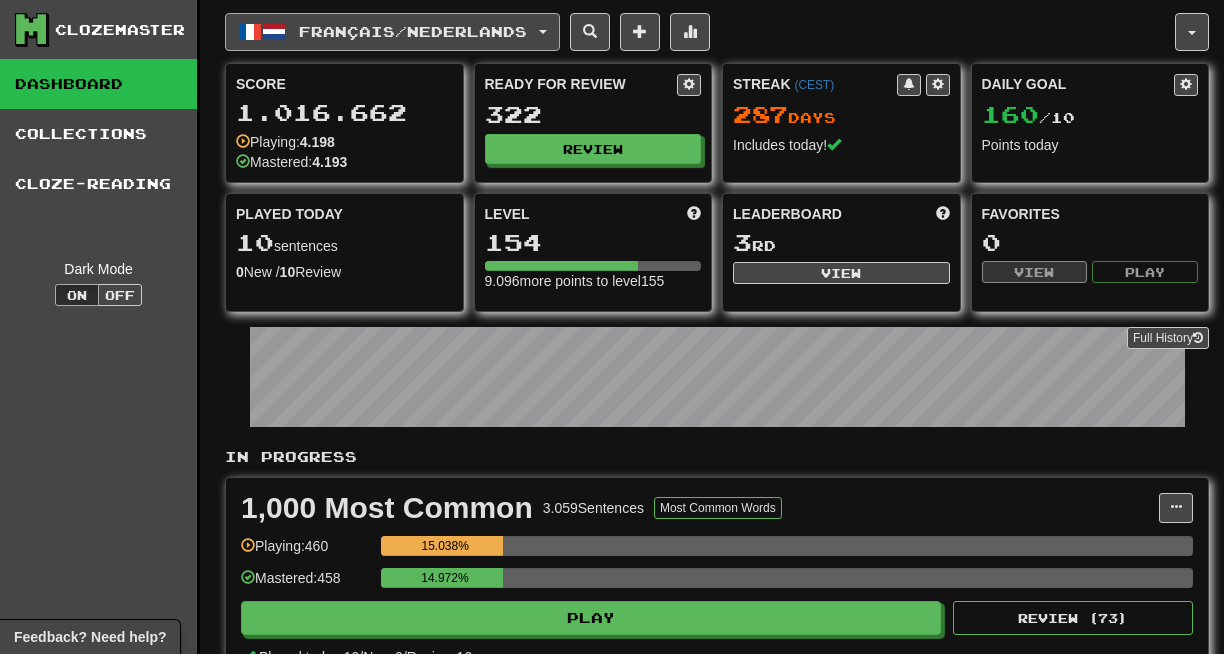 click on "Français  /  Nederlands" at bounding box center [413, 31] 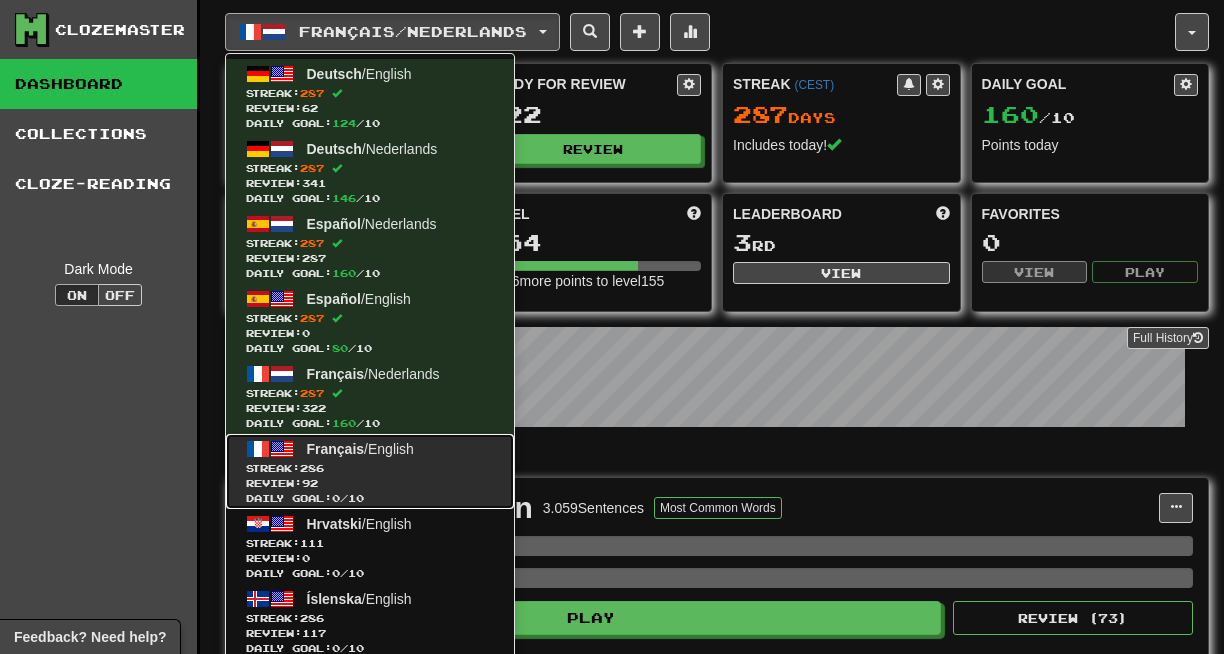 click on "Streak:  286" at bounding box center (370, 468) 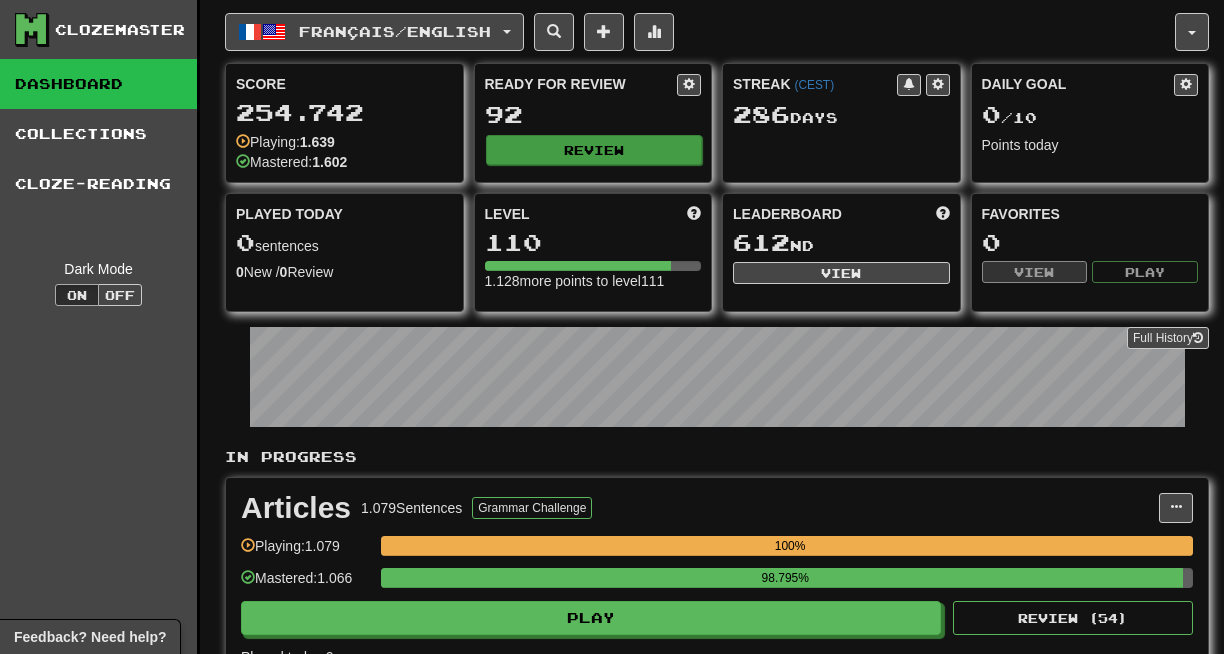 scroll, scrollTop: 0, scrollLeft: 0, axis: both 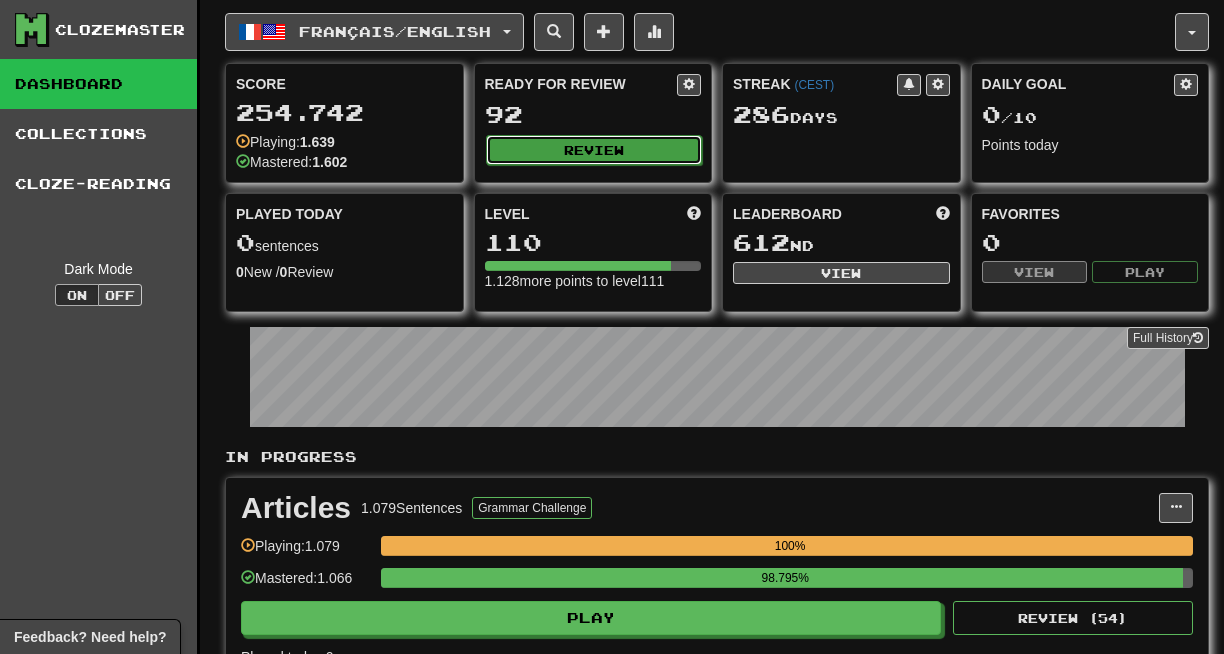 click on "Review" at bounding box center [594, 150] 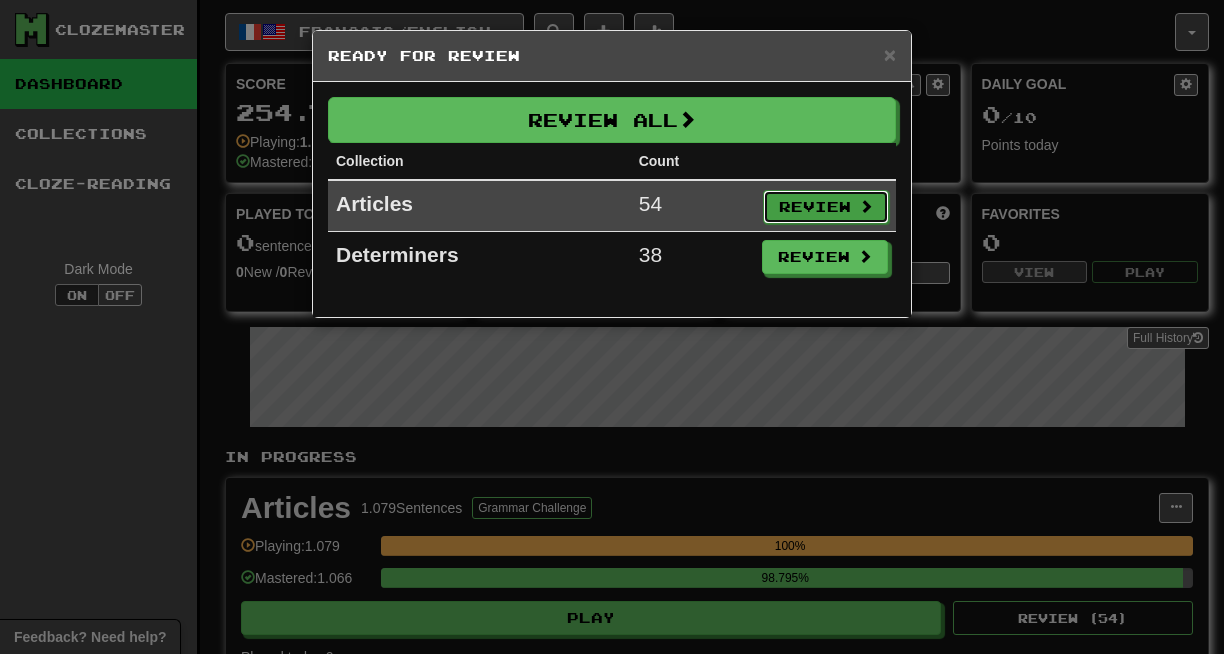 click on "Review" at bounding box center (826, 207) 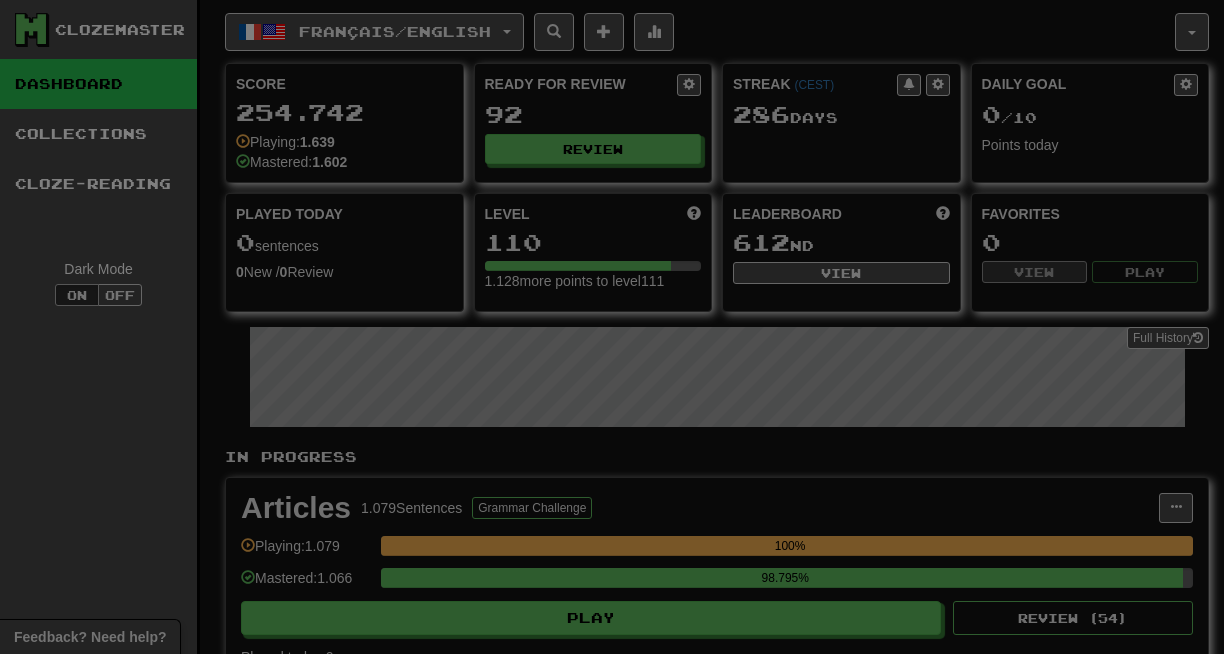 select on "**" 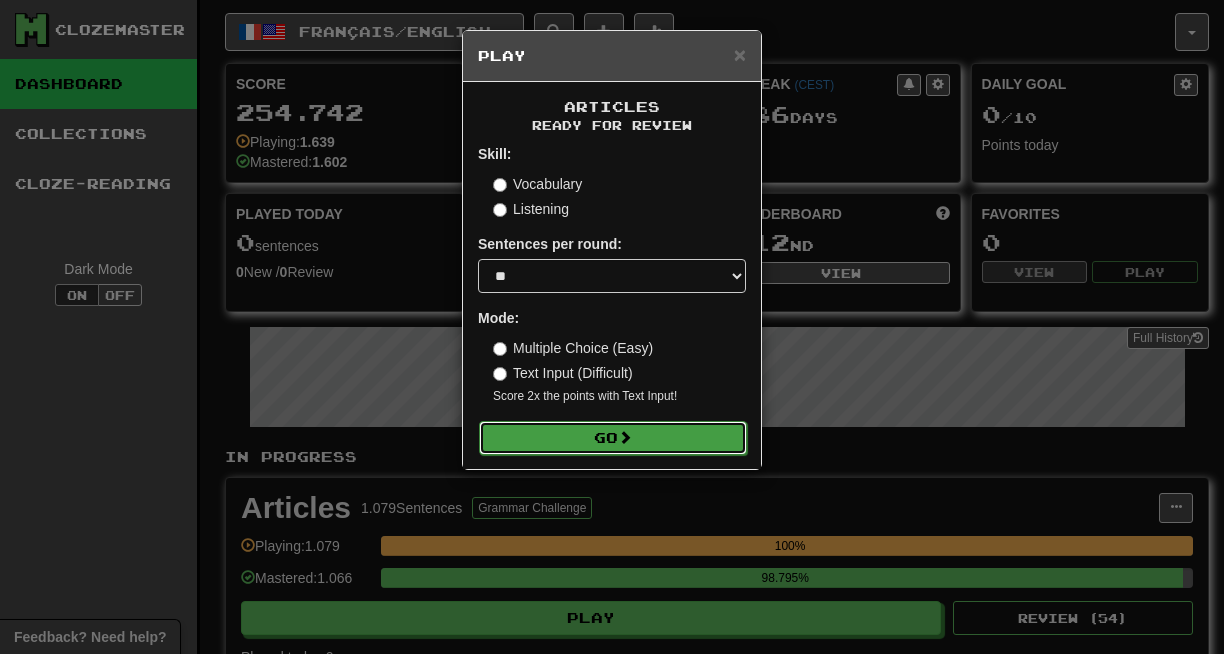 click on "Go" at bounding box center [613, 438] 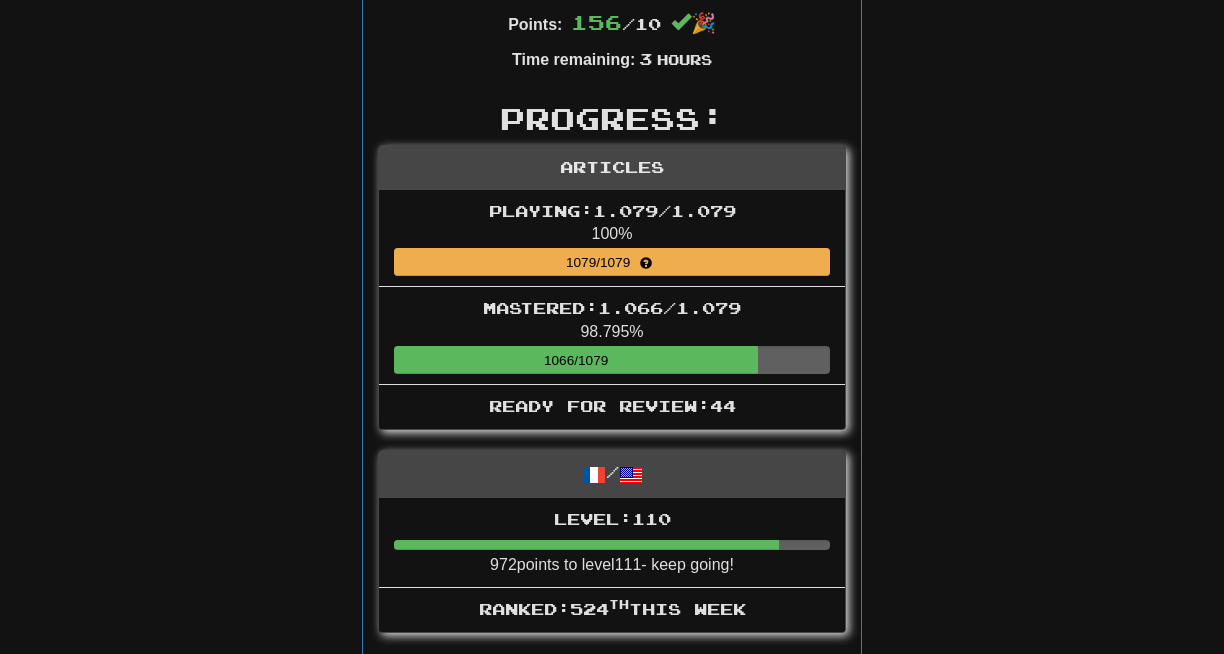 scroll, scrollTop: 0, scrollLeft: 0, axis: both 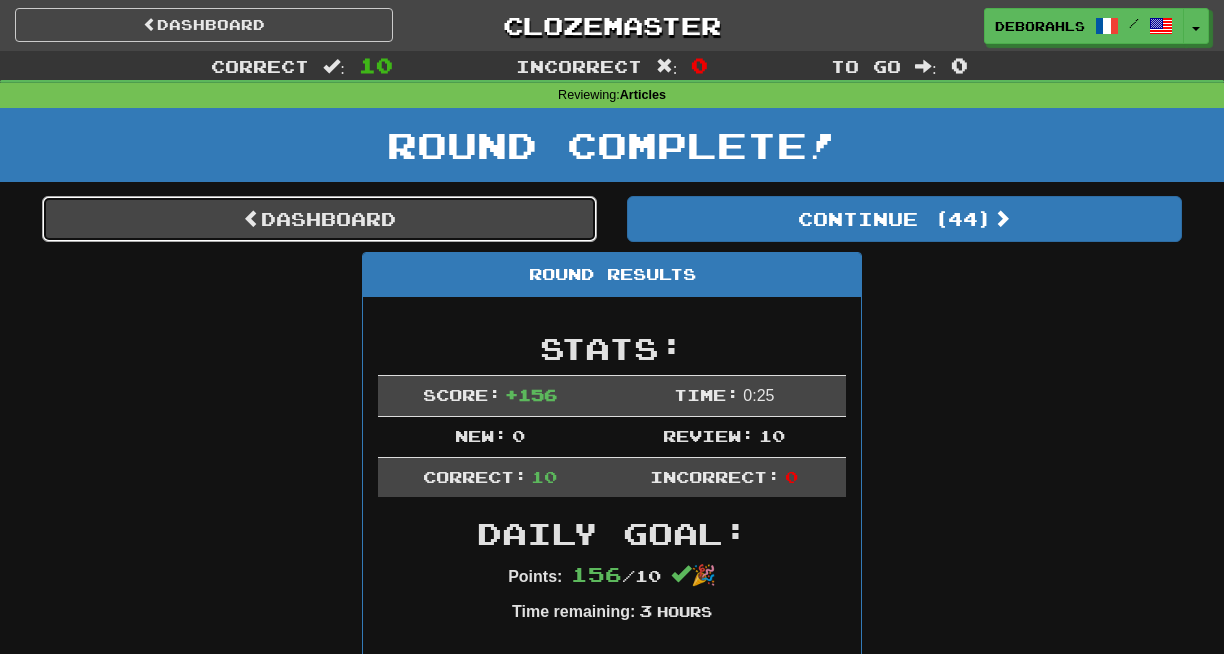 click on "Dashboard" at bounding box center (319, 219) 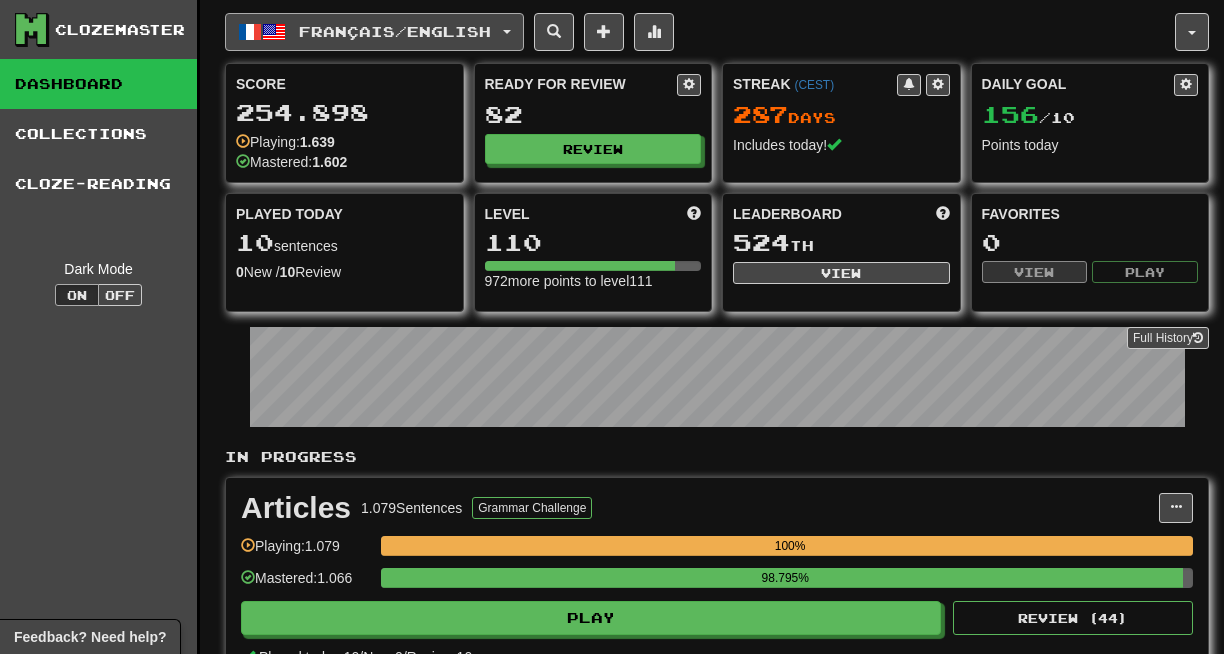scroll, scrollTop: 0, scrollLeft: 0, axis: both 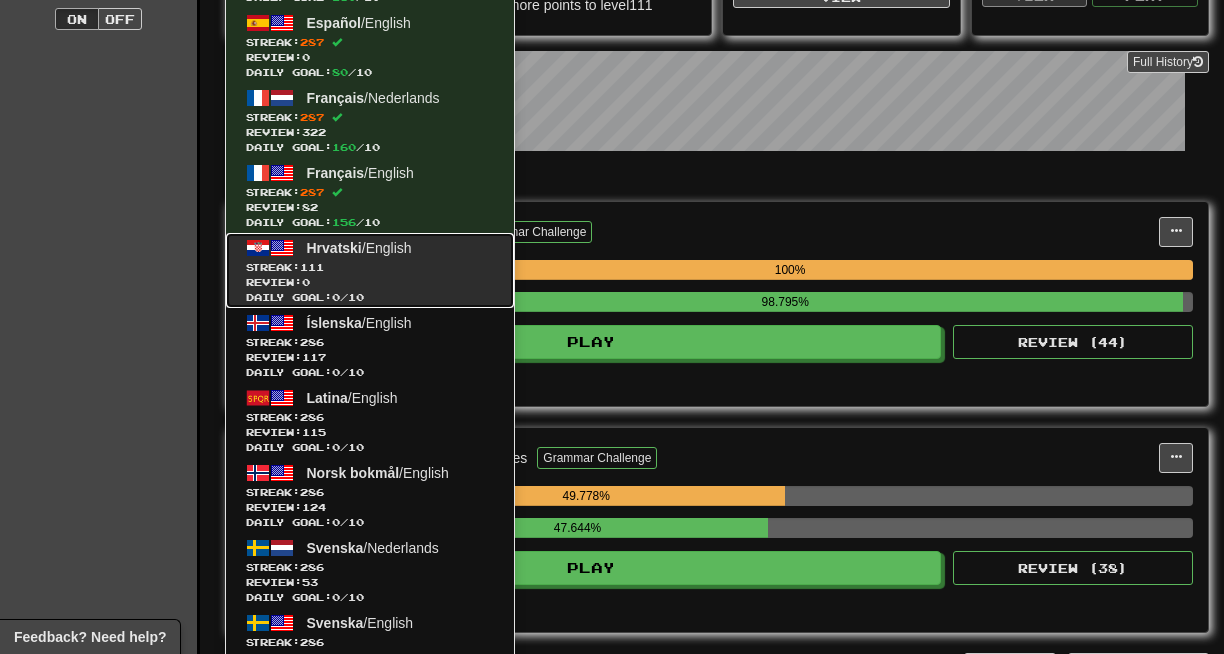 click on "Review:  0" at bounding box center (370, 282) 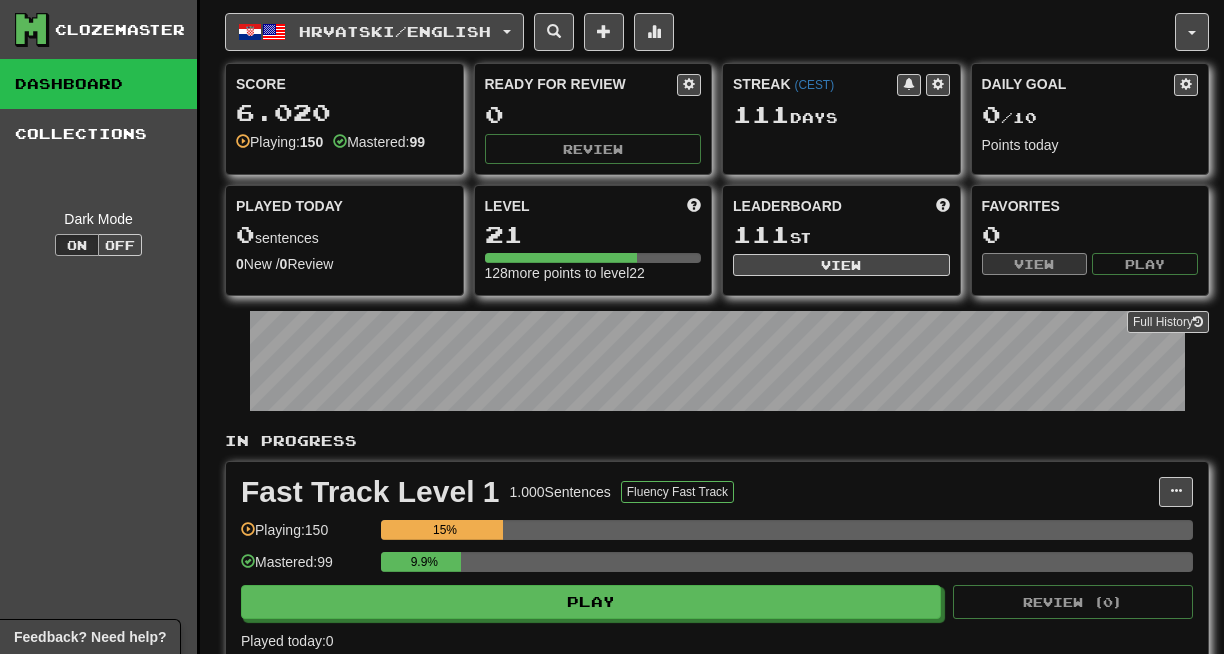 scroll, scrollTop: 0, scrollLeft: 0, axis: both 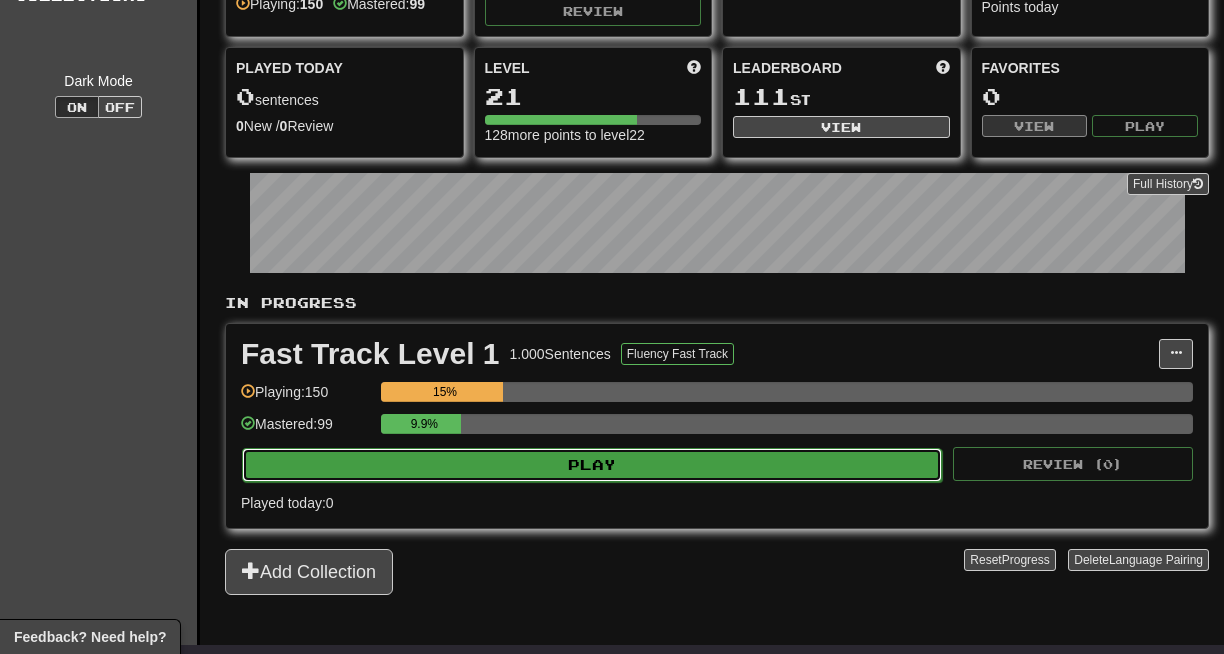 click on "Play" at bounding box center (592, 465) 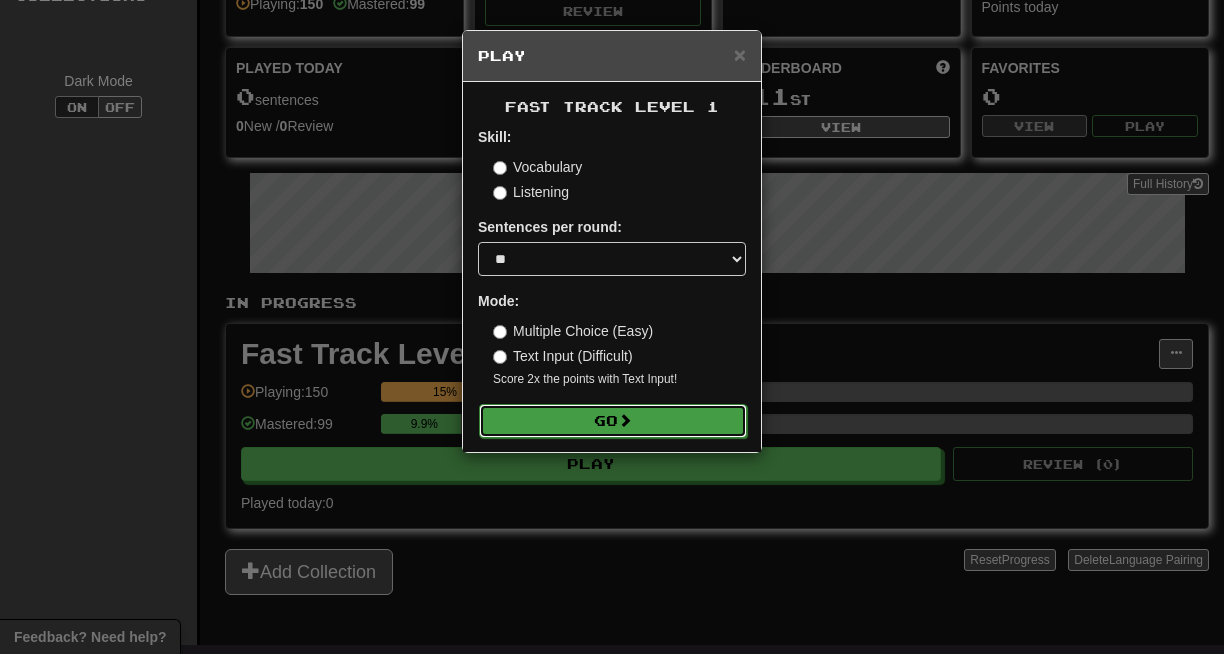 click on "Go" at bounding box center (613, 421) 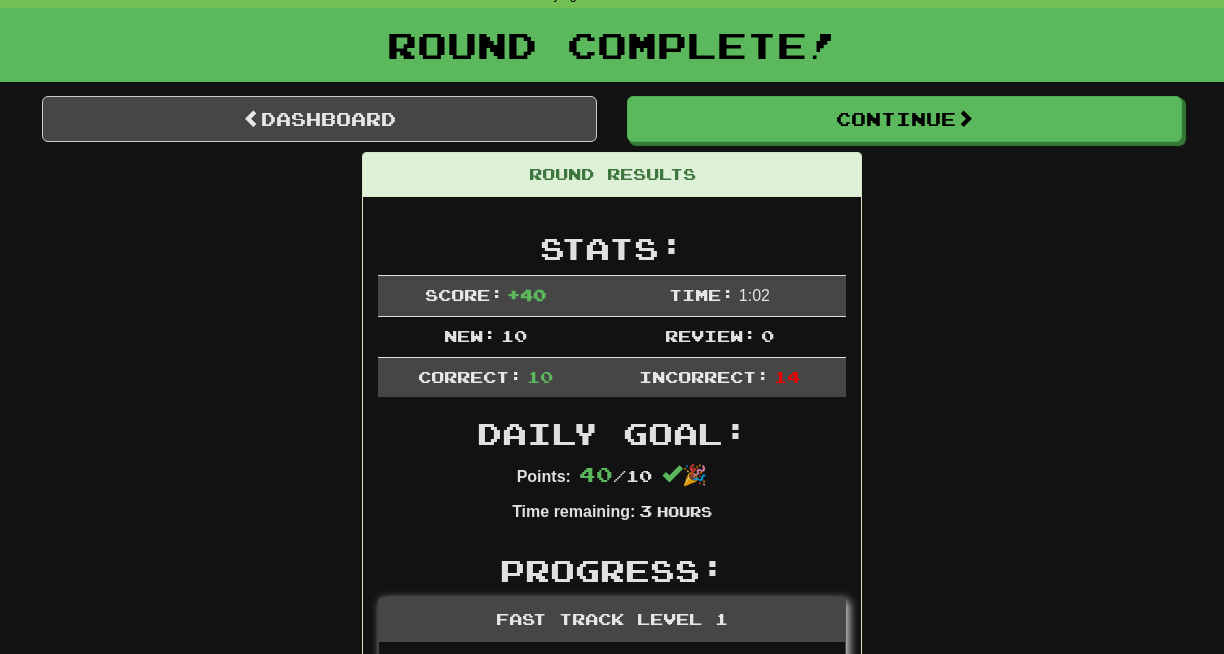 scroll, scrollTop: 0, scrollLeft: 0, axis: both 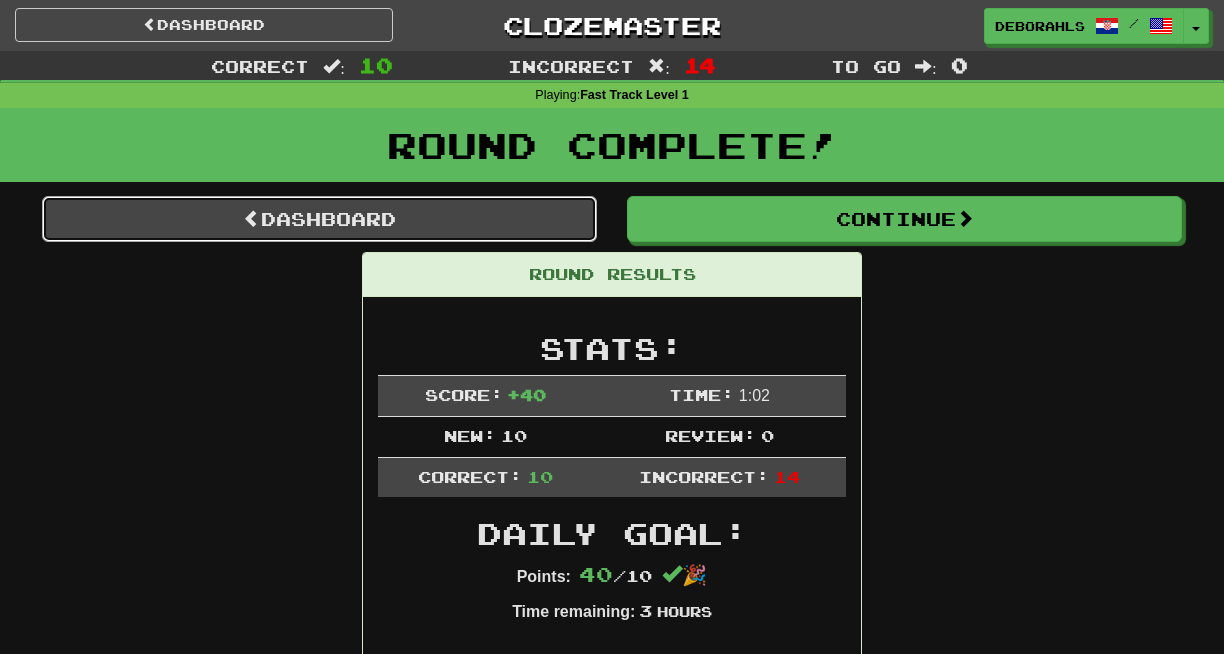 click on "Dashboard" at bounding box center (319, 219) 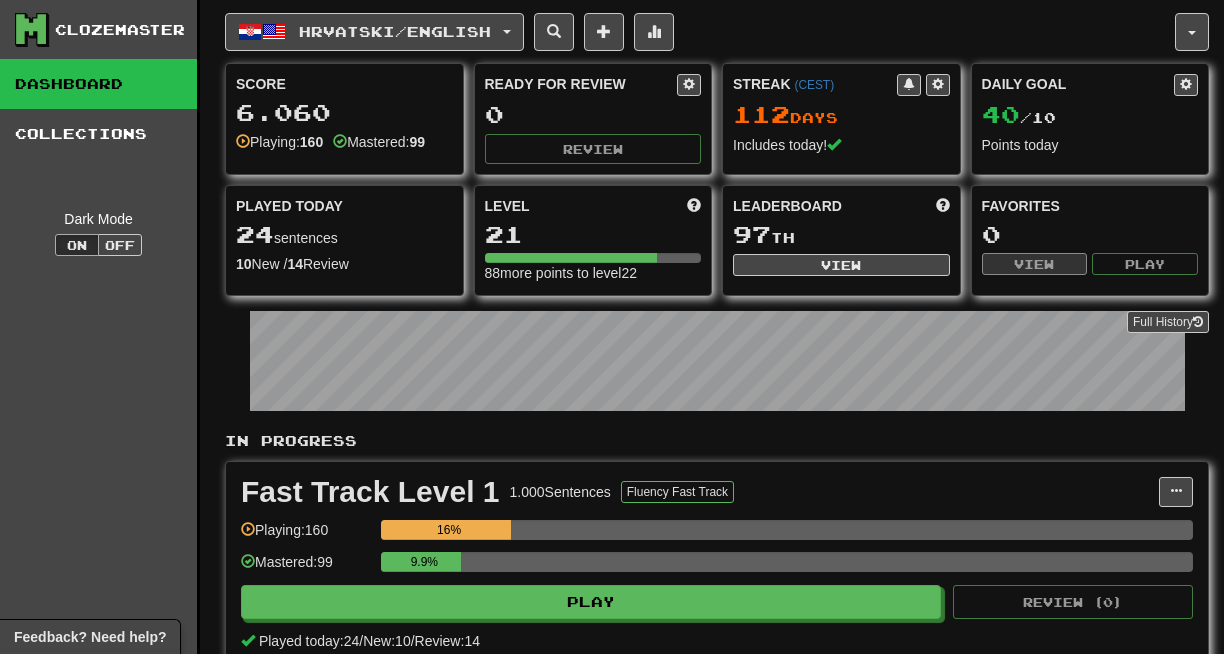 scroll, scrollTop: 0, scrollLeft: 0, axis: both 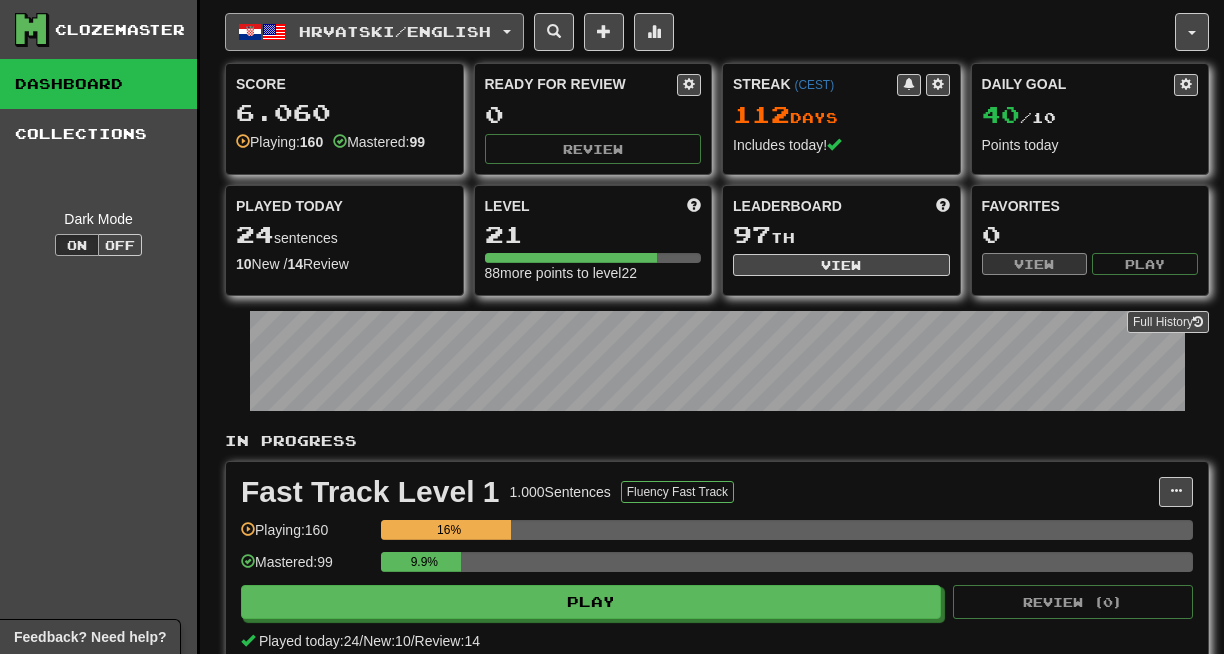click on "Hrvatski  /  English" at bounding box center (374, 32) 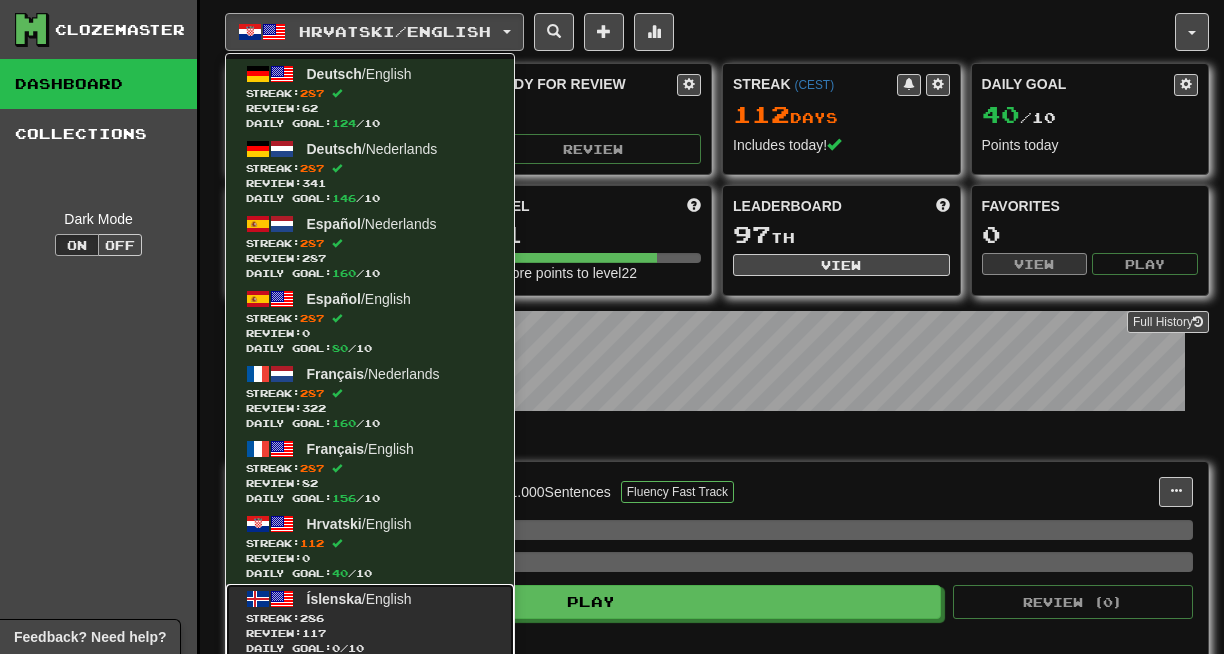 click on "Review:  117" at bounding box center (370, 633) 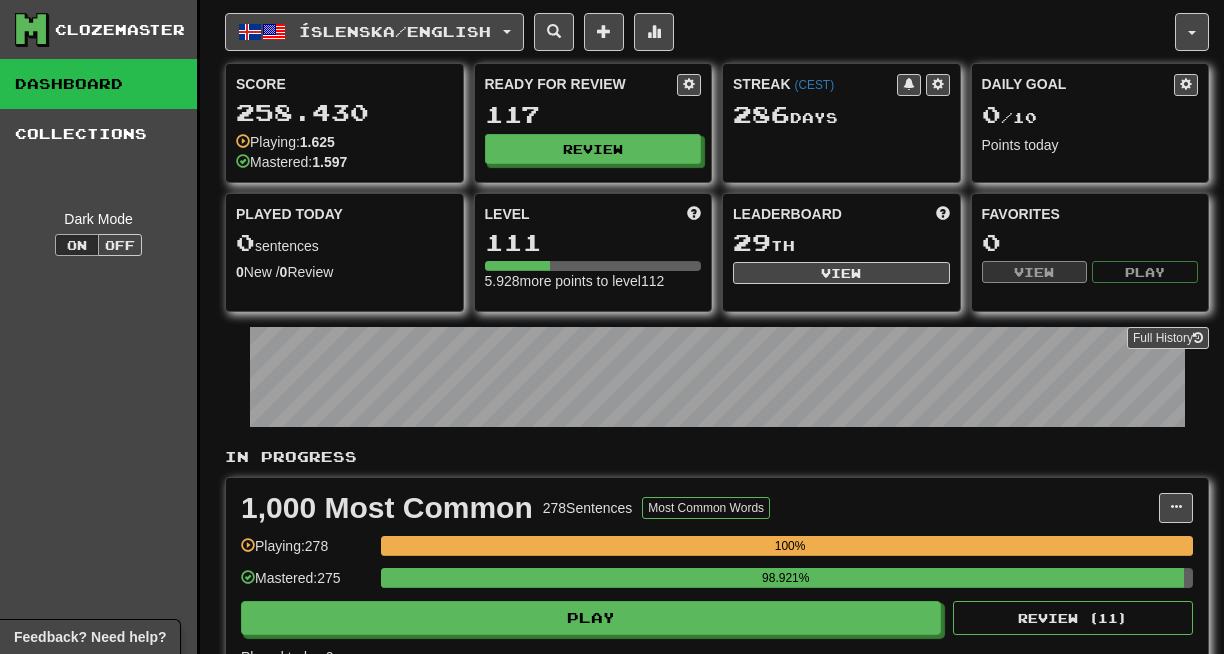 scroll, scrollTop: 0, scrollLeft: 0, axis: both 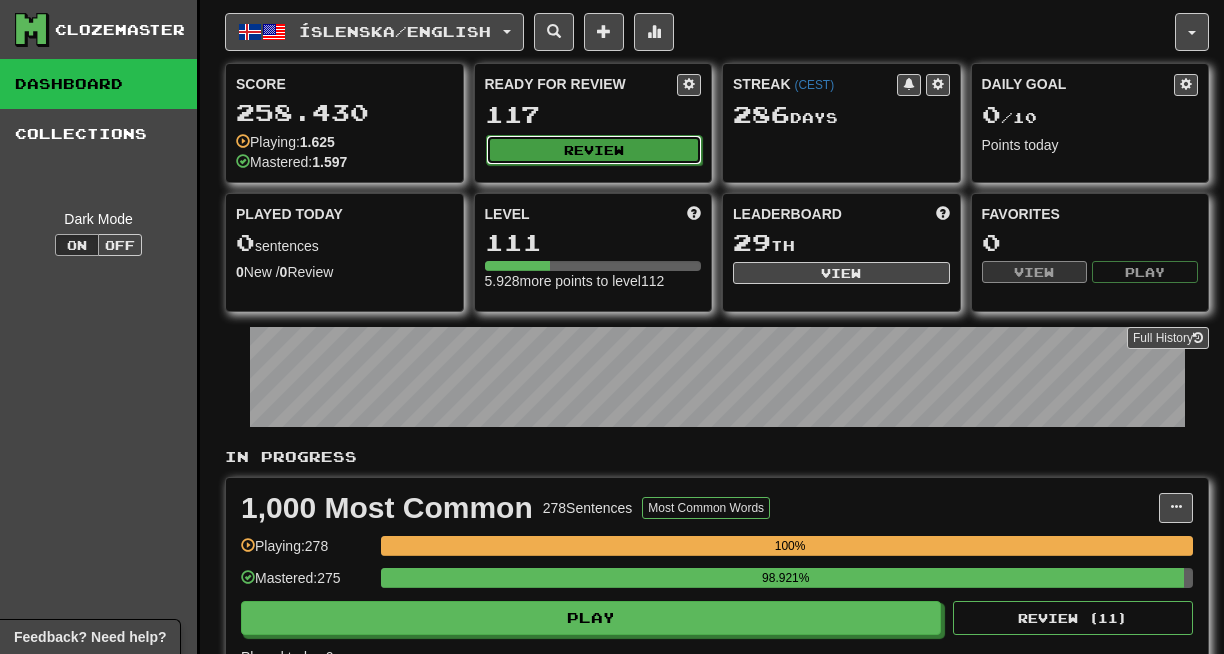 click on "Review" at bounding box center [594, 150] 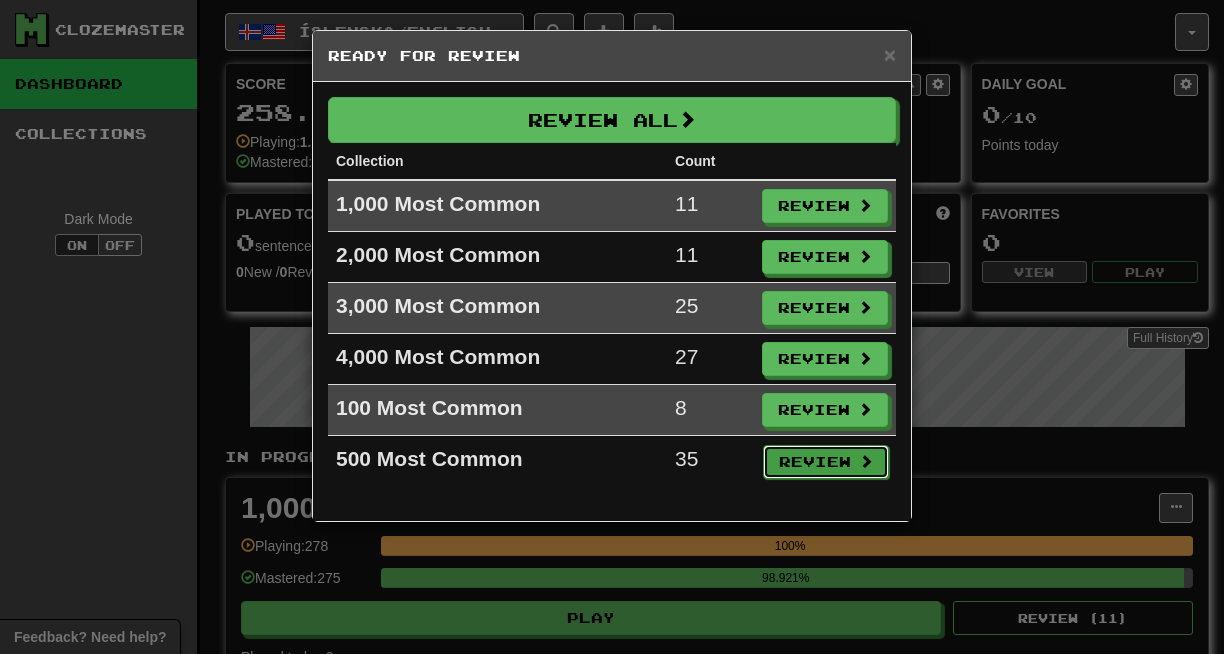 click on "Review" at bounding box center [826, 462] 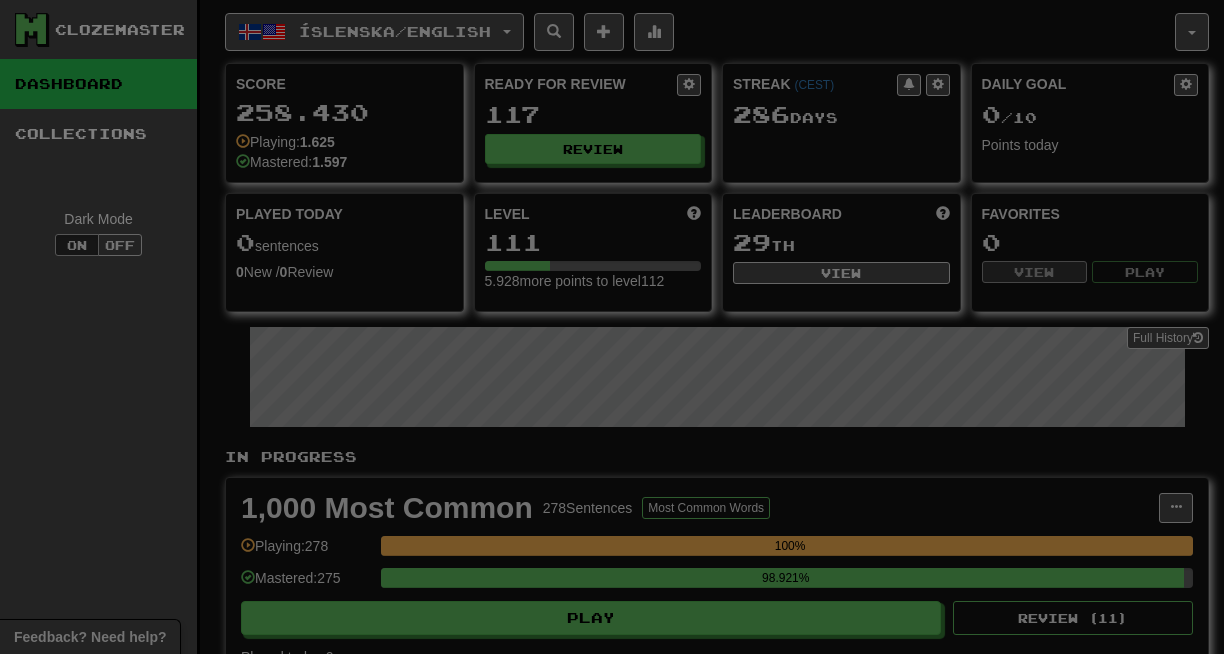 select on "**" 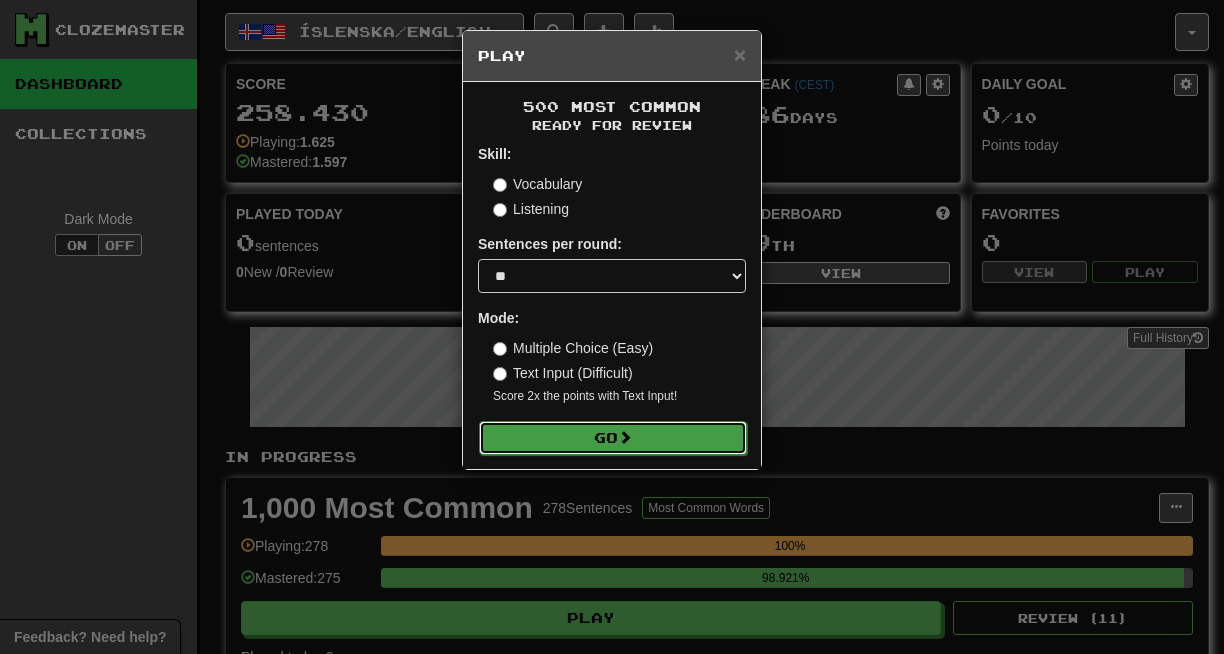 click on "Go" at bounding box center [613, 438] 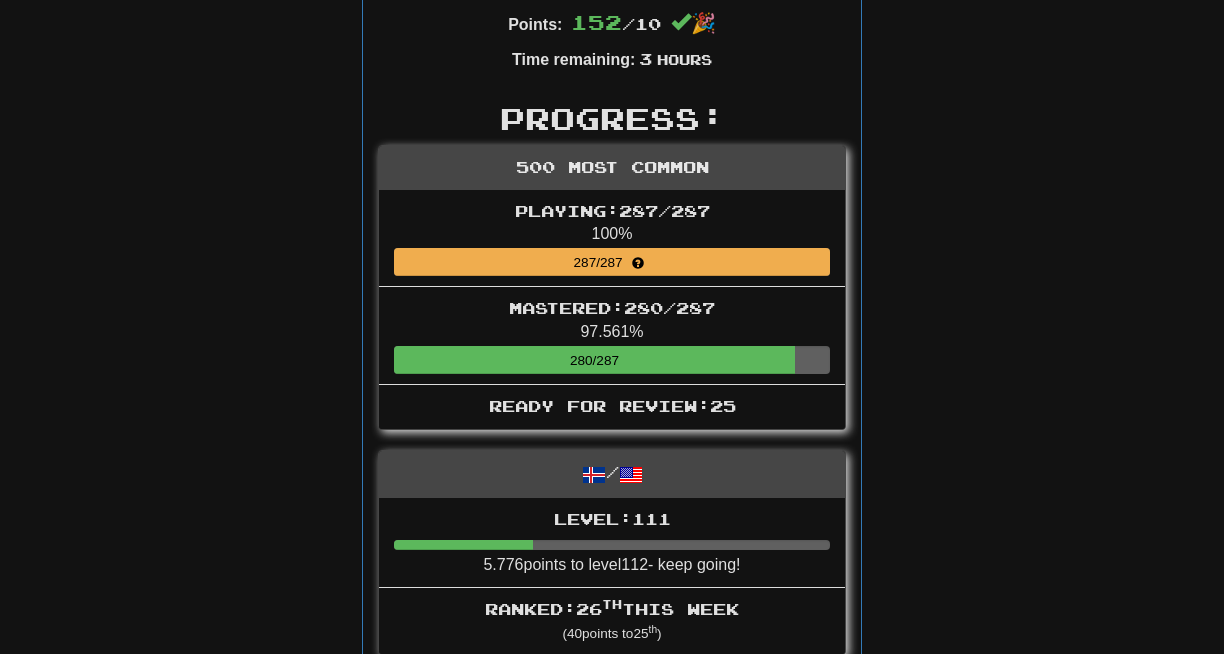 scroll, scrollTop: 0, scrollLeft: 0, axis: both 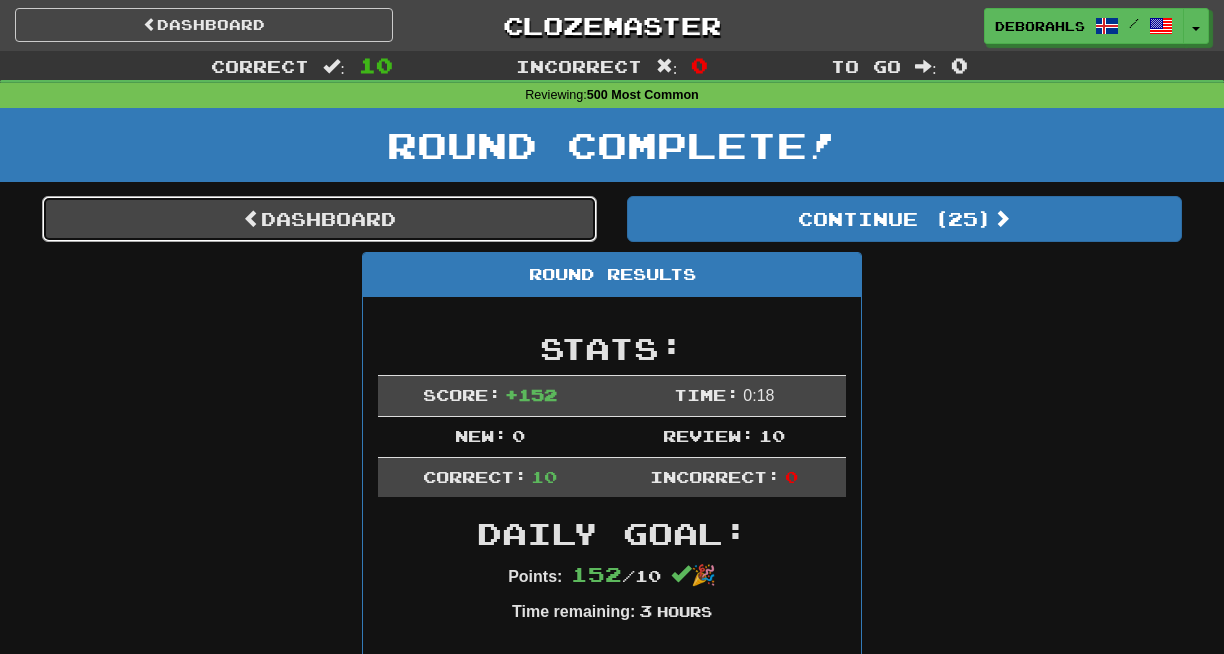 click on "Dashboard" at bounding box center (319, 219) 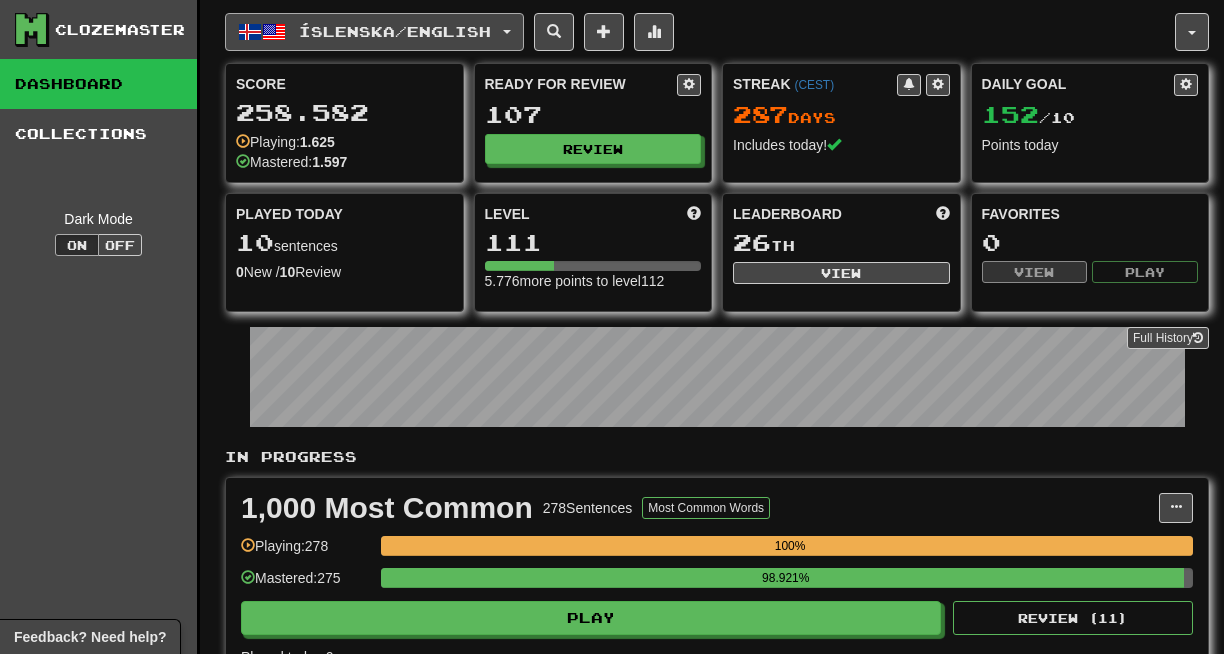 scroll, scrollTop: 0, scrollLeft: 0, axis: both 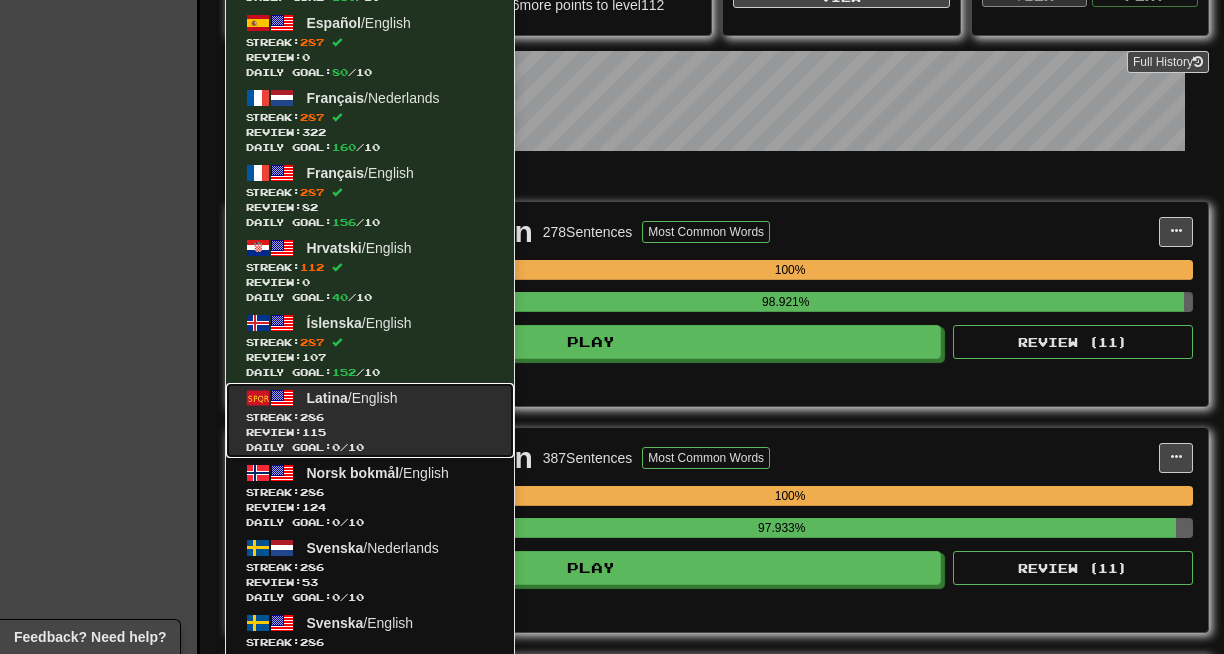 click on "Streak:  286" at bounding box center (370, 417) 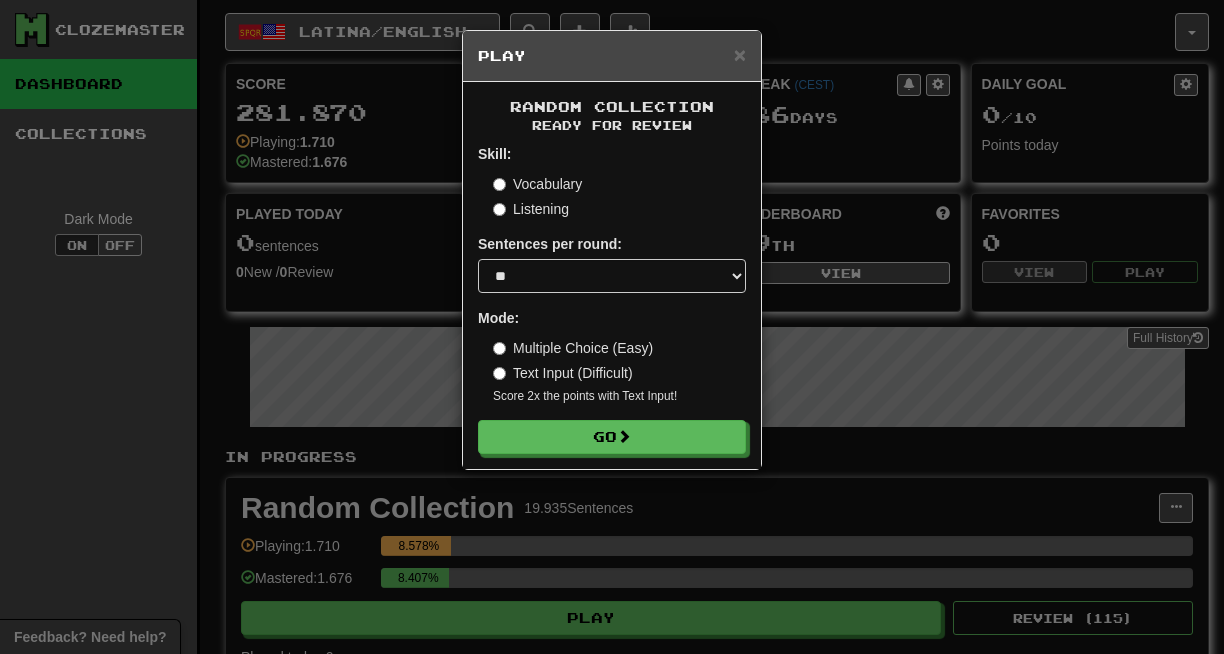 select on "**" 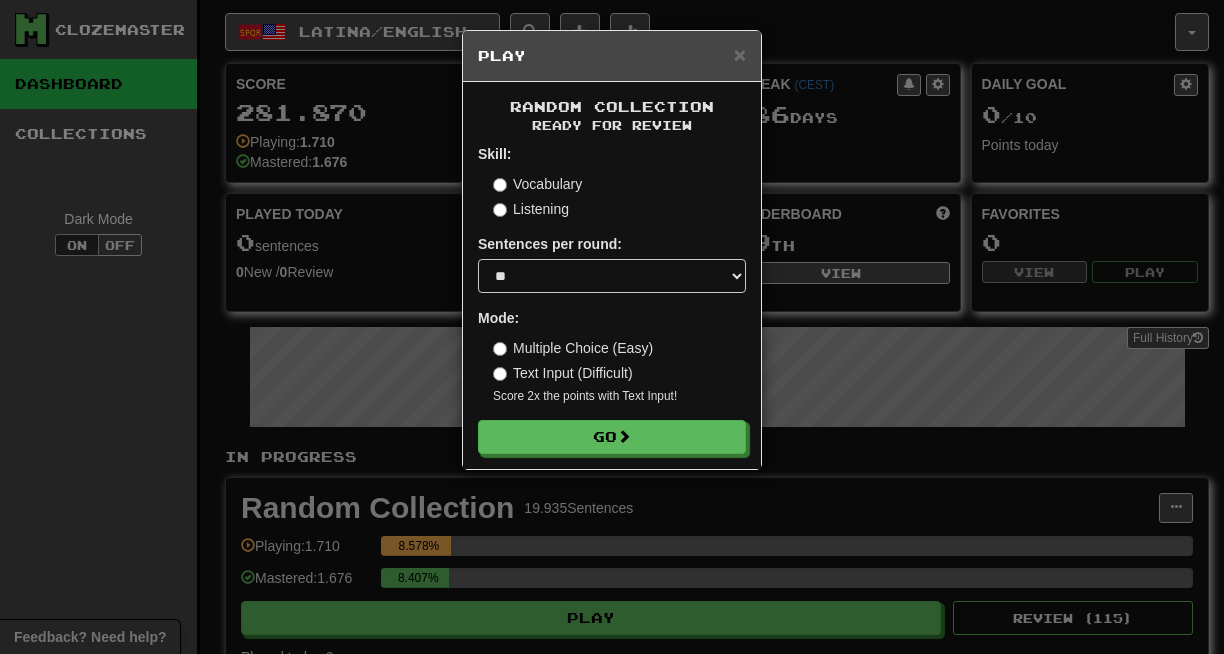 scroll, scrollTop: 0, scrollLeft: 0, axis: both 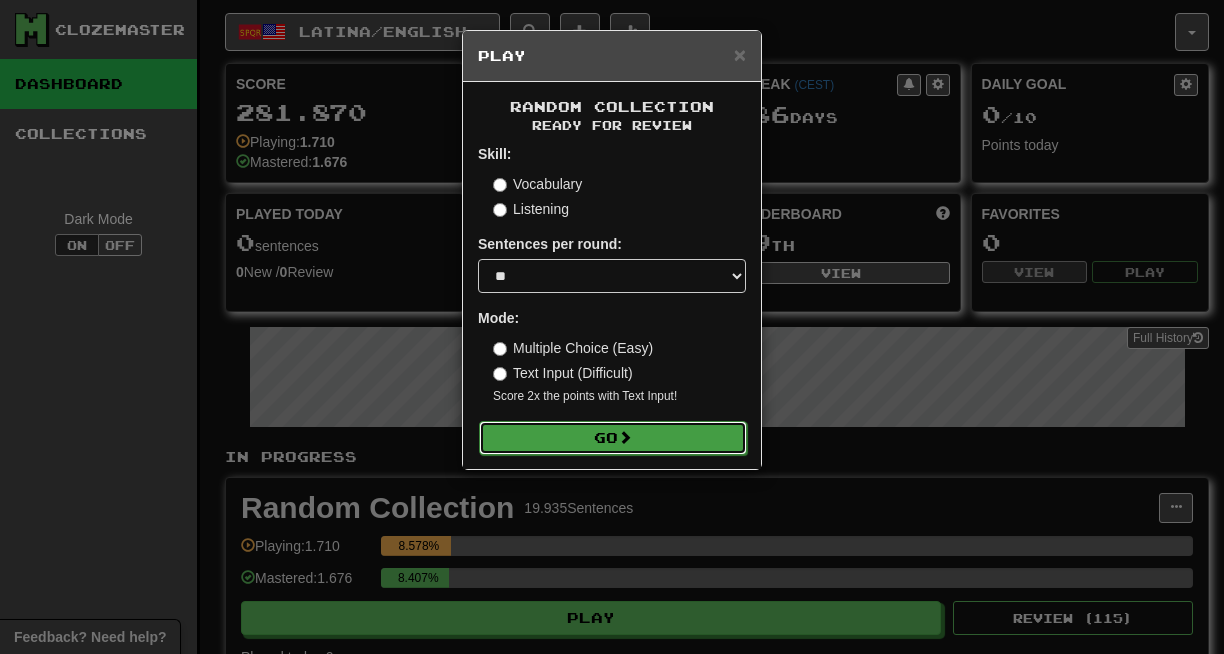 click on "Go" at bounding box center (613, 438) 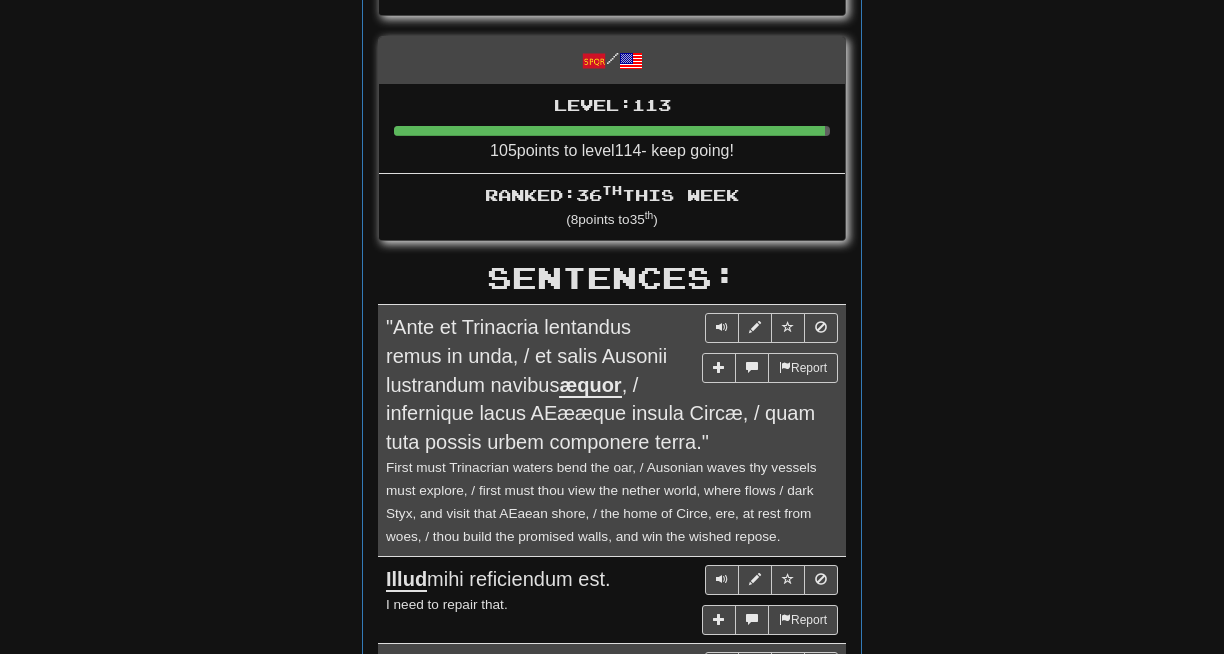 scroll, scrollTop: 0, scrollLeft: 0, axis: both 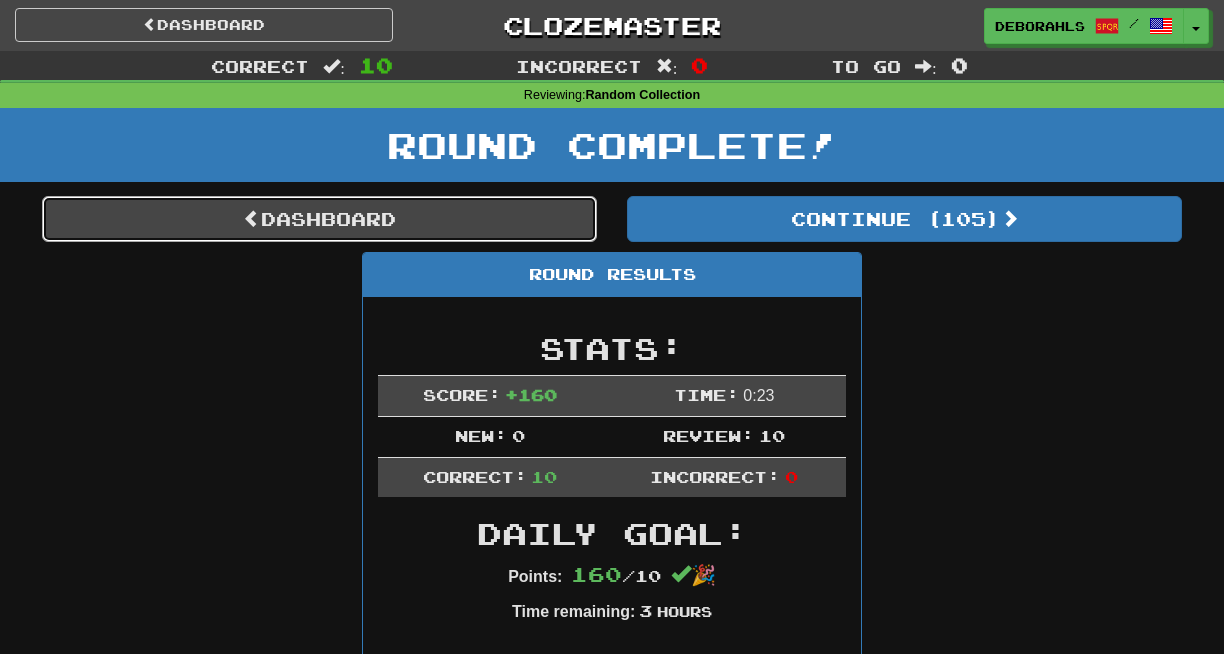 click on "Dashboard" at bounding box center (319, 219) 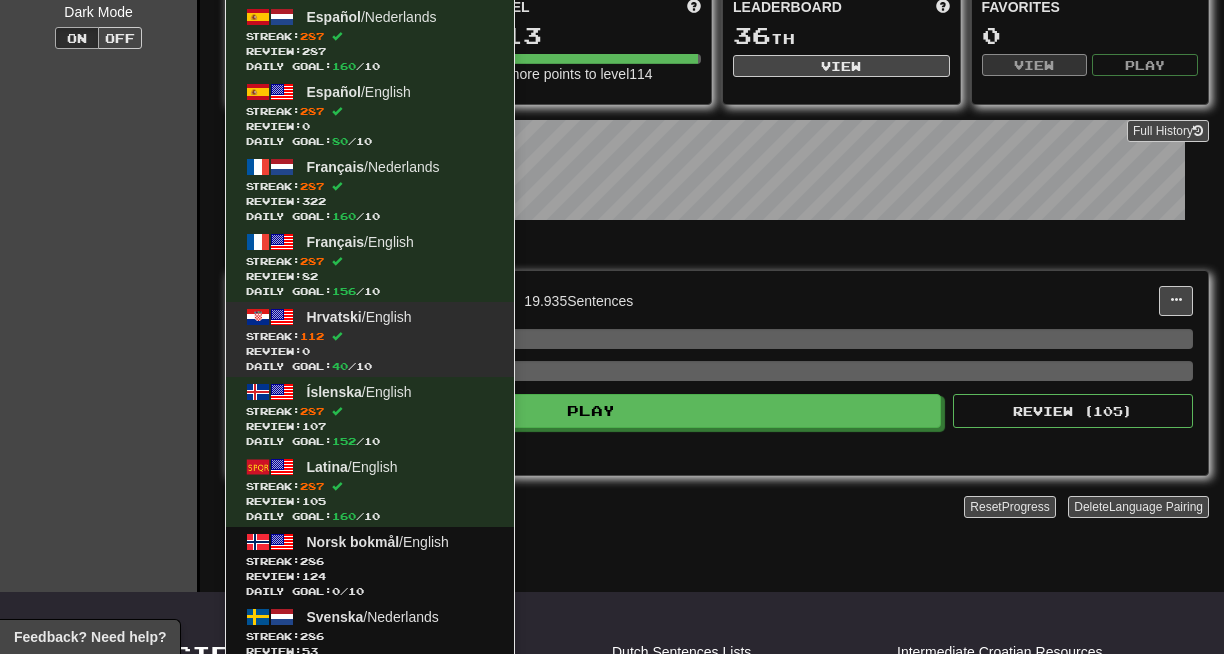 scroll, scrollTop: 276, scrollLeft: 0, axis: vertical 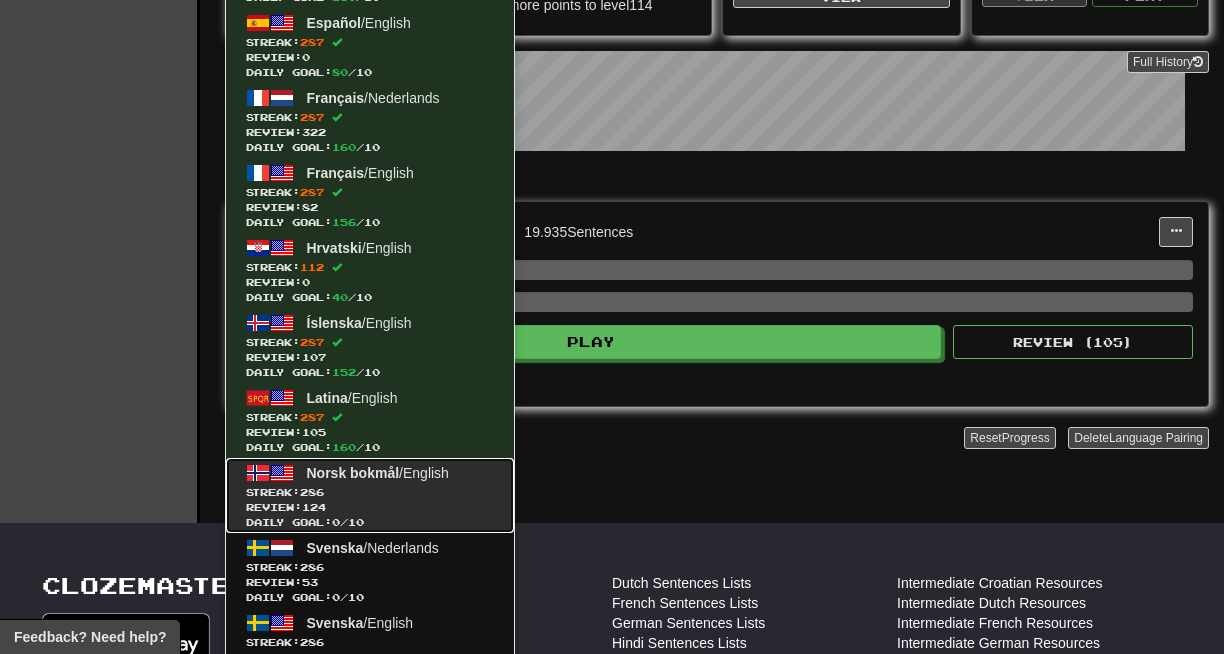 click on "Daily Goal:  0  /  10" at bounding box center [370, 522] 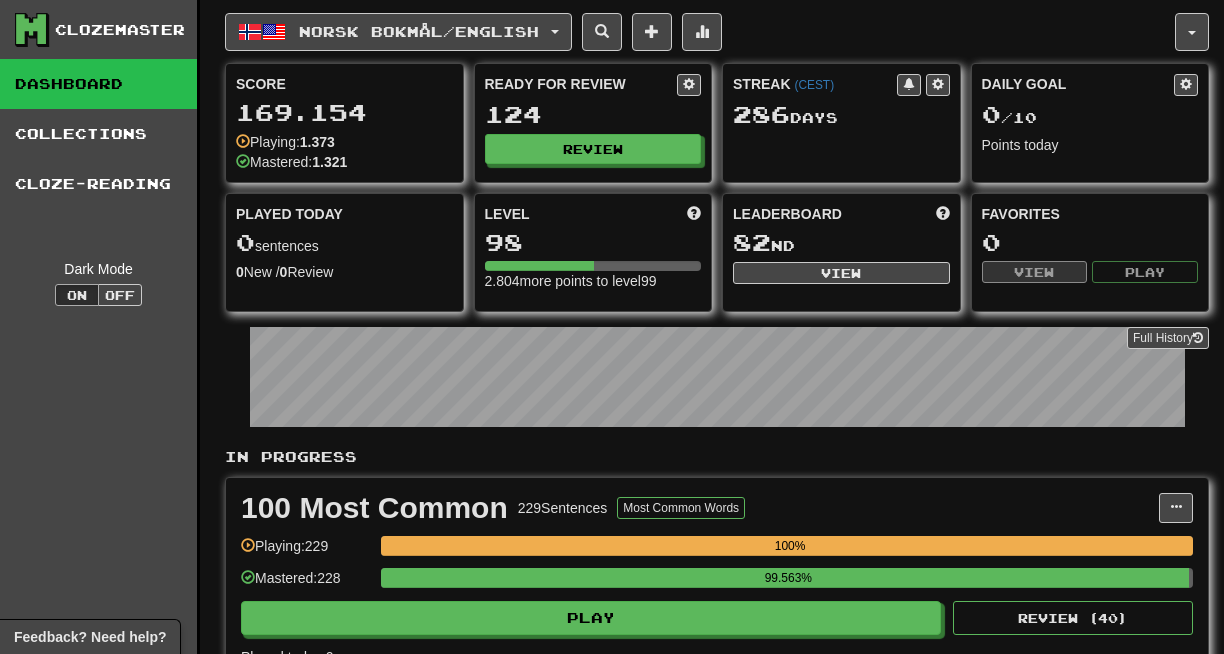 scroll, scrollTop: 0, scrollLeft: 0, axis: both 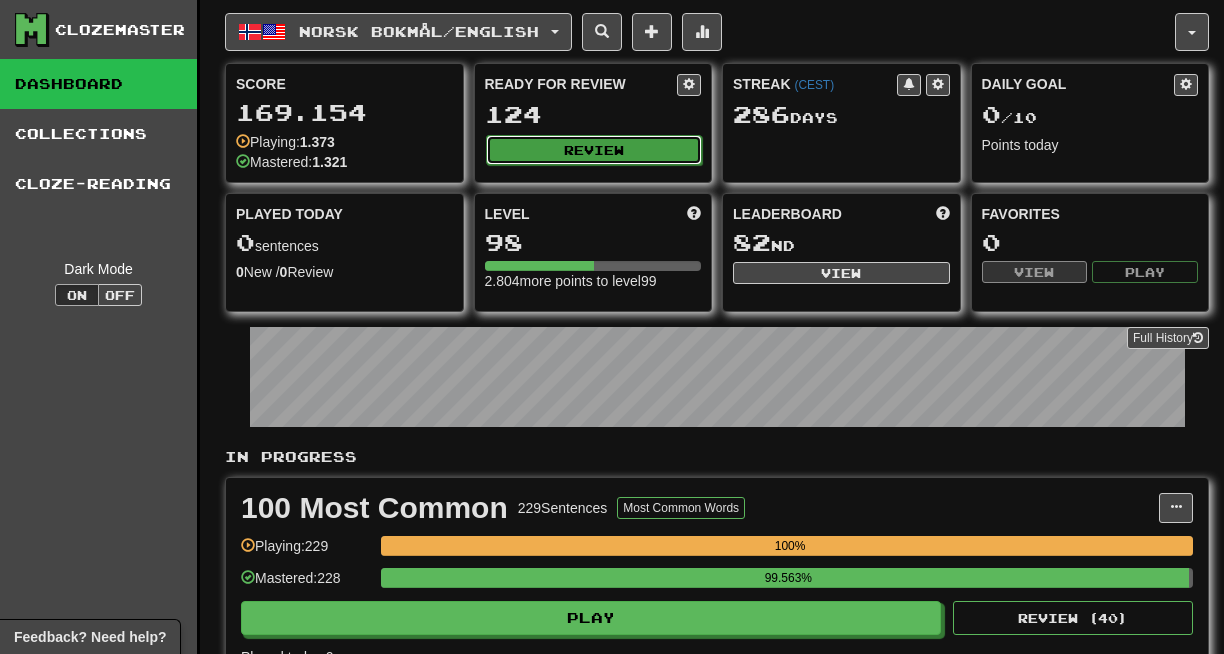 click on "Review" at bounding box center (594, 150) 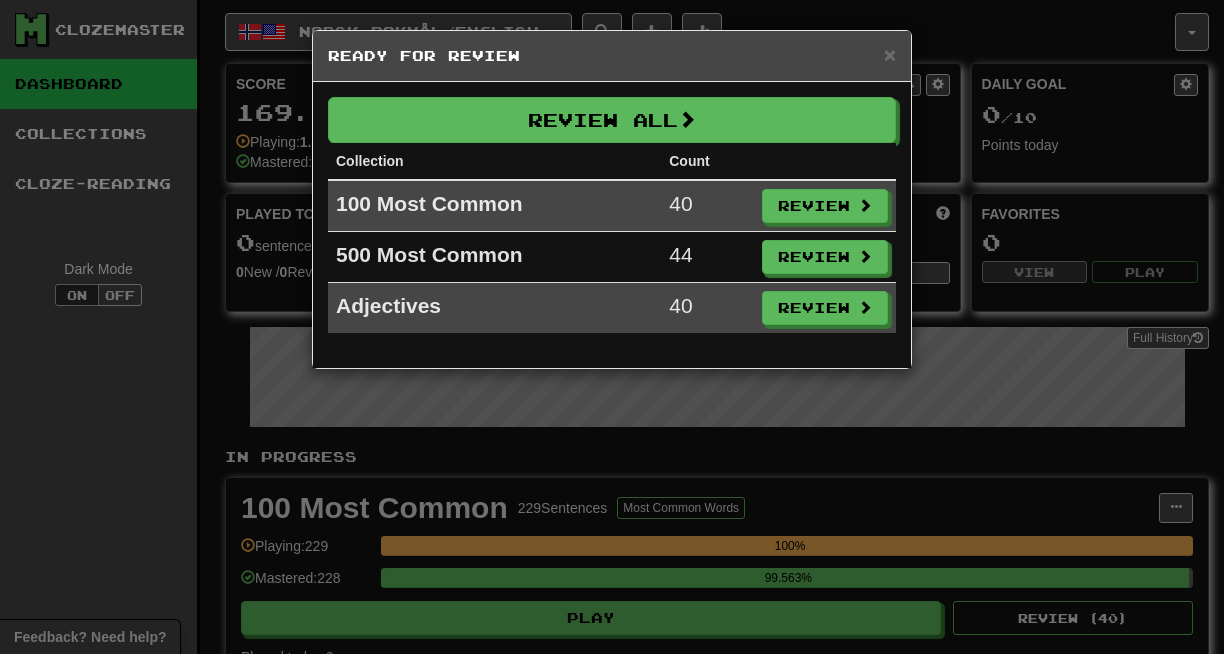 click on "× Ready for Review Review All  Collection Count 100 Most Common 40 Review 500 Most Common 44 Review Adjectives 40 Review" at bounding box center (612, 327) 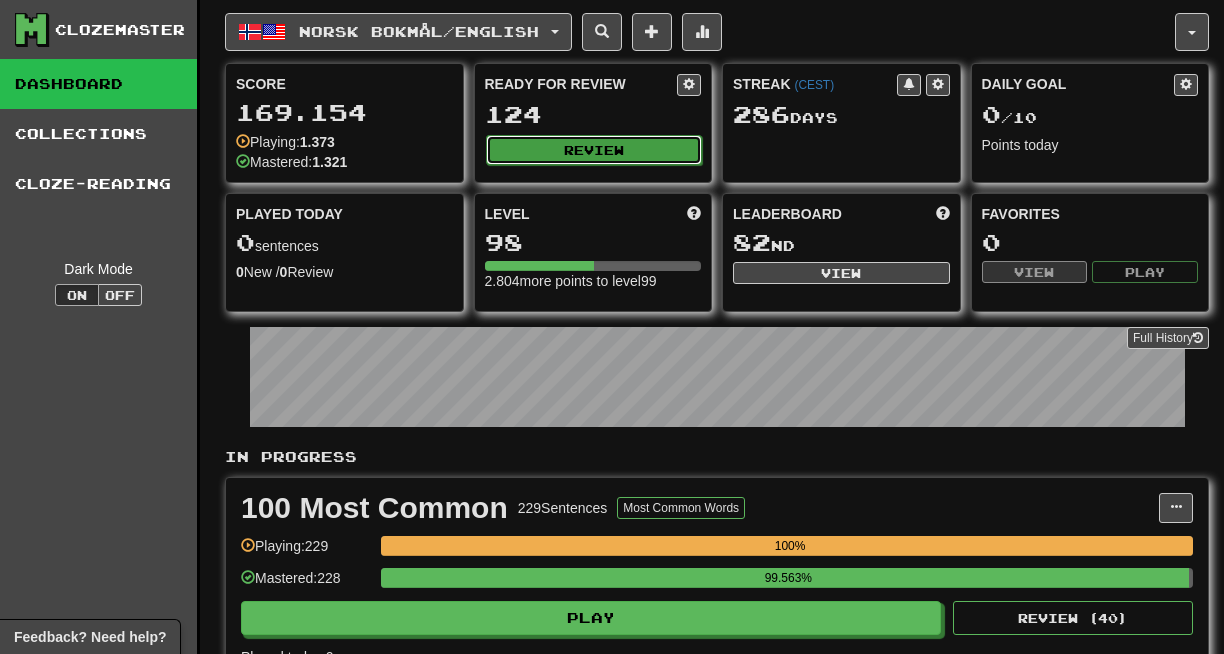 click on "Review" at bounding box center (594, 150) 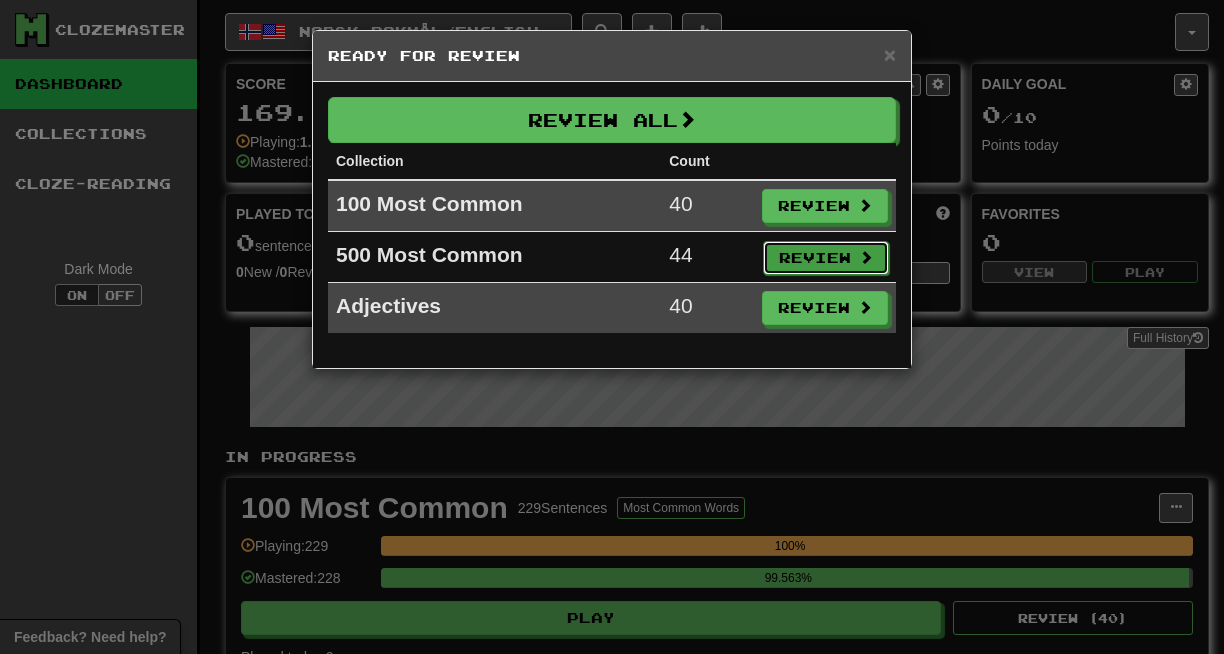 click on "Review" at bounding box center [826, 258] 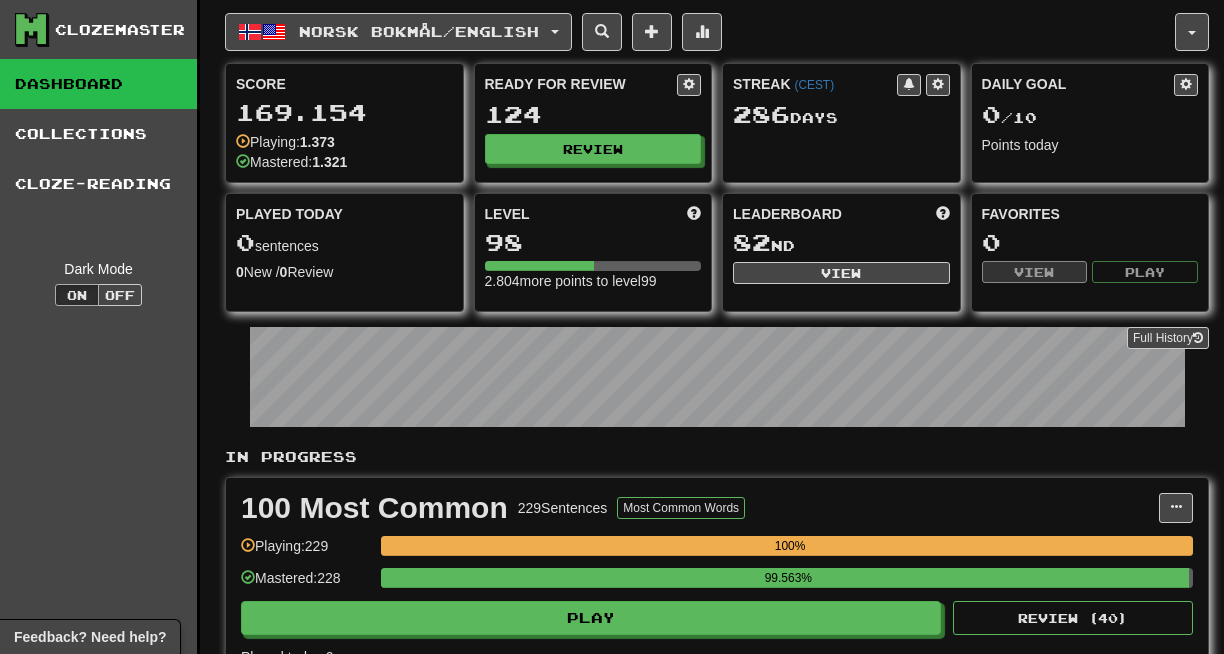 select on "**" 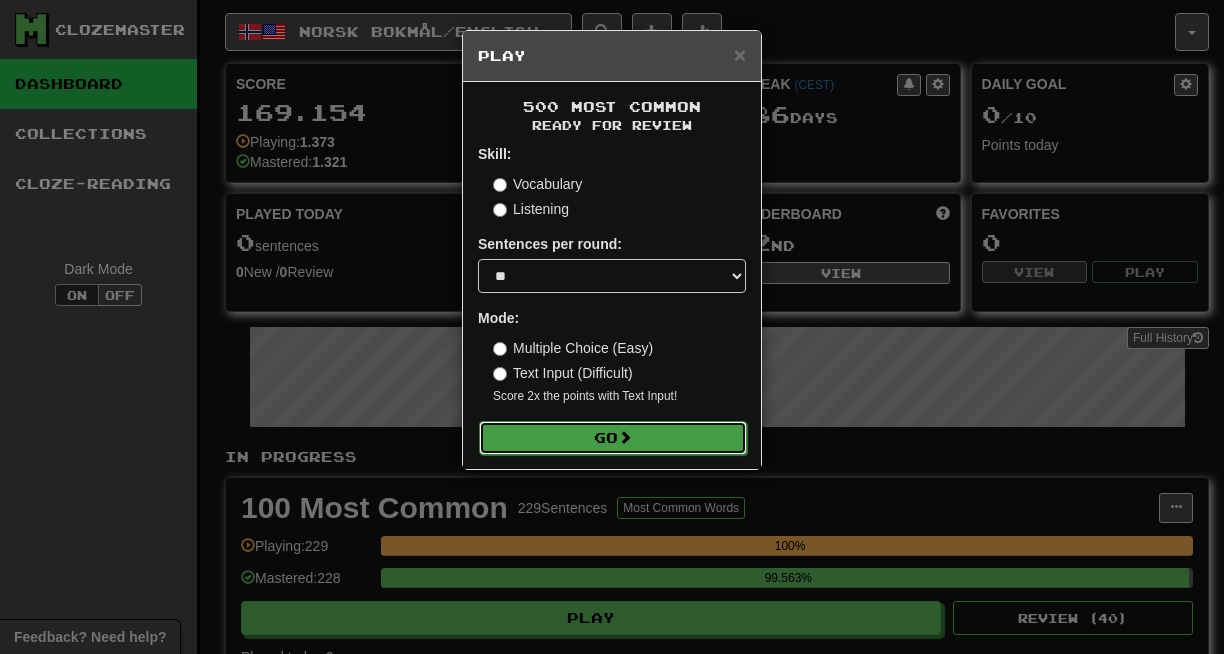 click on "Go" at bounding box center [613, 438] 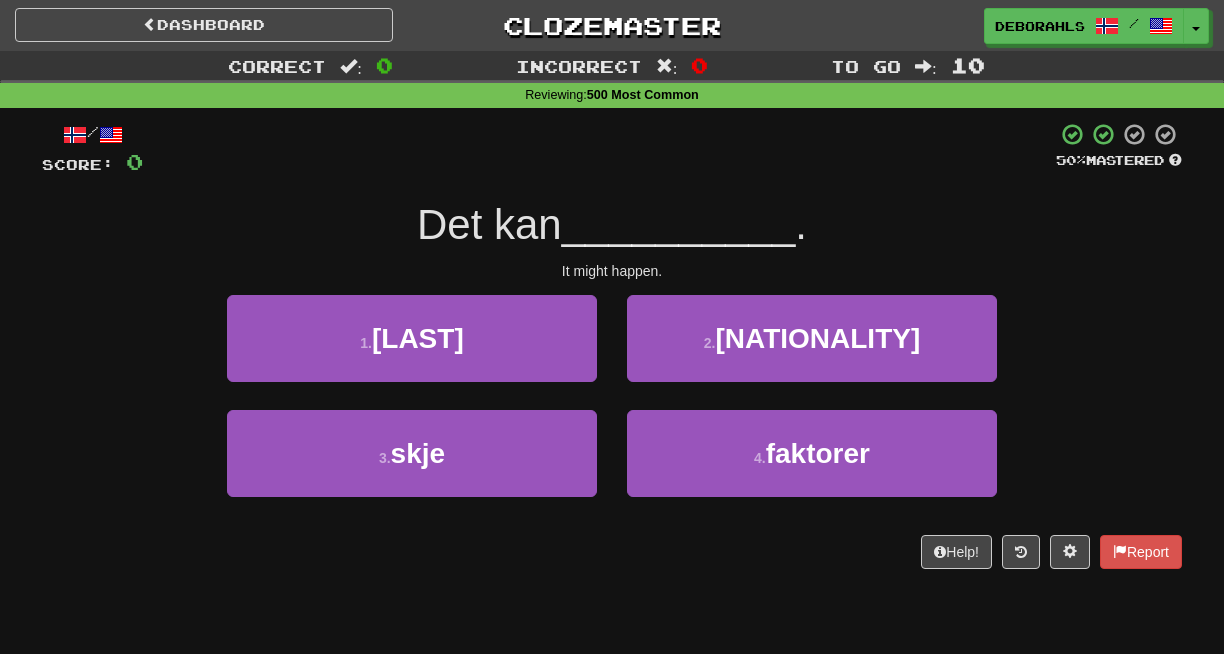 scroll, scrollTop: 0, scrollLeft: 0, axis: both 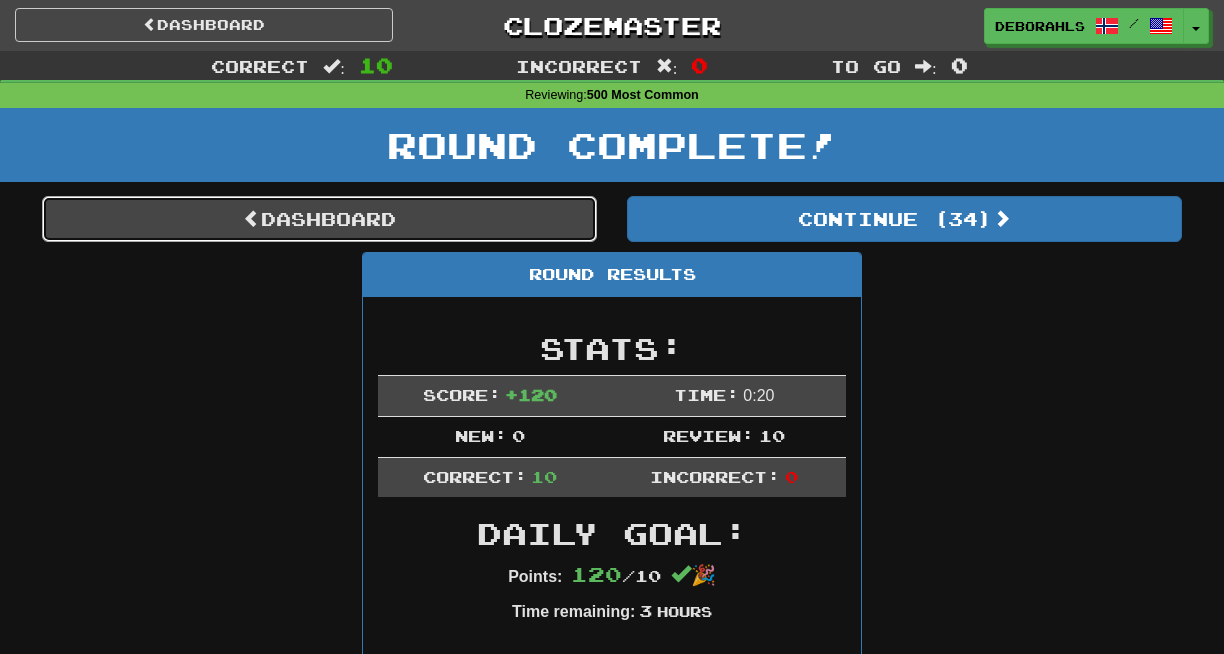 click on "Dashboard" at bounding box center (319, 219) 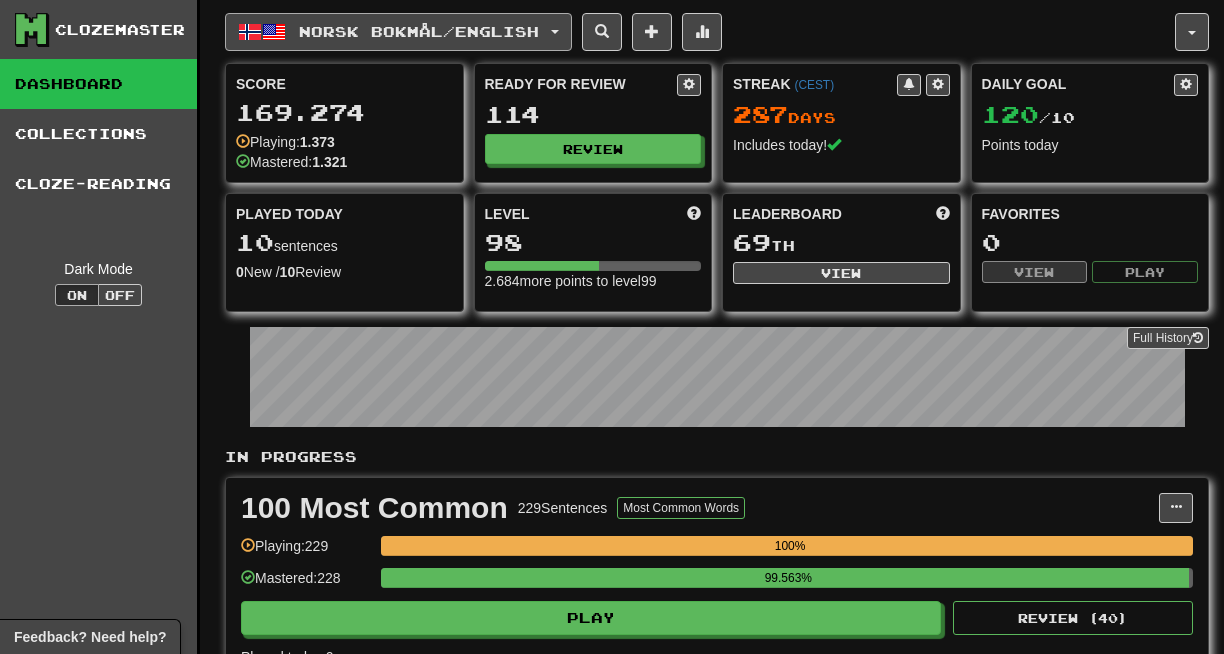 scroll, scrollTop: 0, scrollLeft: 0, axis: both 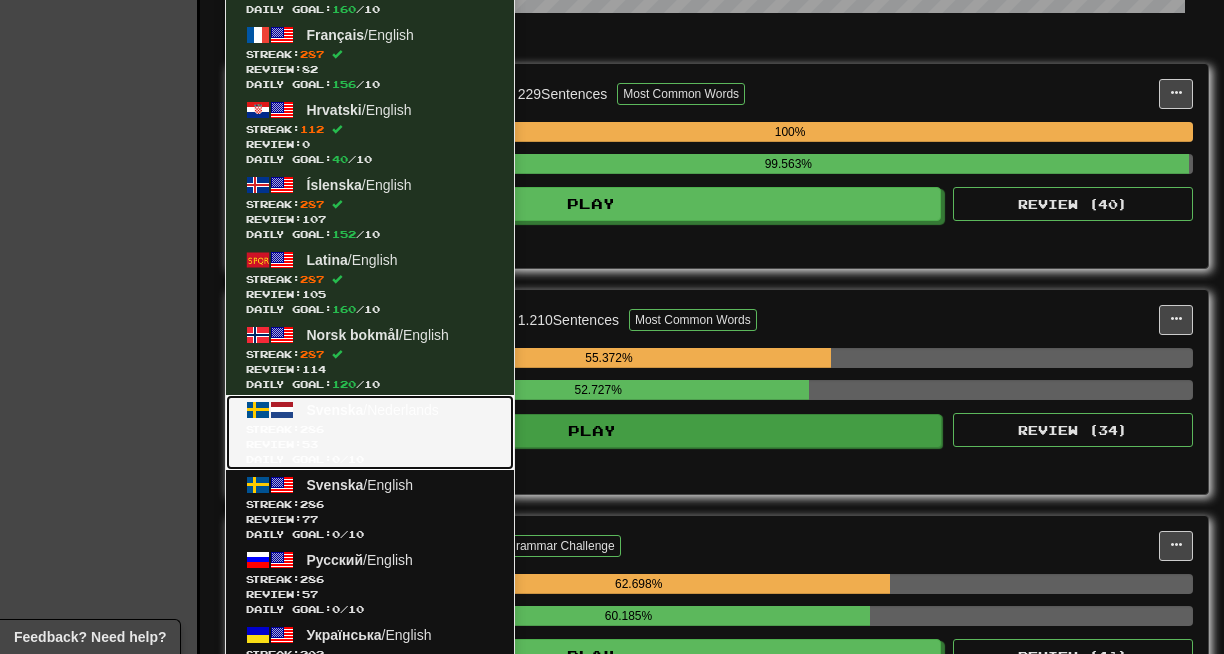 click on "Streak:  286" at bounding box center (370, 429) 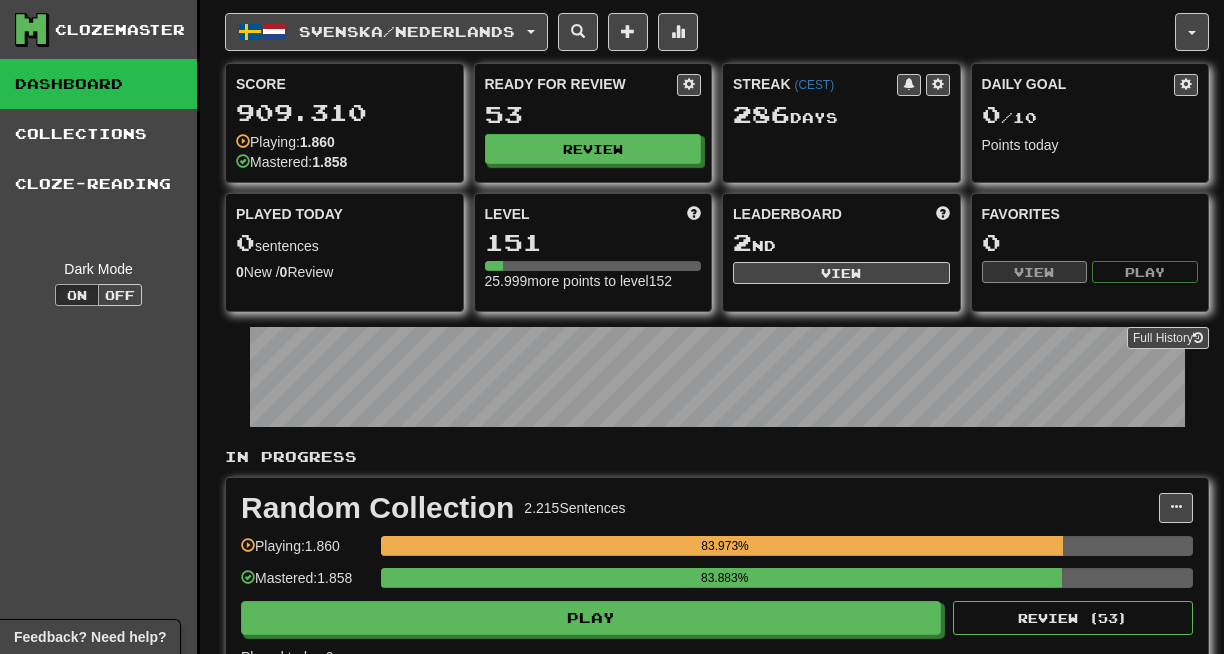 scroll, scrollTop: 0, scrollLeft: 0, axis: both 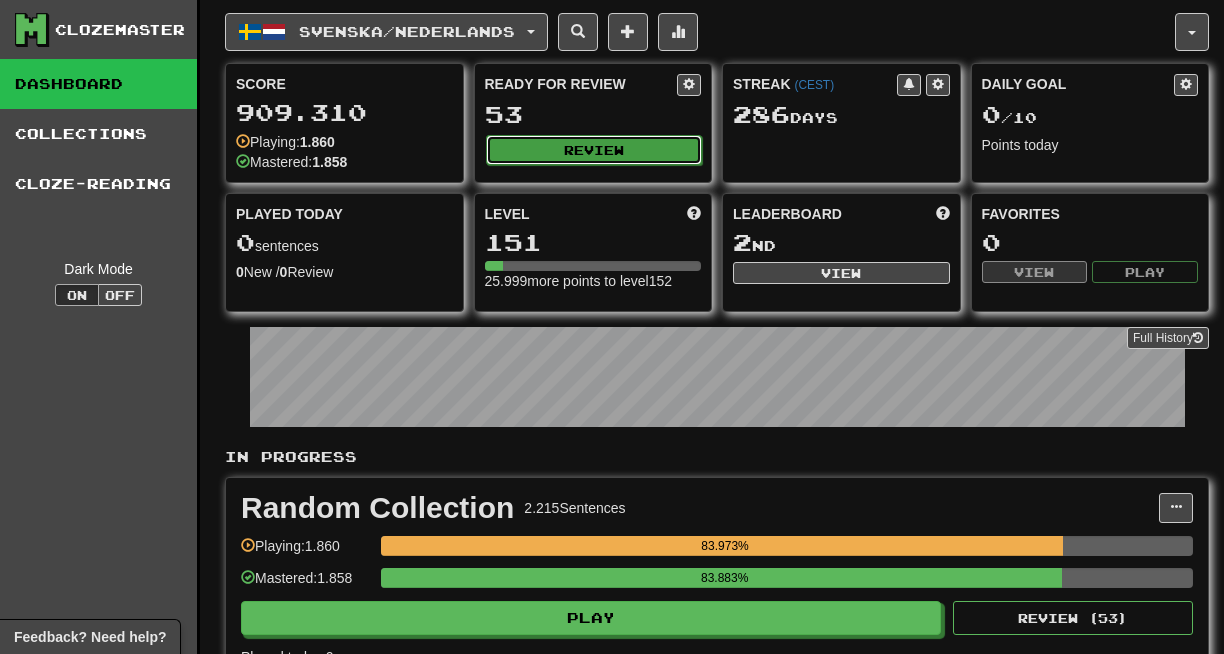 click on "Review" at bounding box center [594, 150] 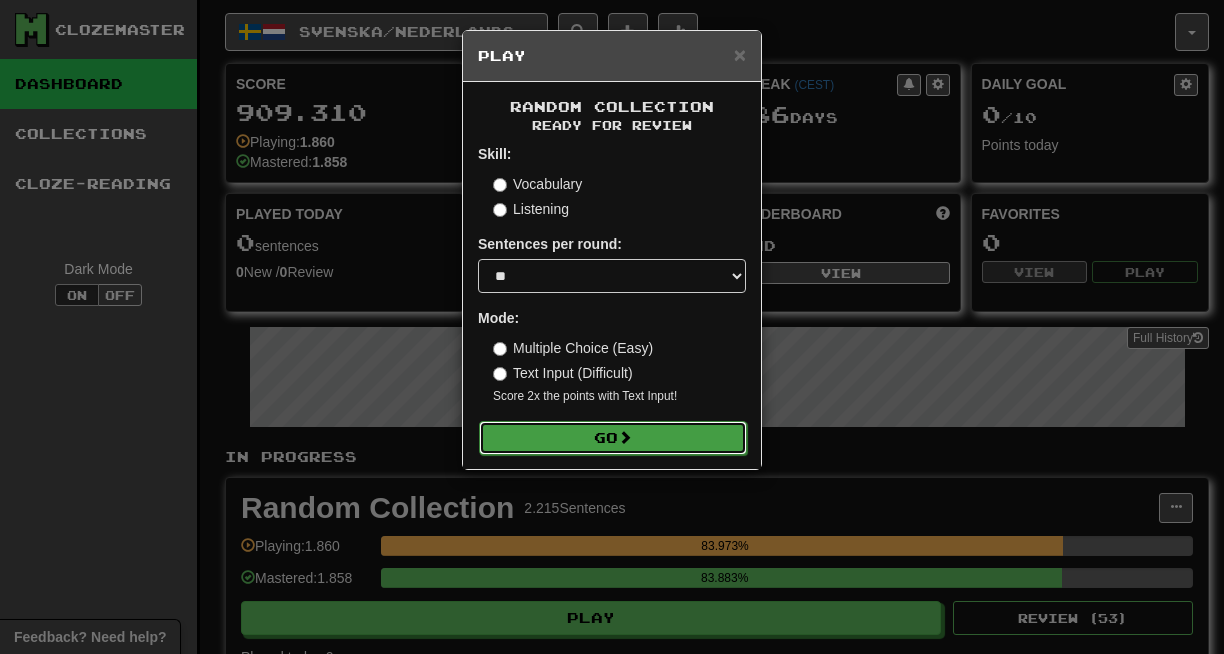 click on "Go" at bounding box center (613, 438) 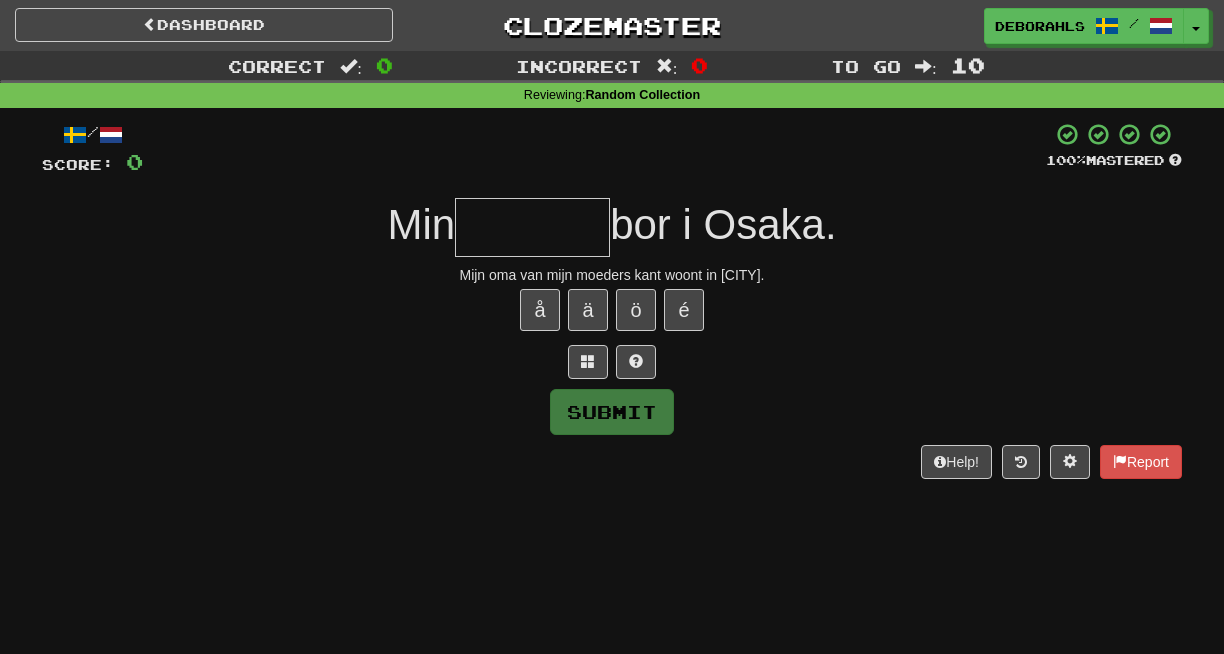 scroll, scrollTop: 0, scrollLeft: 0, axis: both 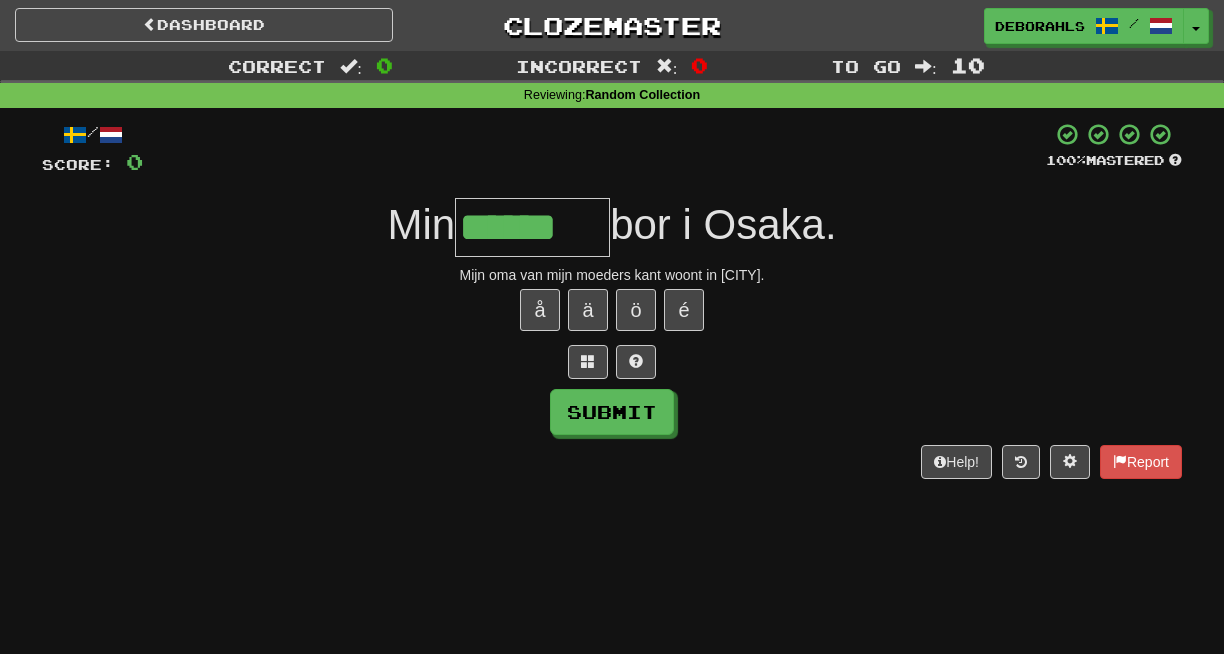 type on "******" 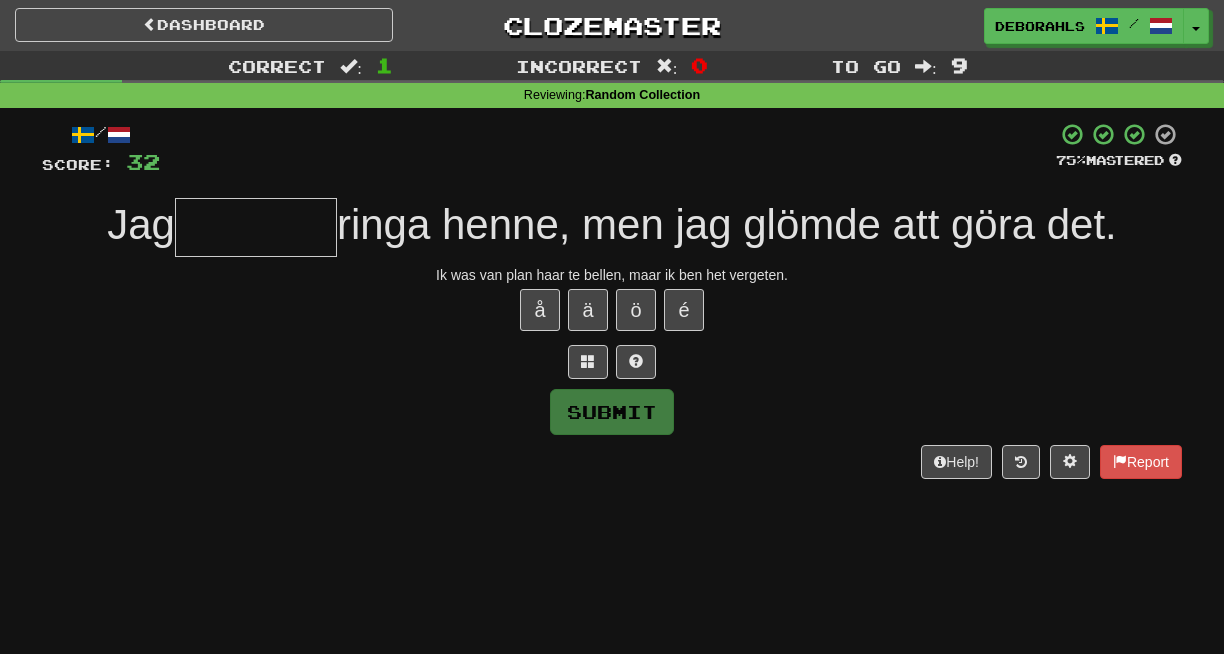 type on "*" 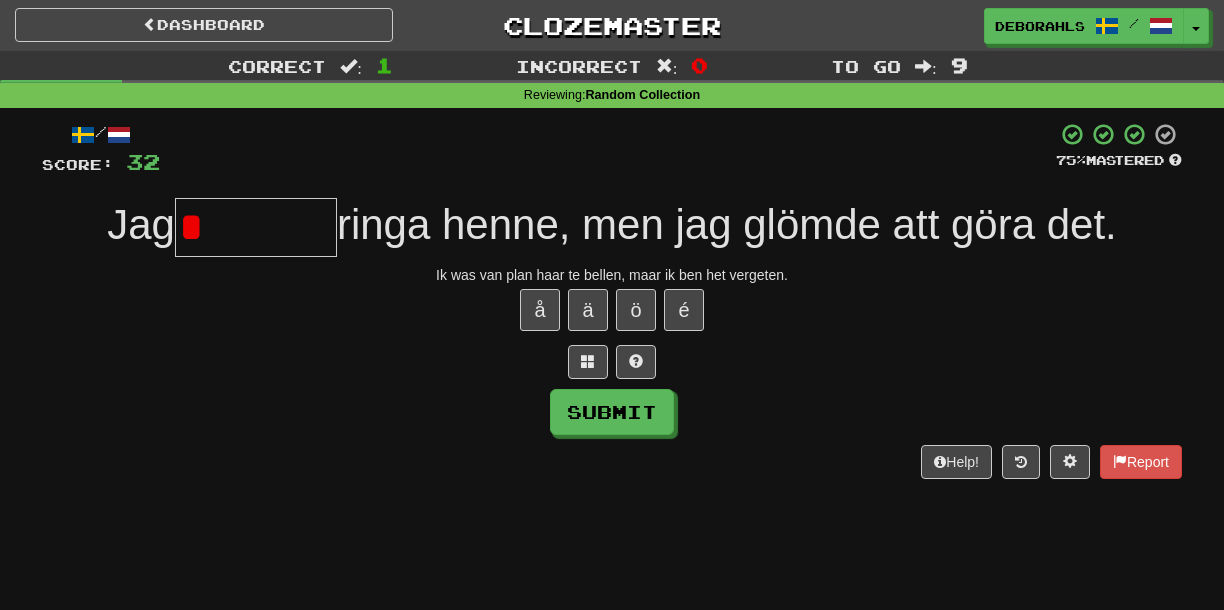 drag, startPoint x: 231, startPoint y: 236, endPoint x: 231, endPoint y: 279, distance: 43 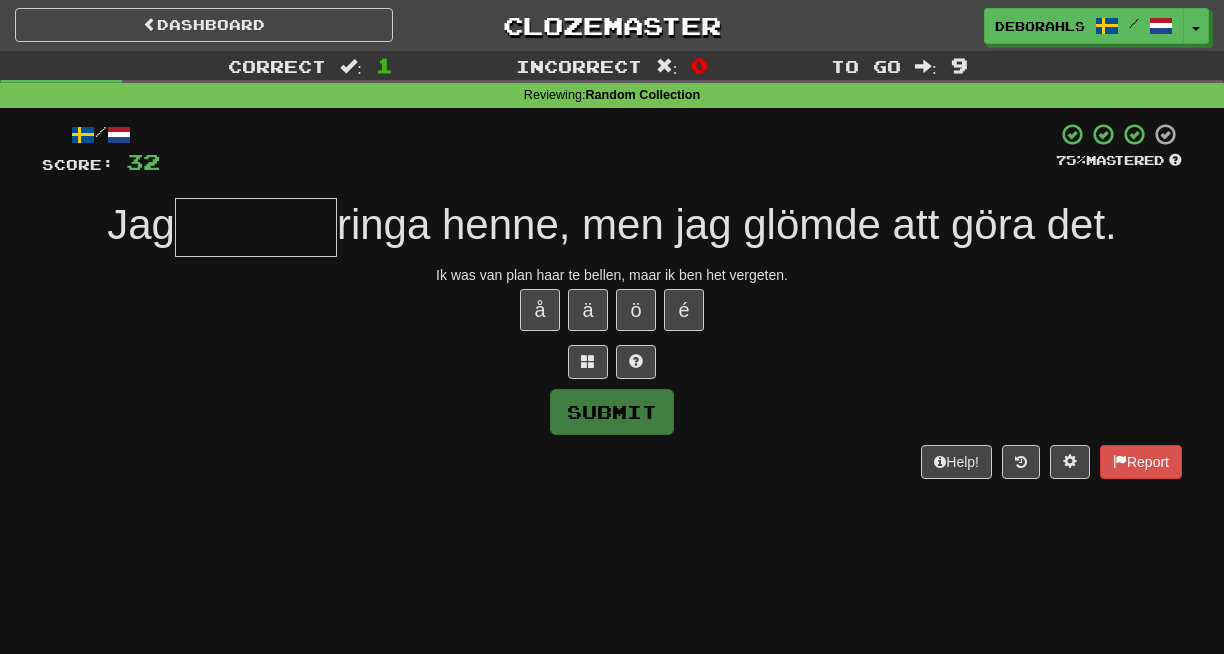 type on "*" 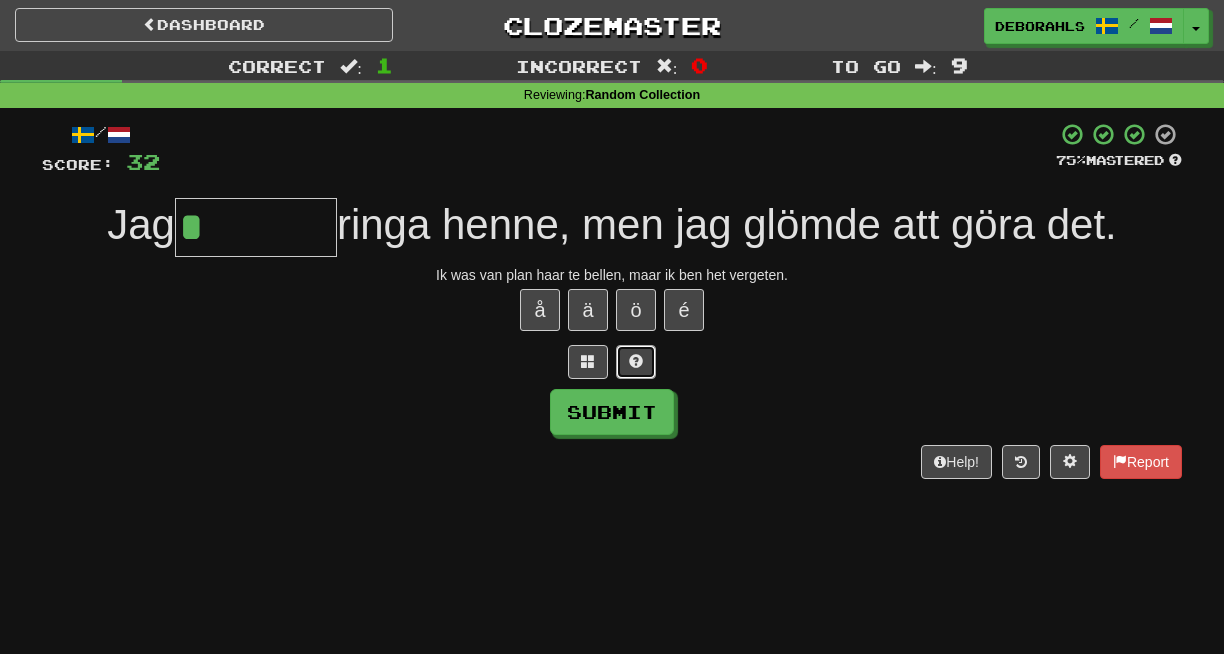 click at bounding box center [636, 361] 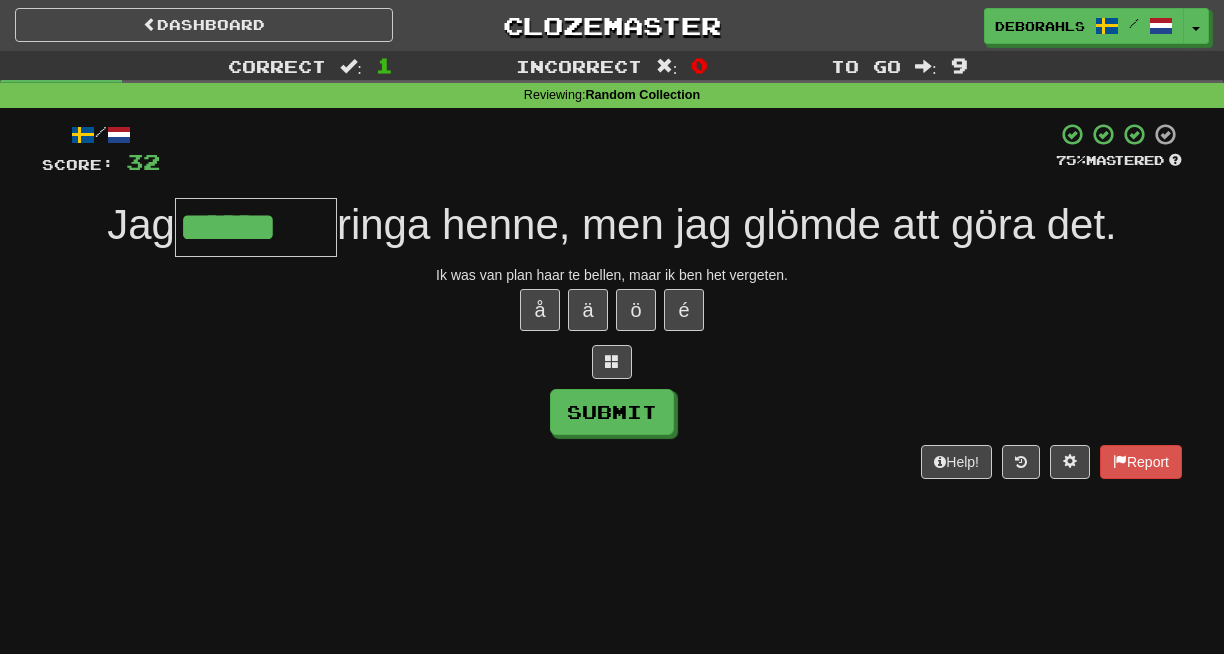 type on "******" 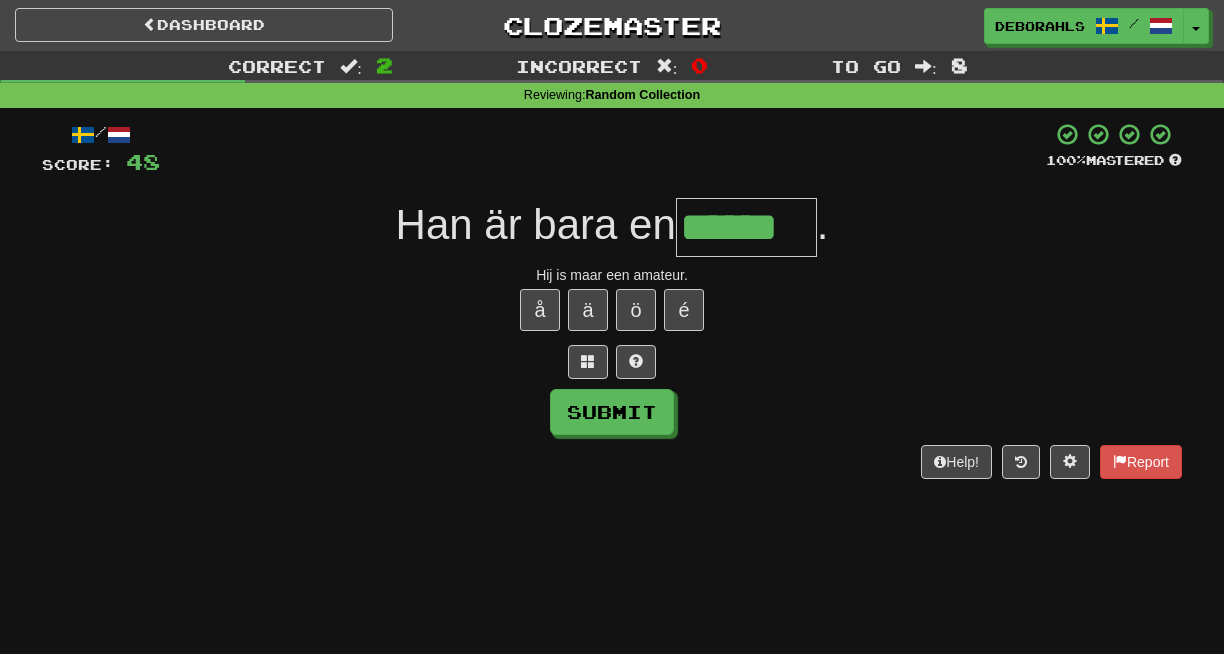type on "******" 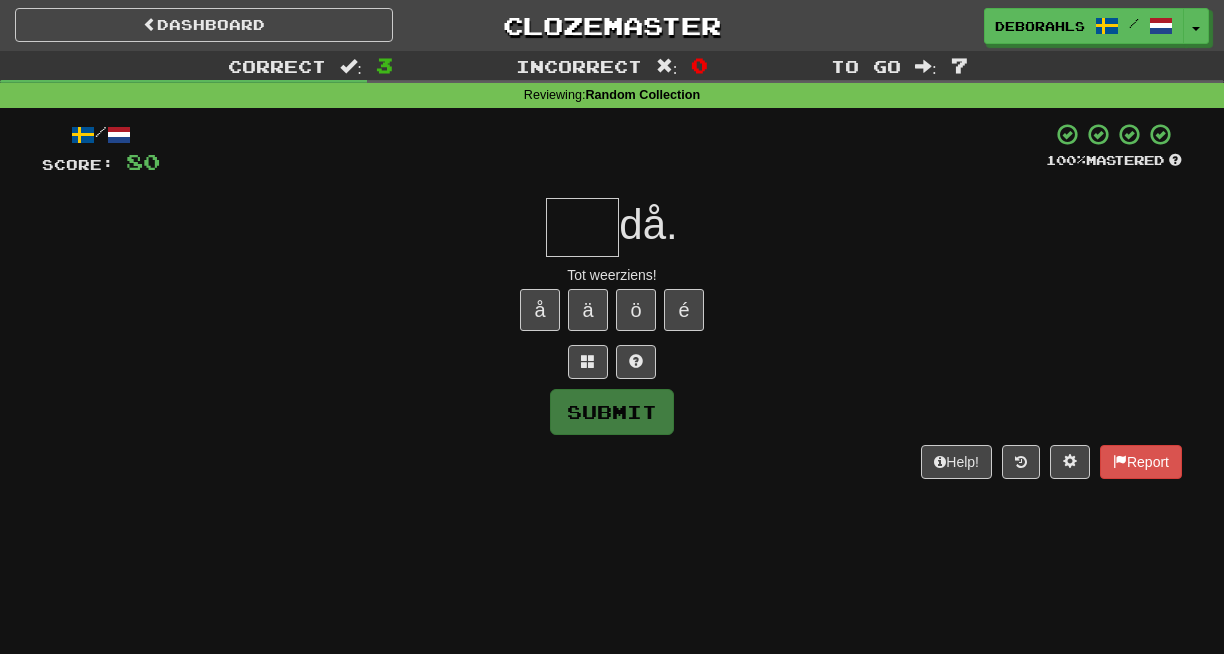 type on "*" 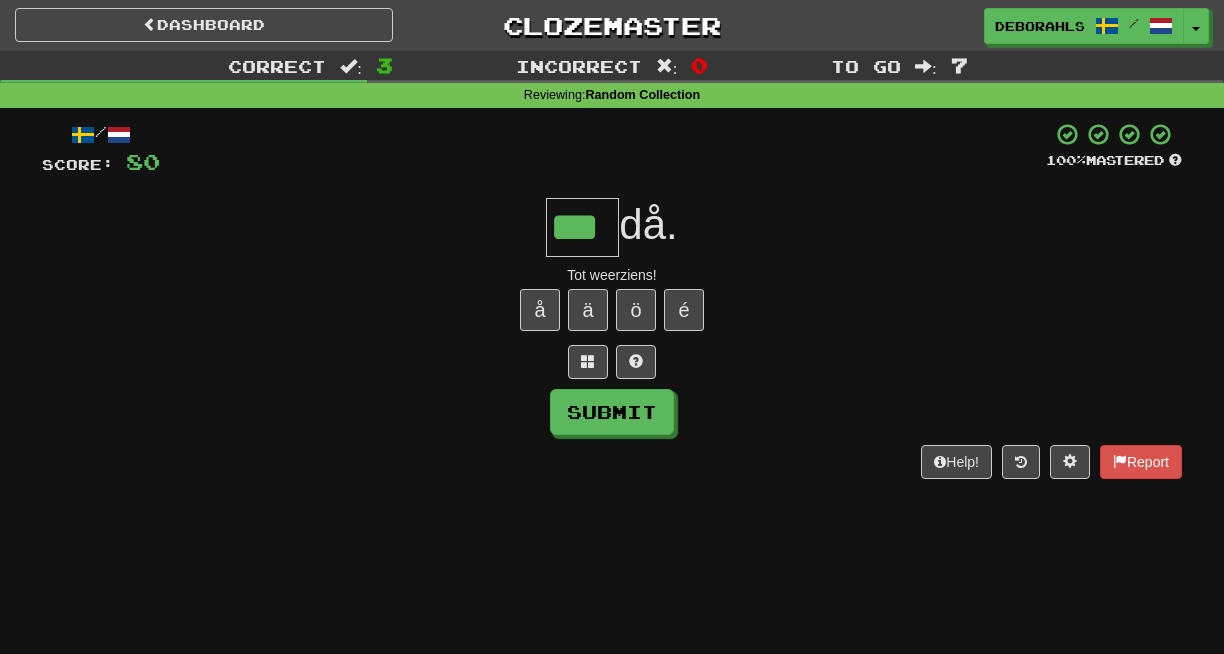 type on "***" 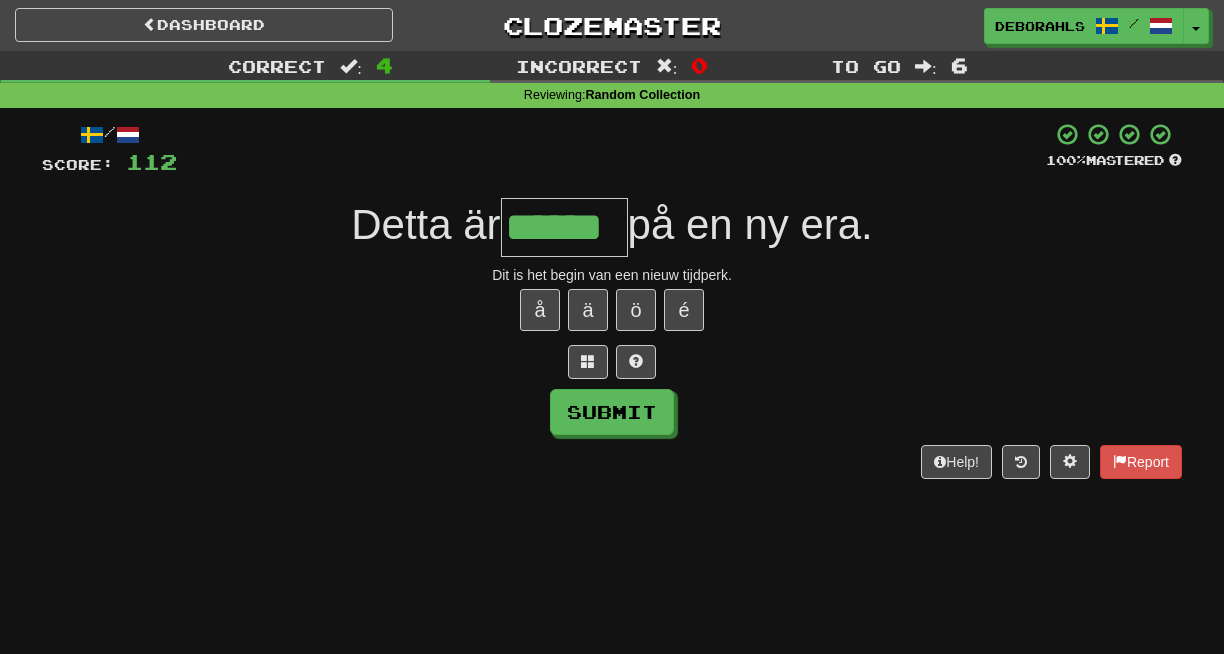type on "******" 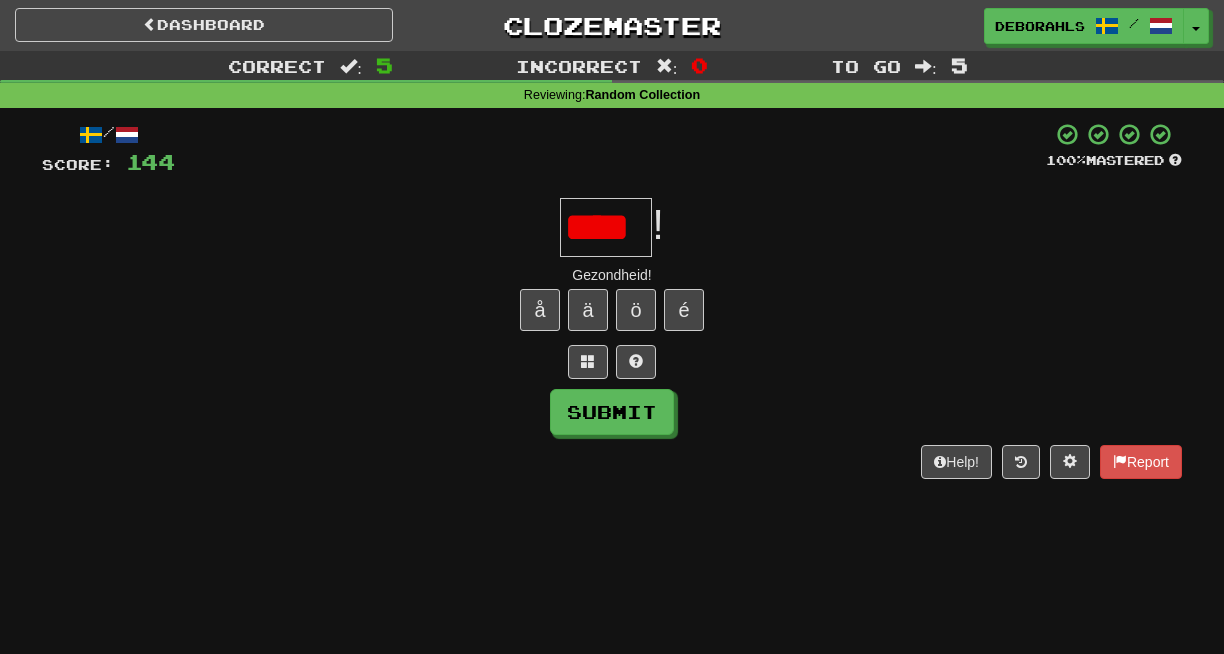 type on "****" 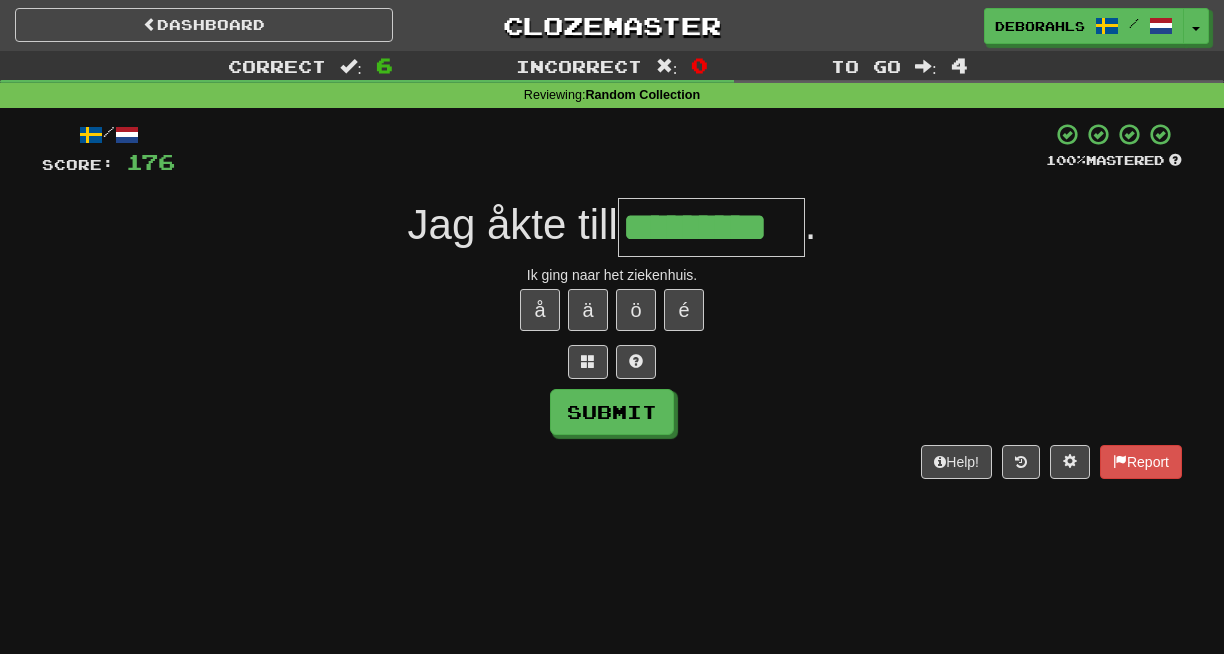 type on "*********" 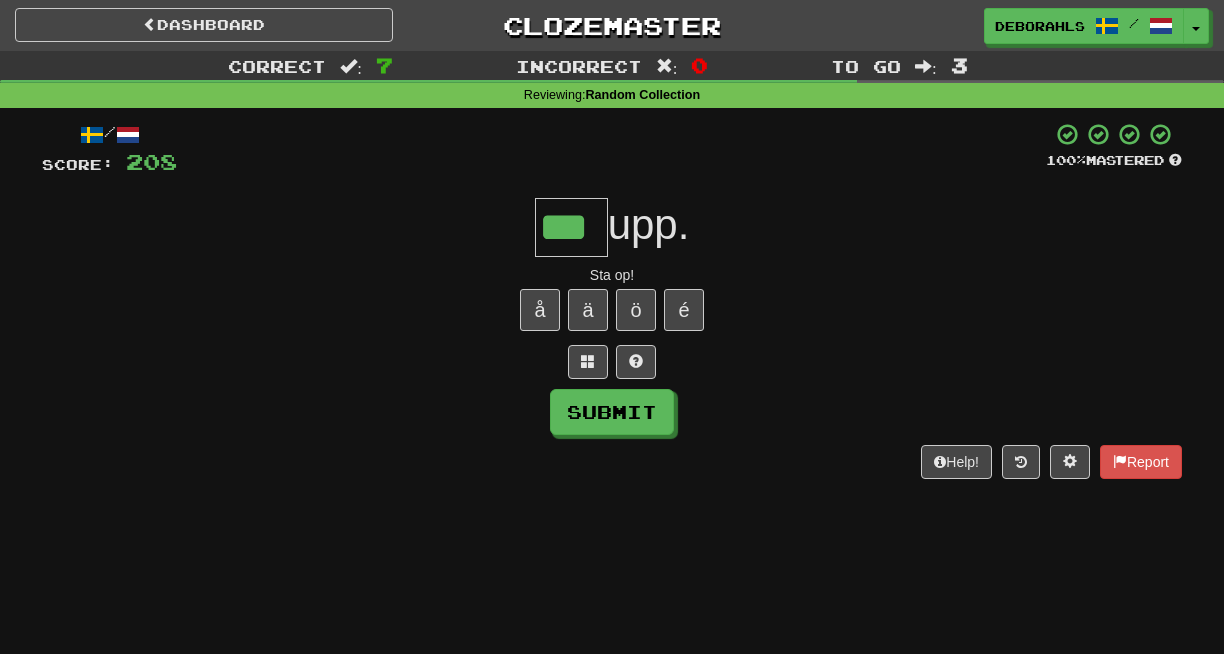 type on "***" 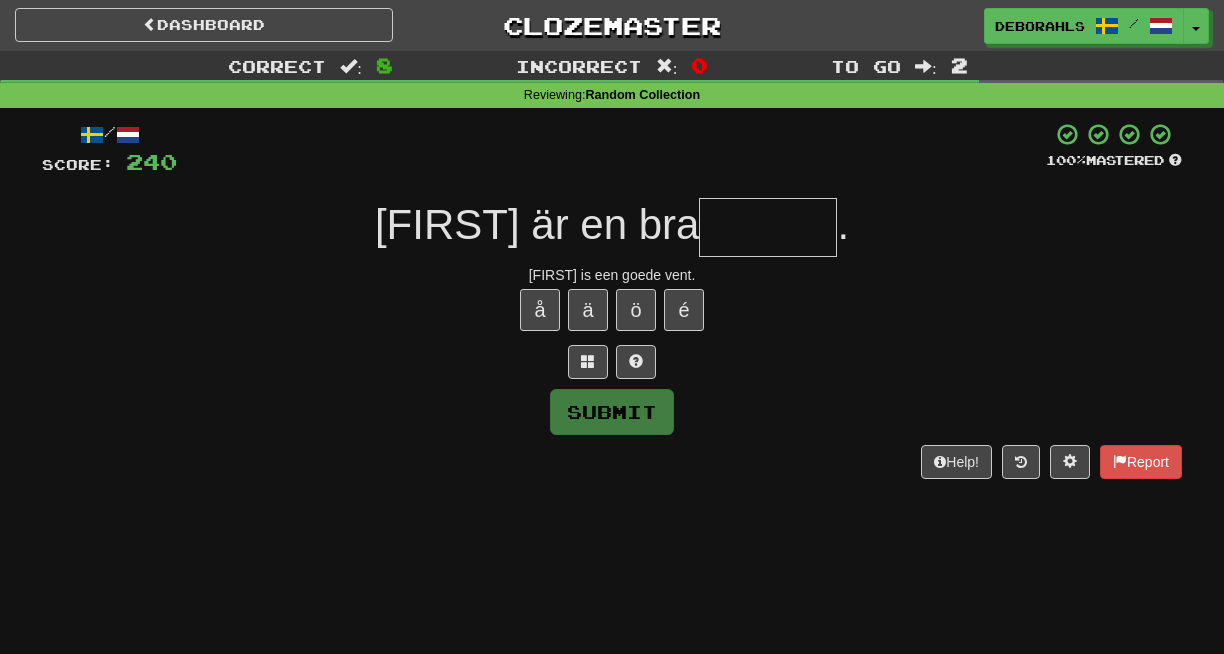 type on "*" 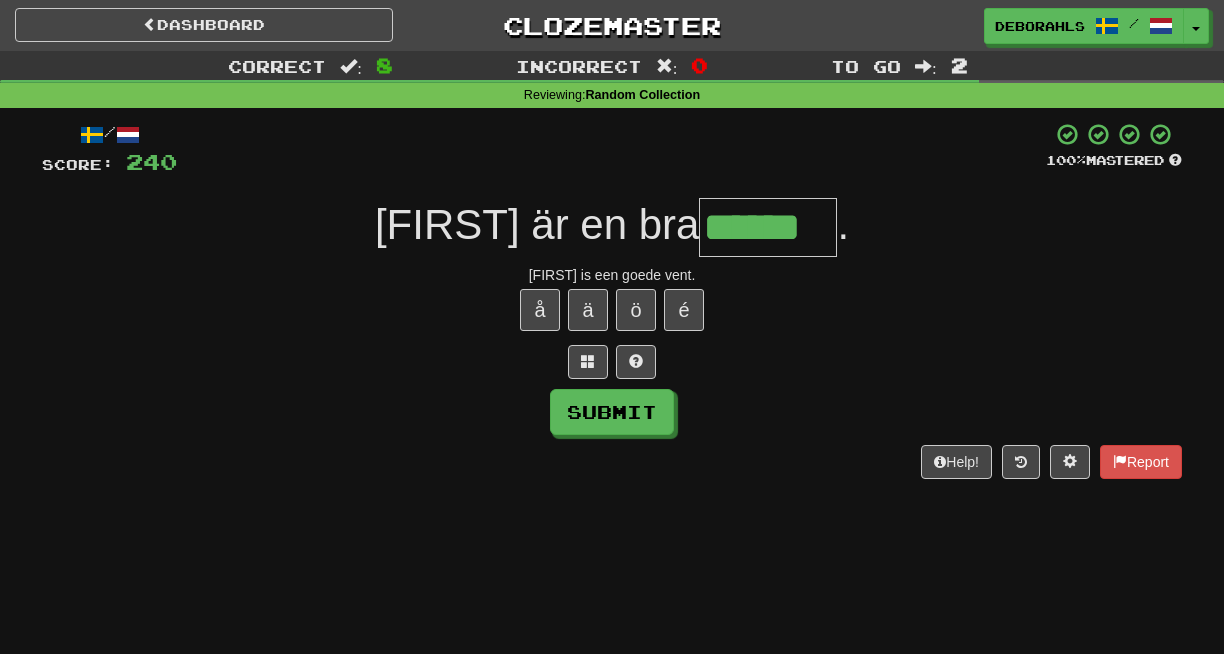 type on "******" 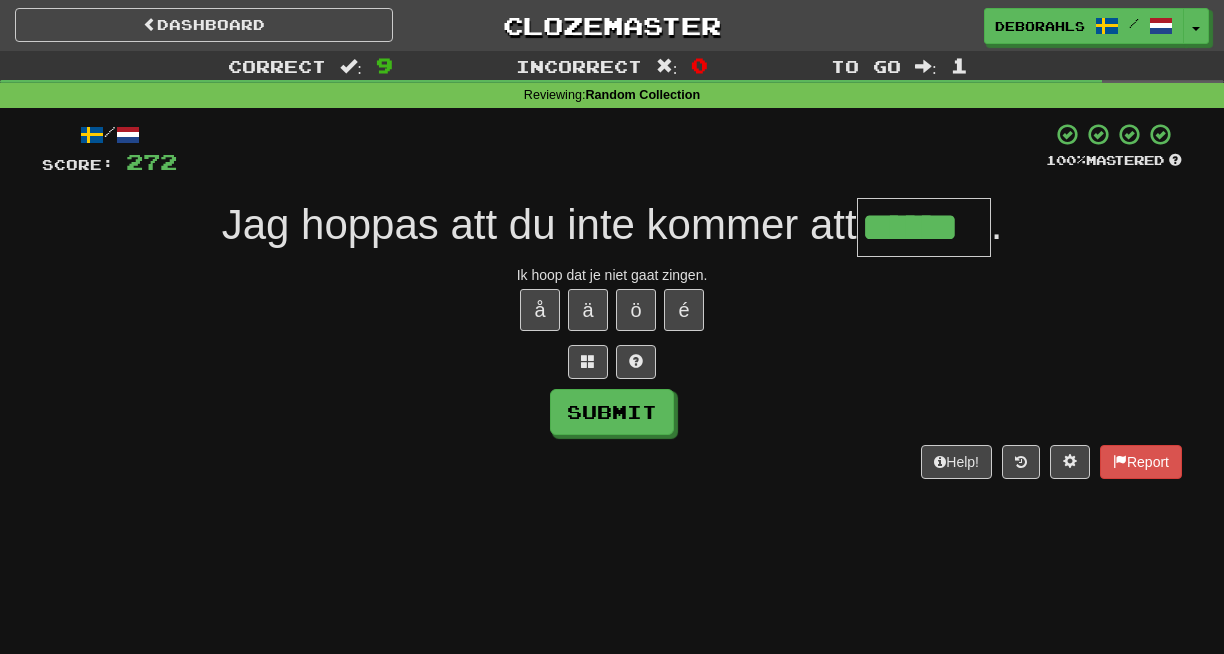 type on "******" 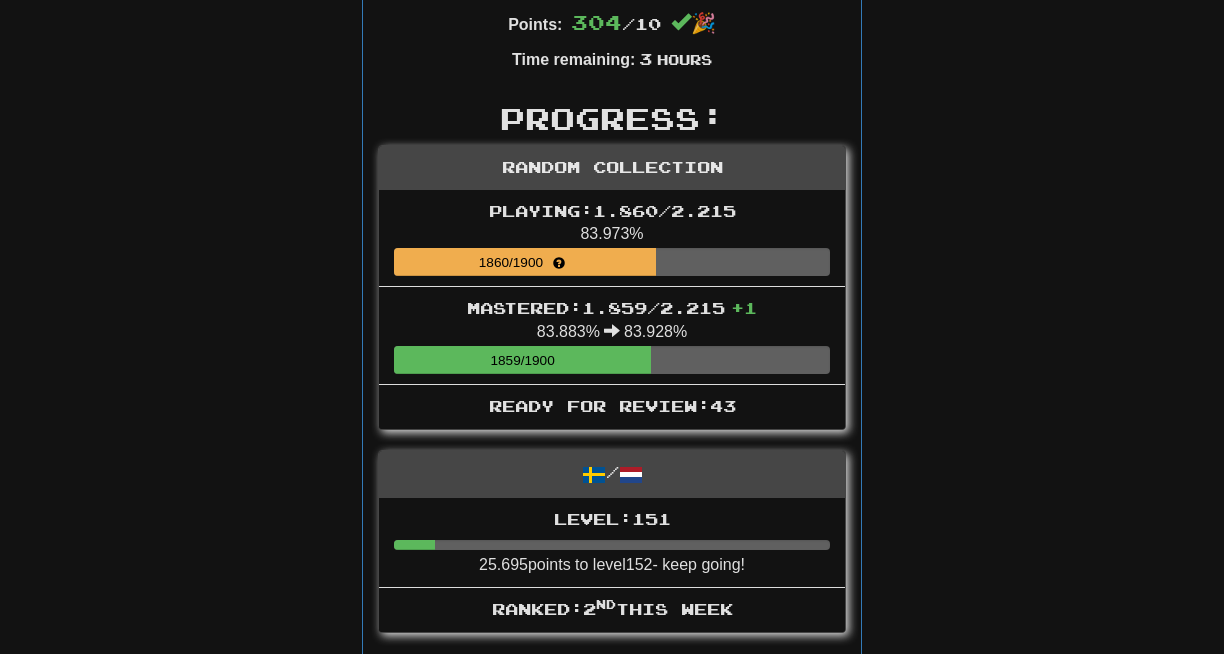 scroll, scrollTop: 0, scrollLeft: 0, axis: both 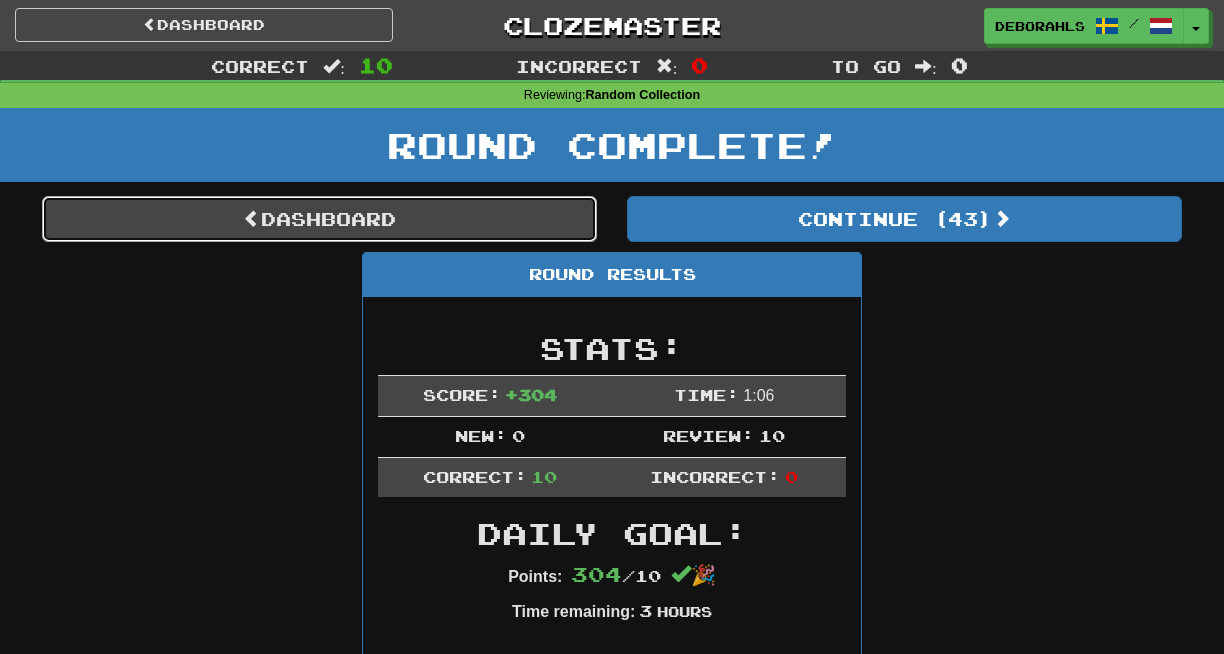 click on "Dashboard" at bounding box center [319, 219] 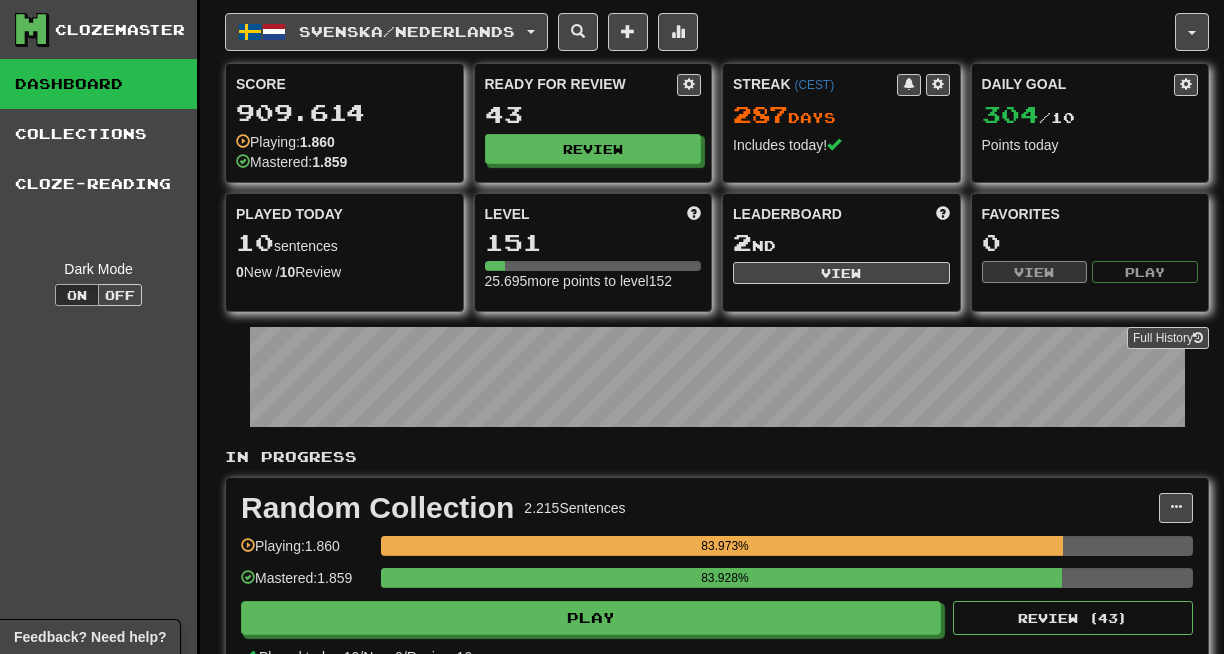 scroll, scrollTop: 0, scrollLeft: 0, axis: both 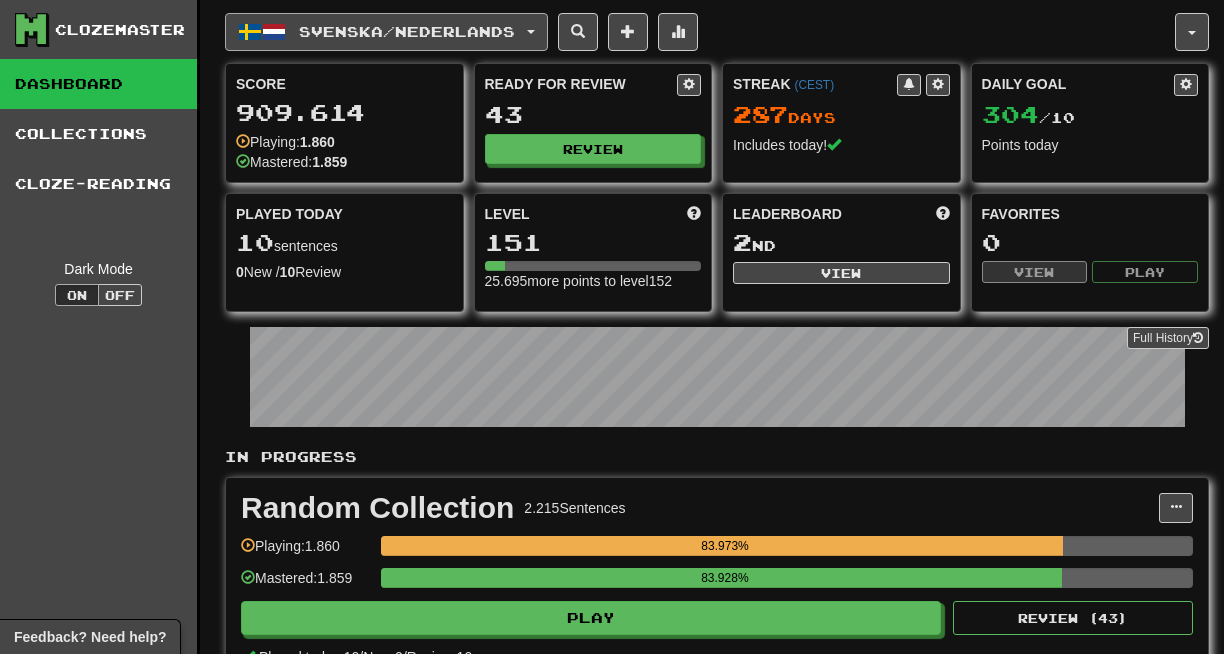 click on "Svenska  /  Nederlands" at bounding box center [407, 31] 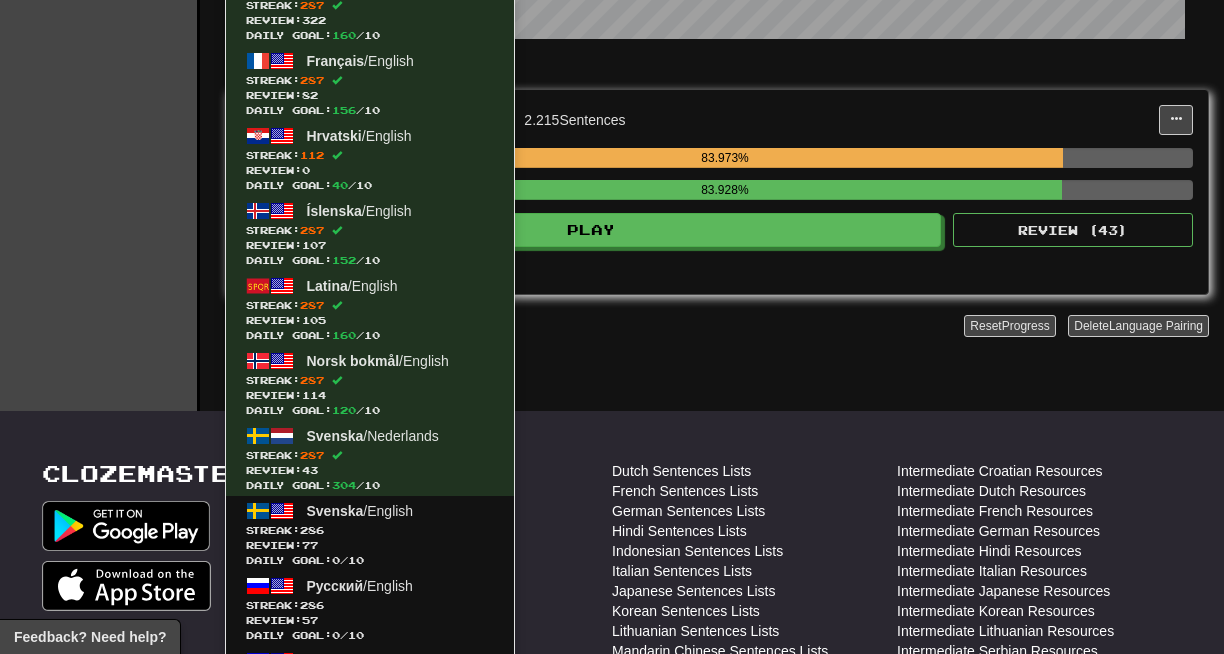 scroll, scrollTop: 414, scrollLeft: 0, axis: vertical 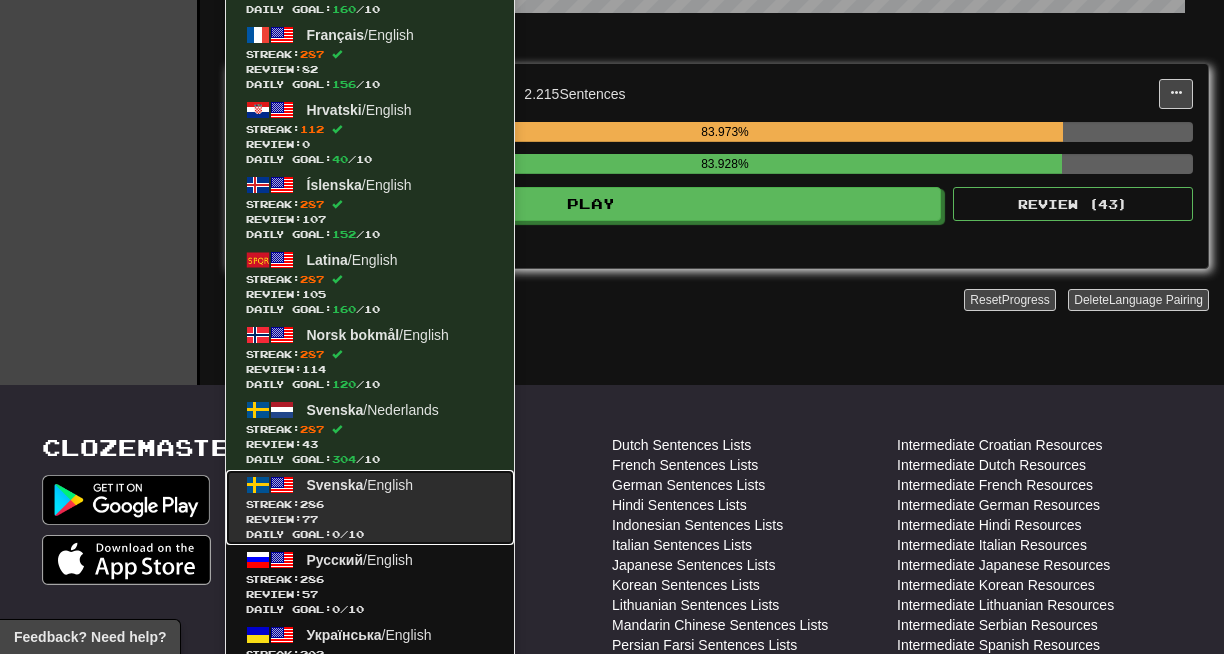 click on "Streak:  286" at bounding box center (370, 504) 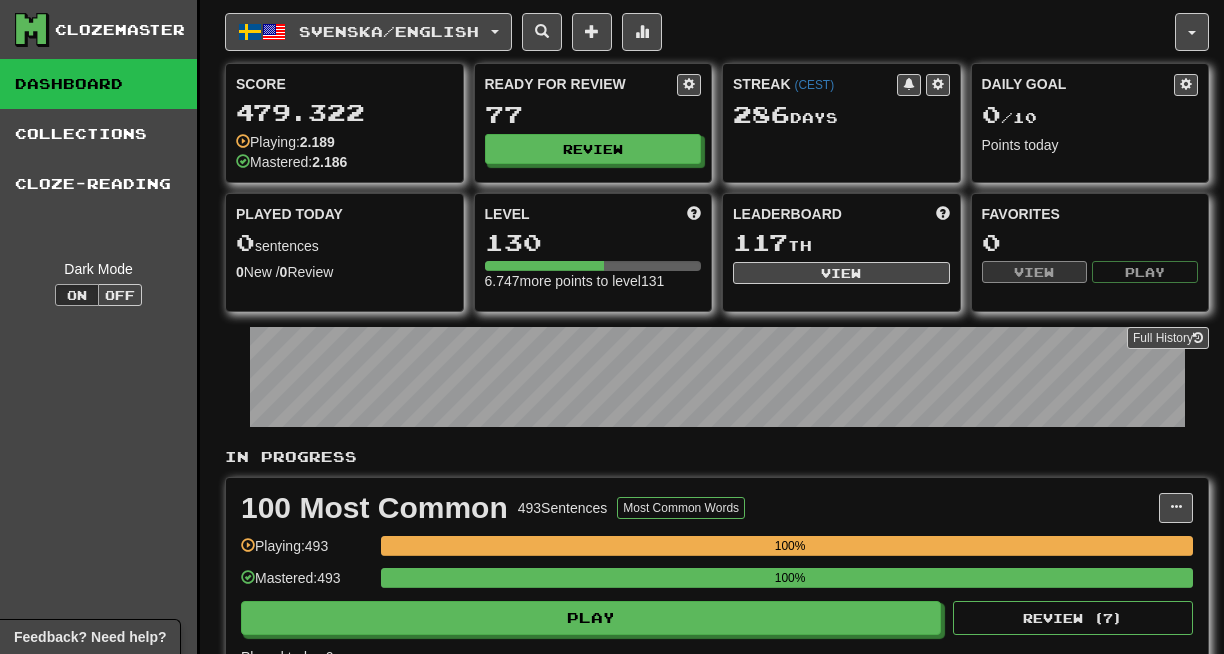 scroll, scrollTop: 0, scrollLeft: 0, axis: both 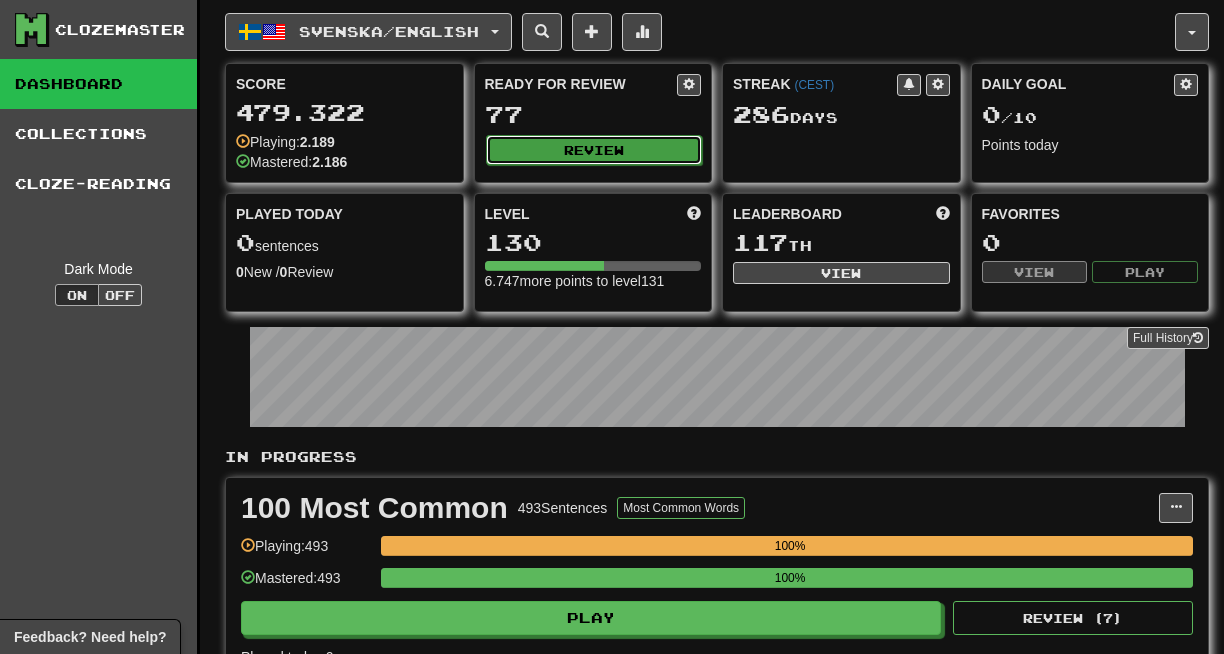 click on "Review" at bounding box center [594, 150] 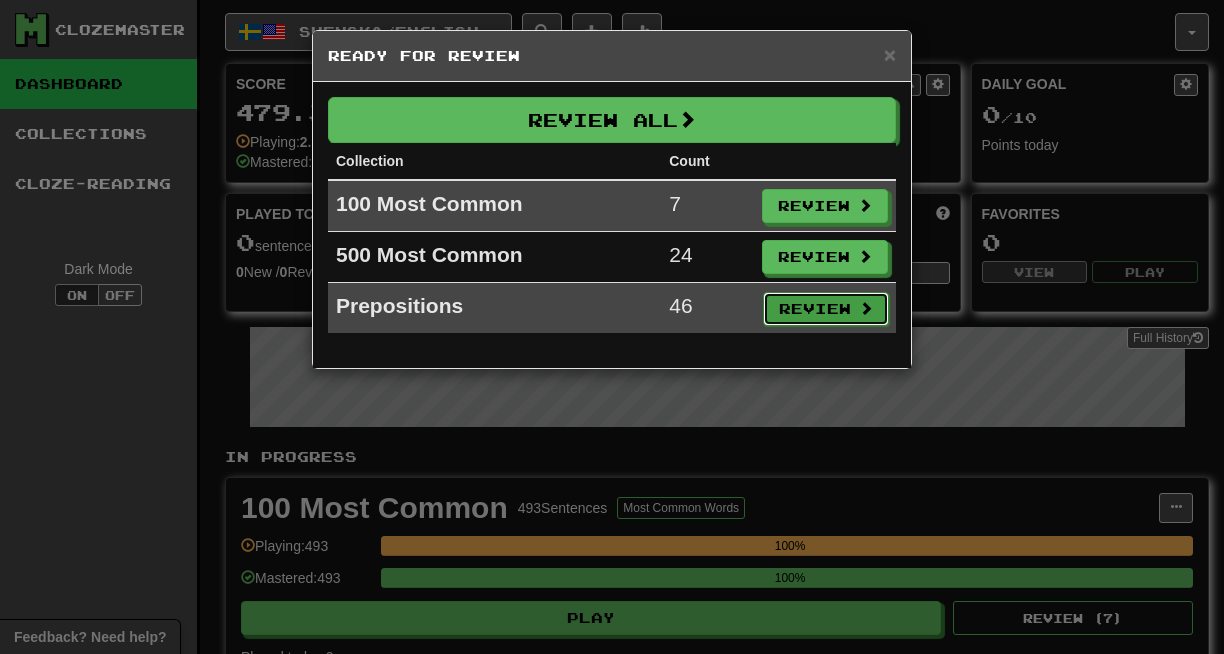 click on "Review" at bounding box center (826, 309) 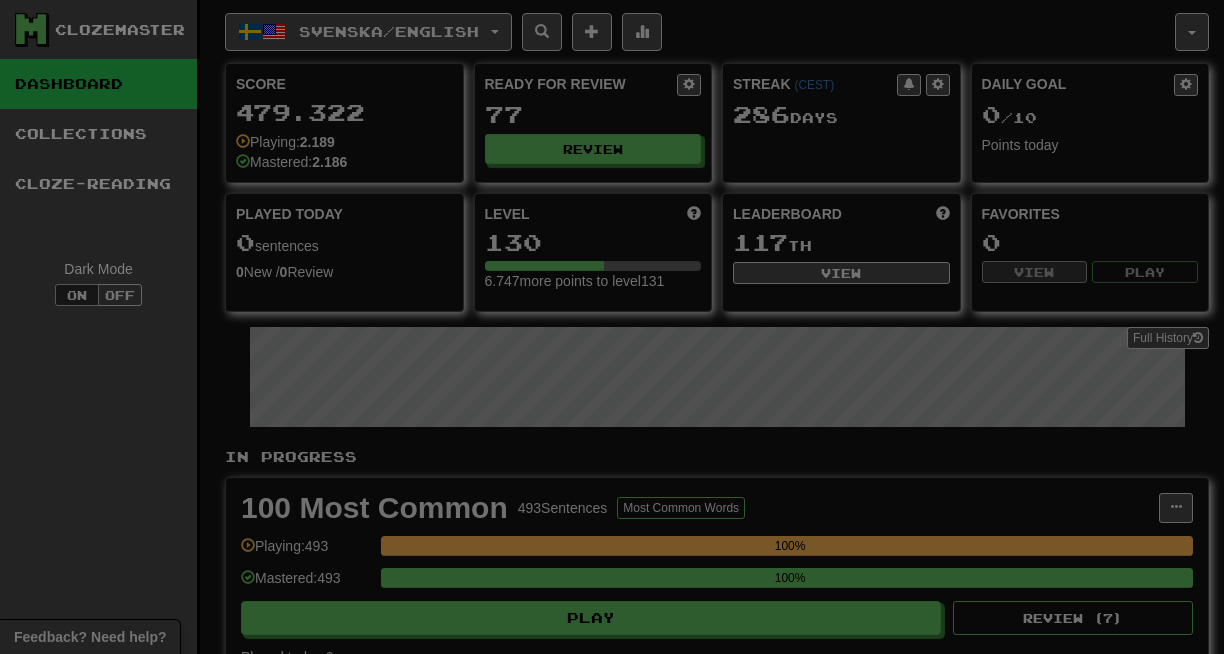 select on "**" 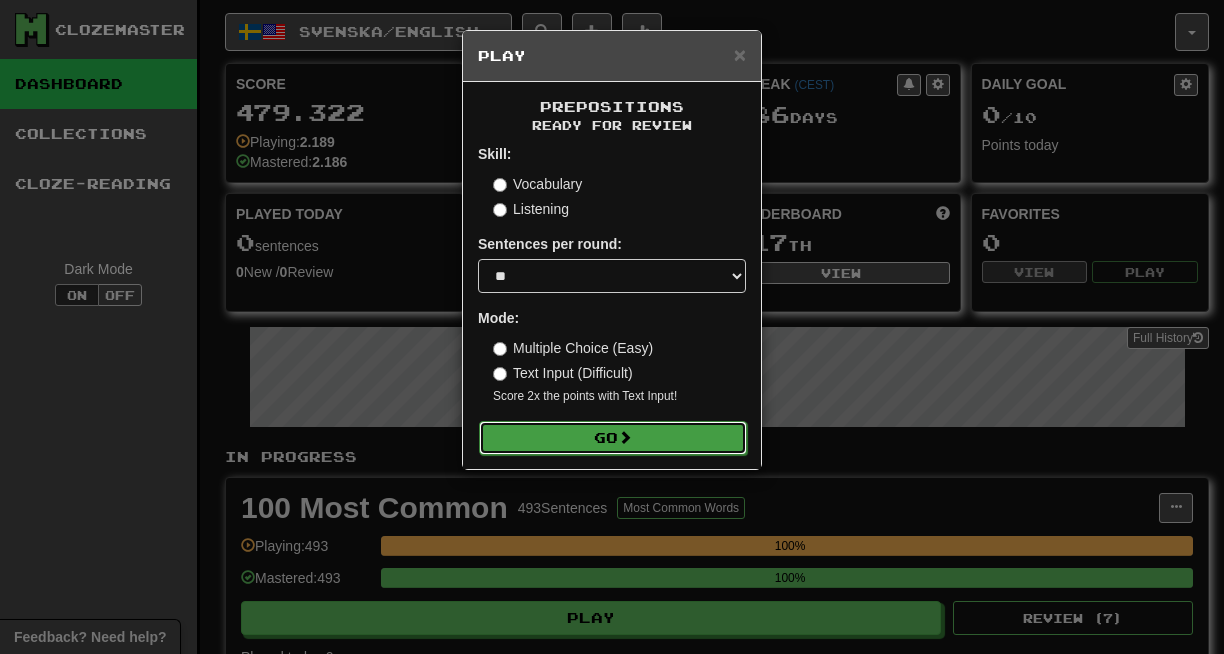 click on "Go" at bounding box center (613, 438) 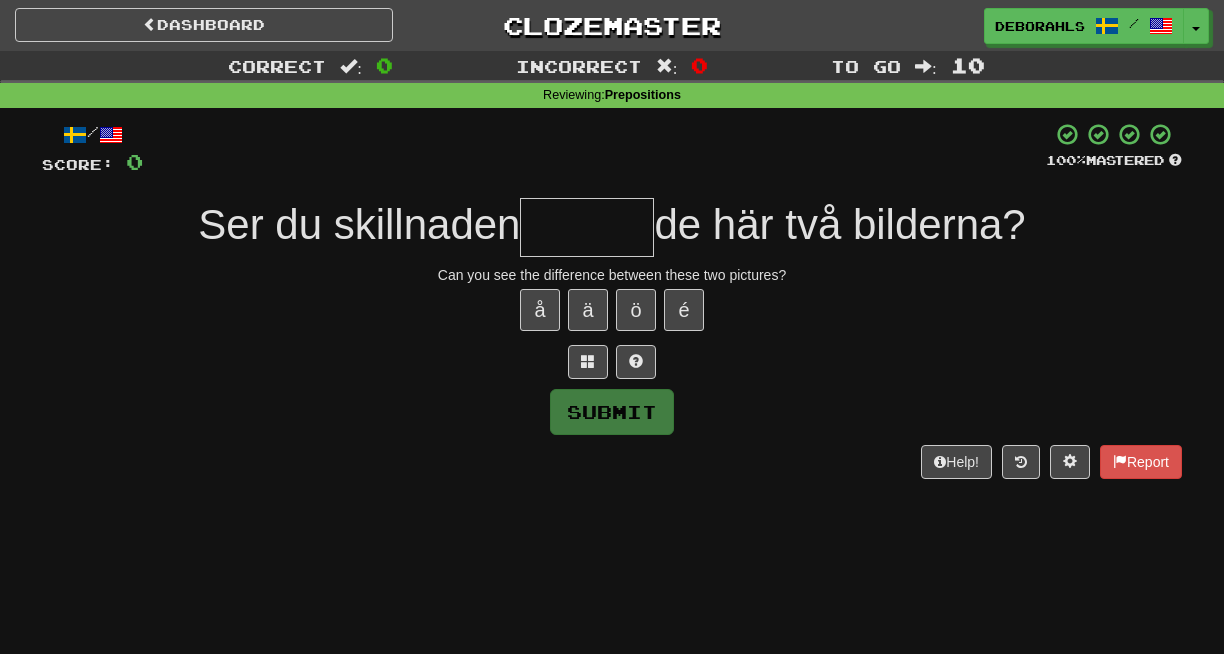 scroll, scrollTop: 0, scrollLeft: 0, axis: both 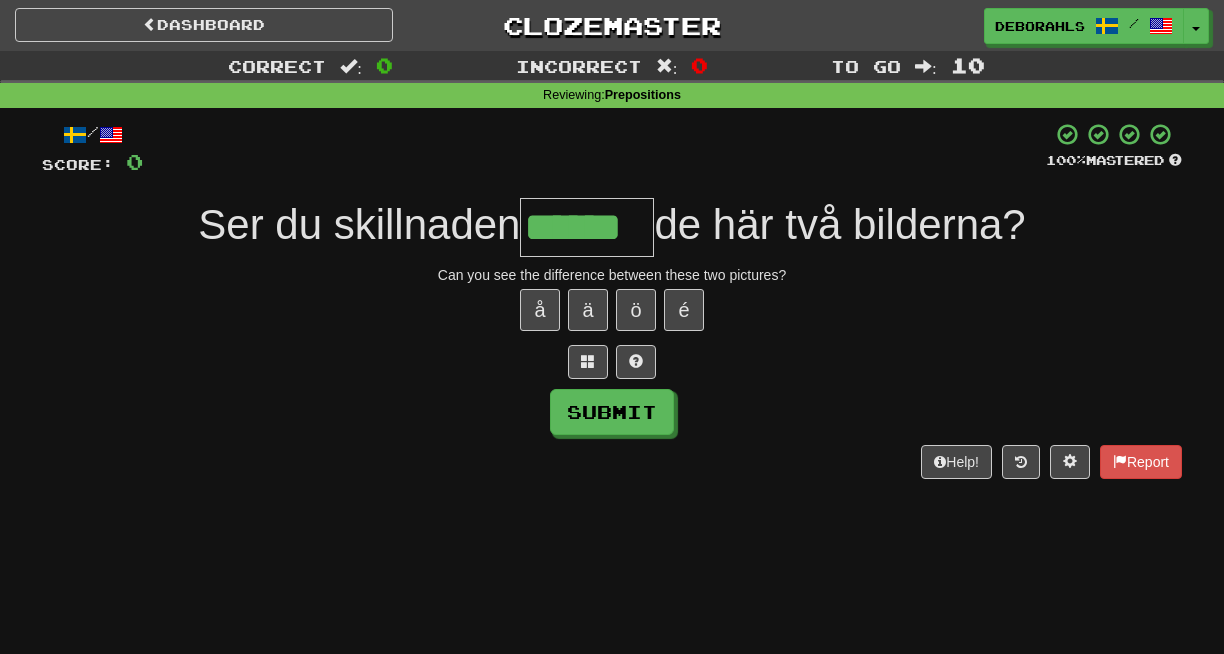 type on "******" 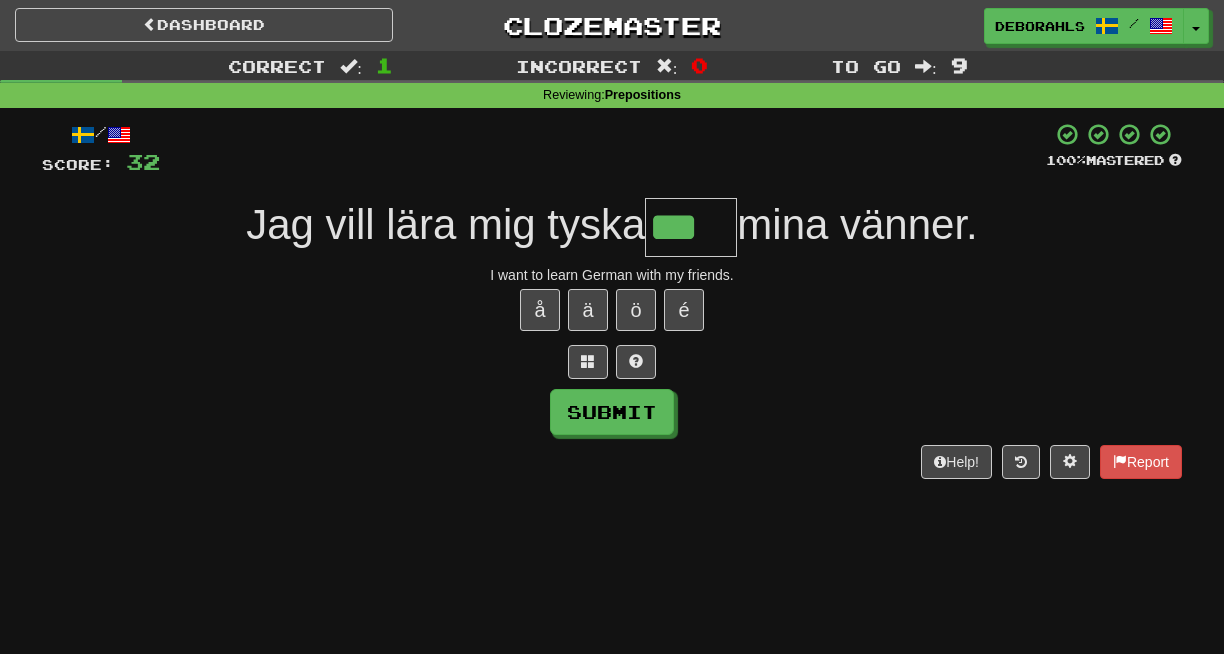type on "***" 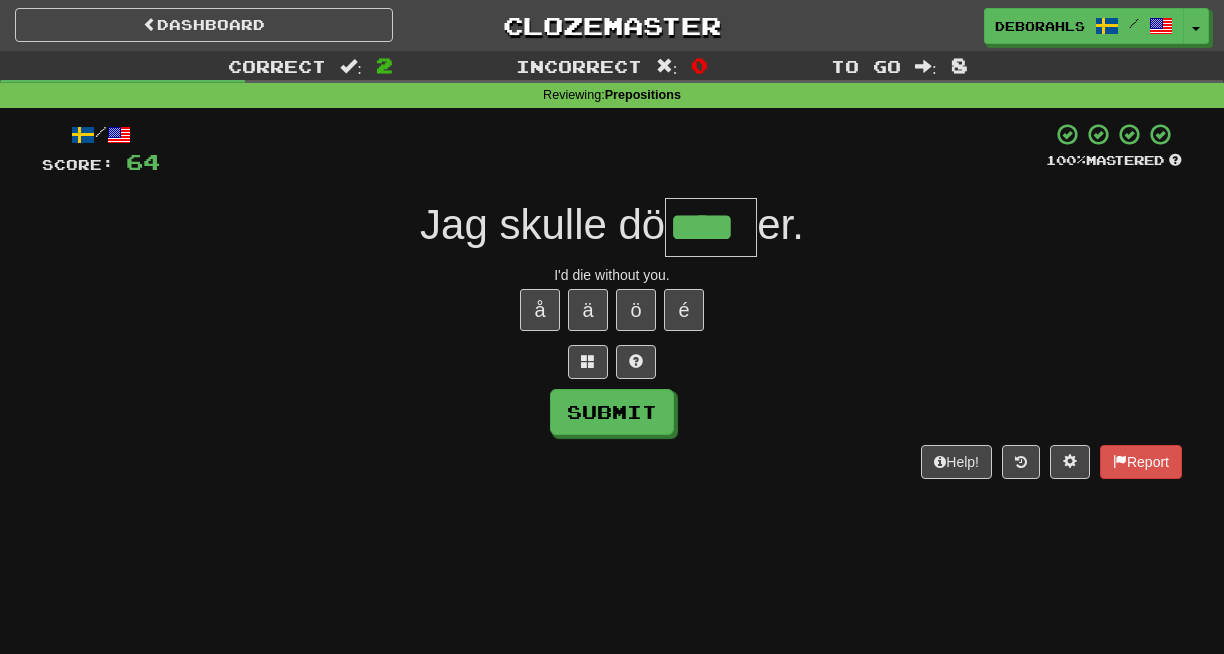 type on "****" 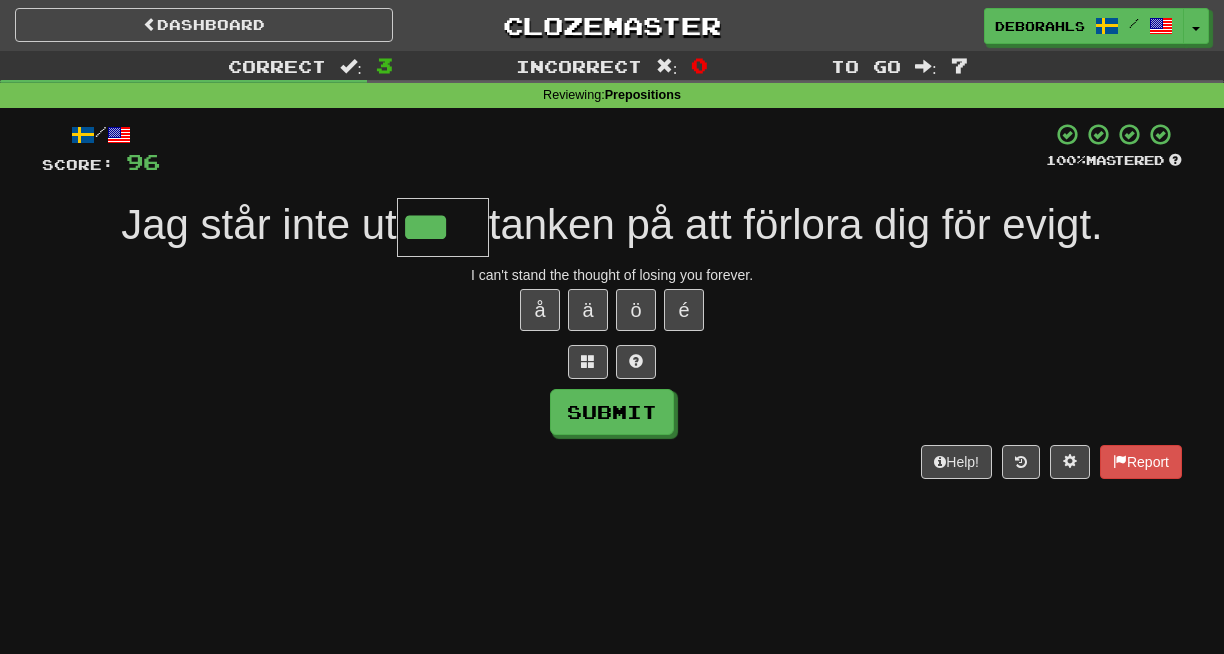 type on "***" 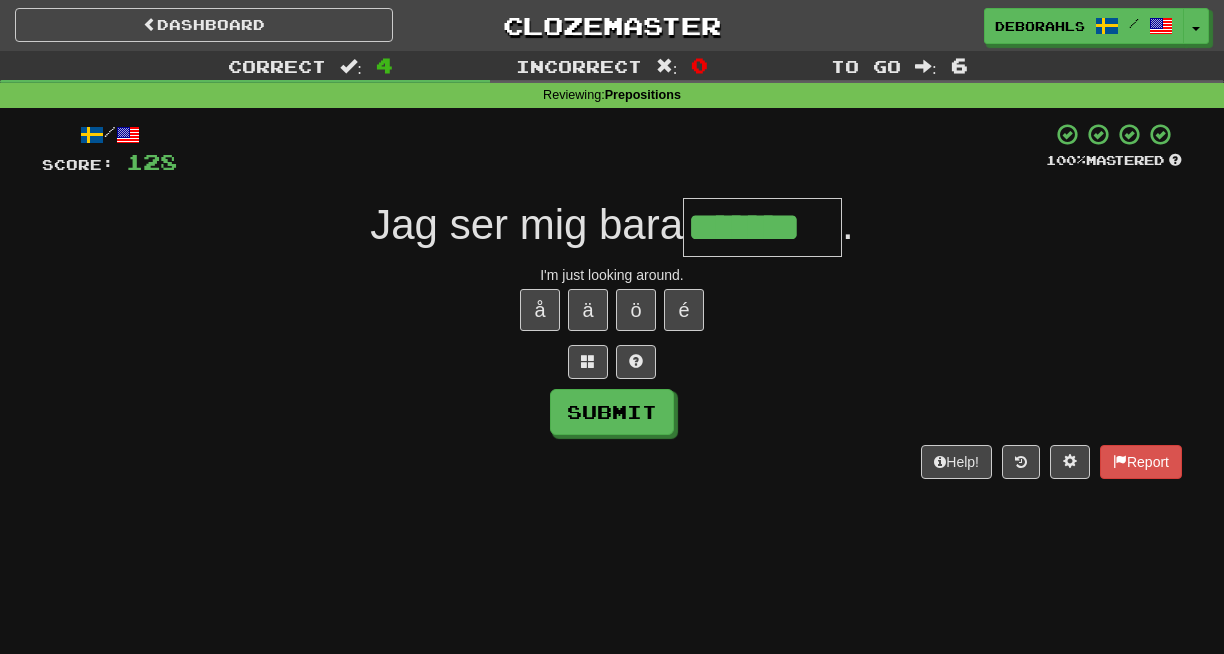 type on "*******" 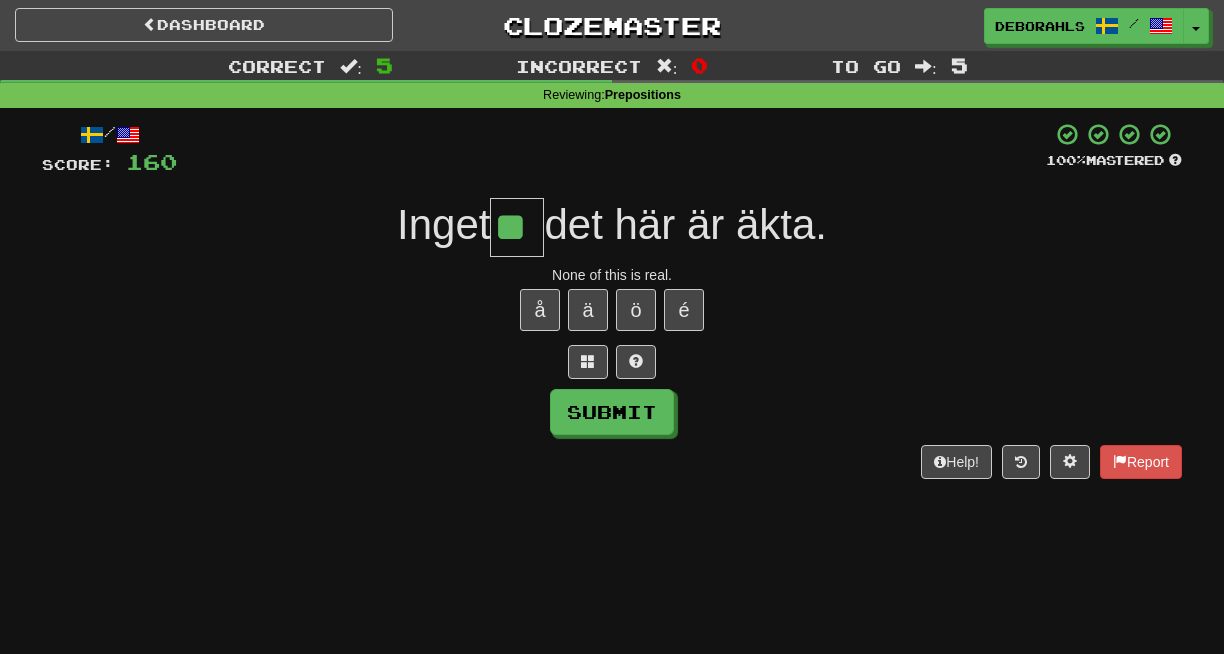 type on "**" 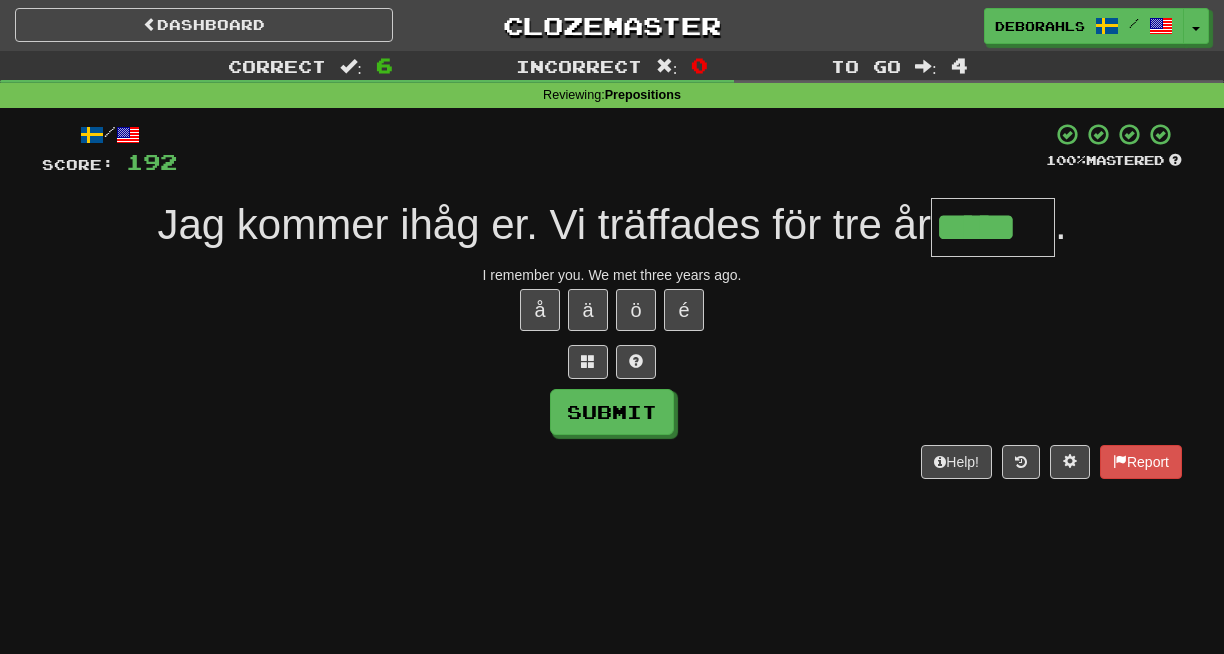 type on "*****" 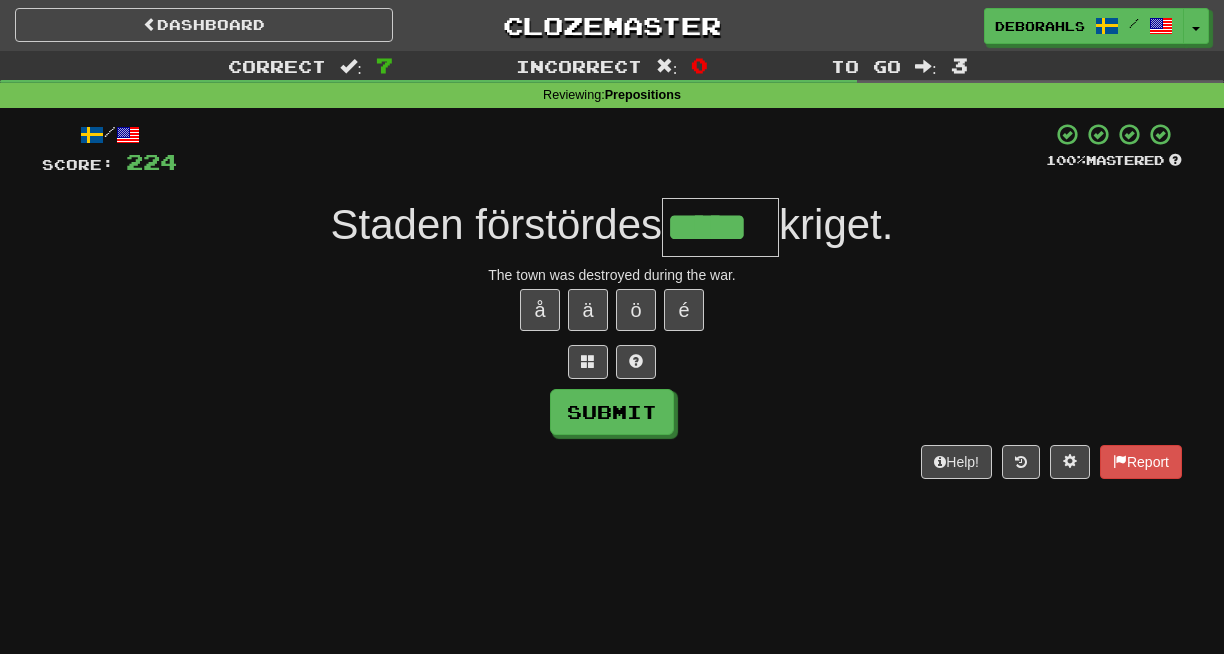 type on "*****" 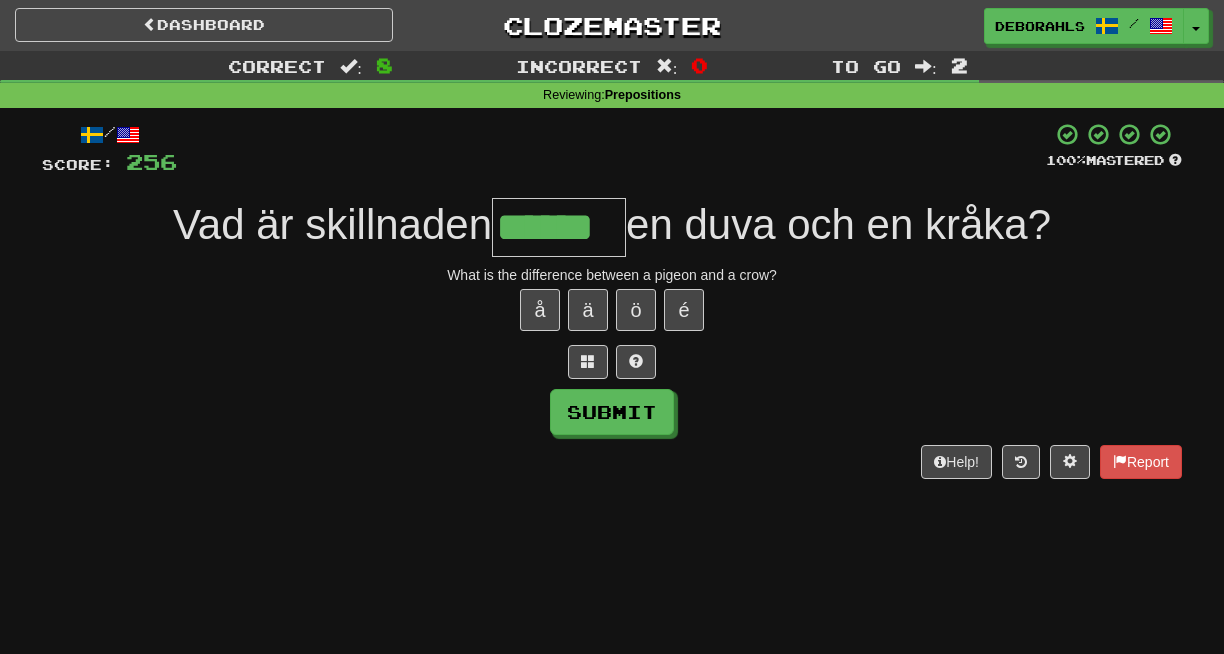 type on "******" 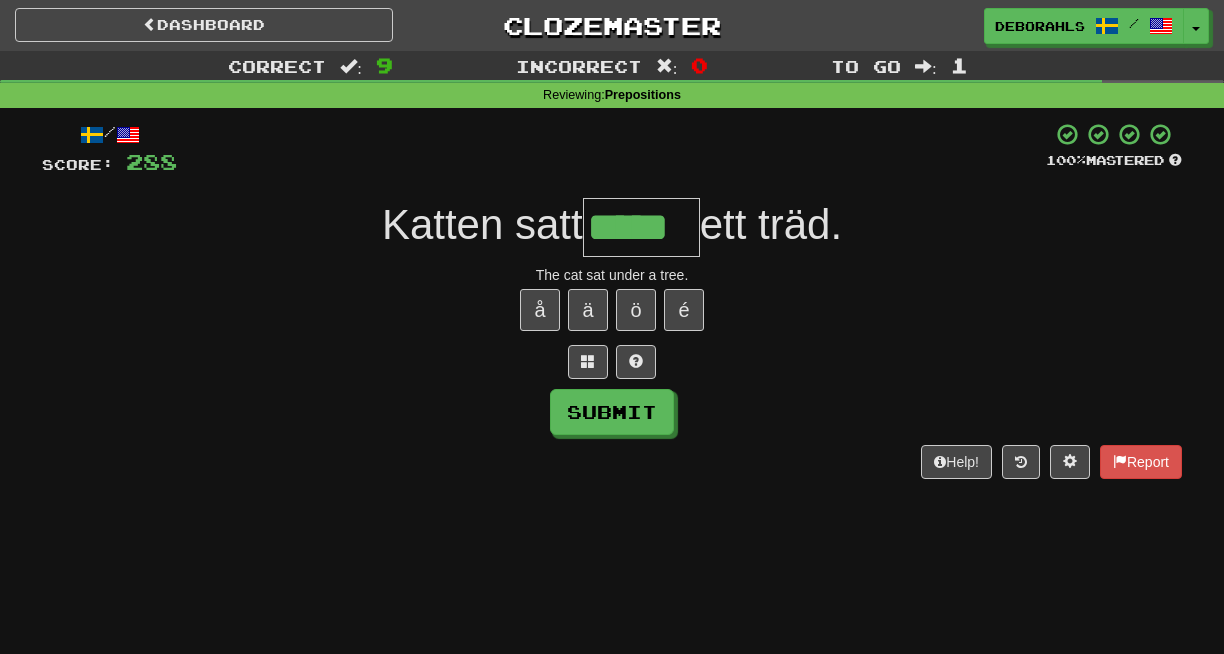 type on "*****" 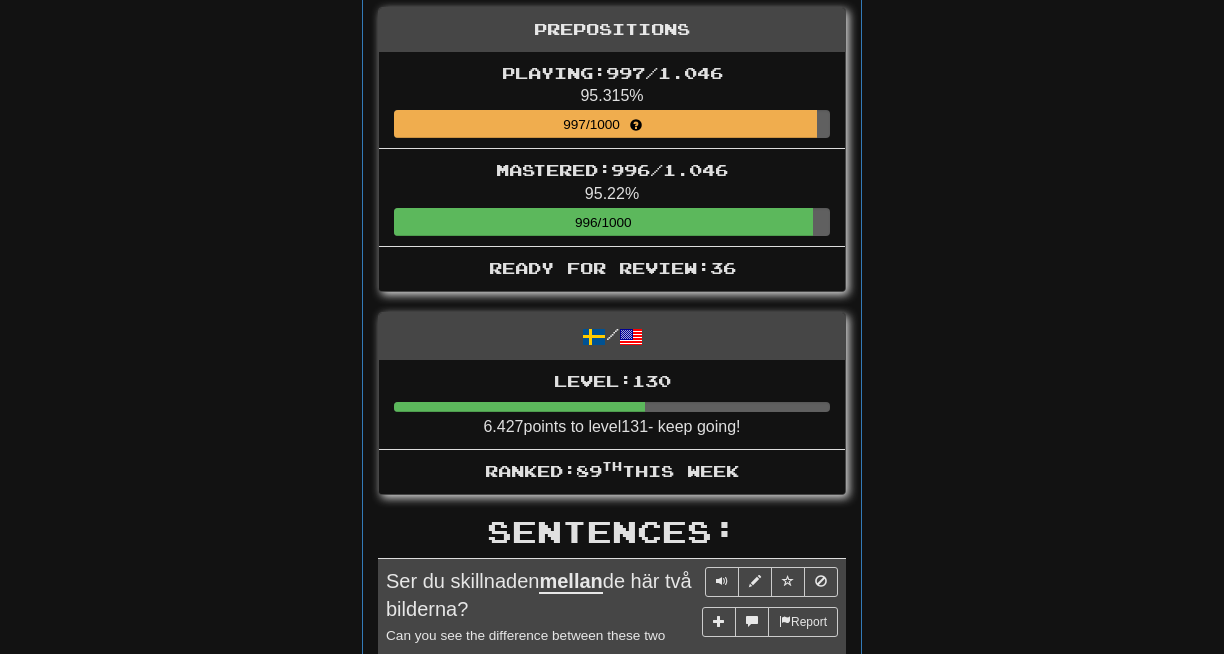 scroll, scrollTop: 0, scrollLeft: 0, axis: both 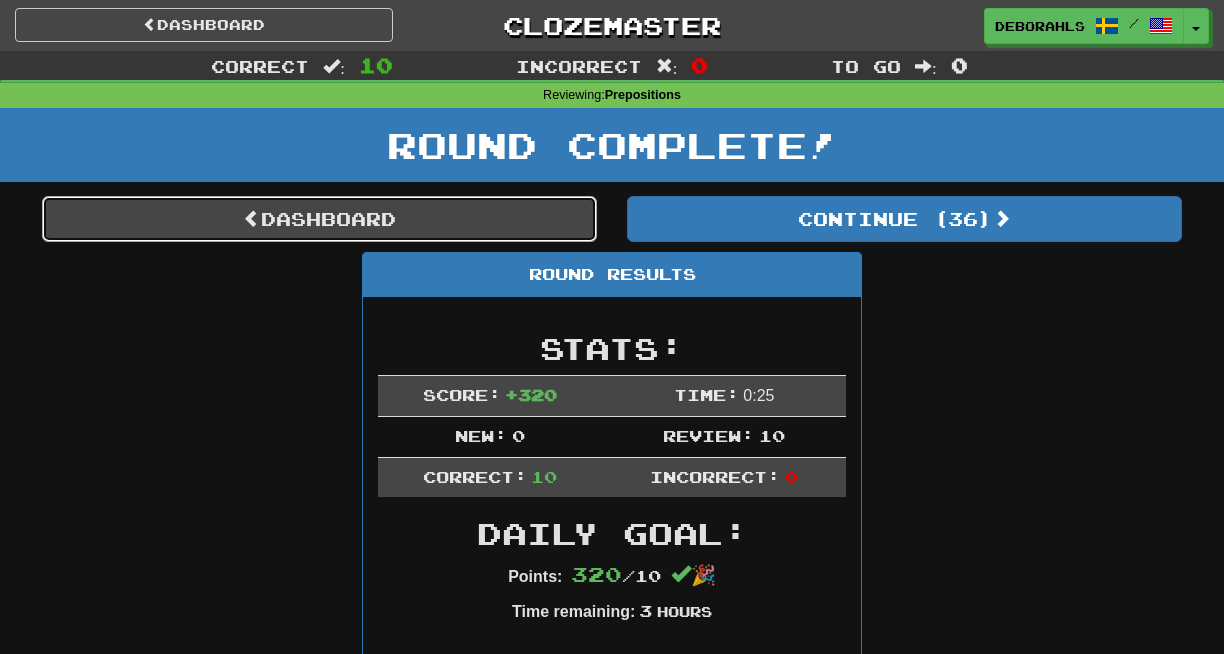 click on "Dashboard" at bounding box center [319, 219] 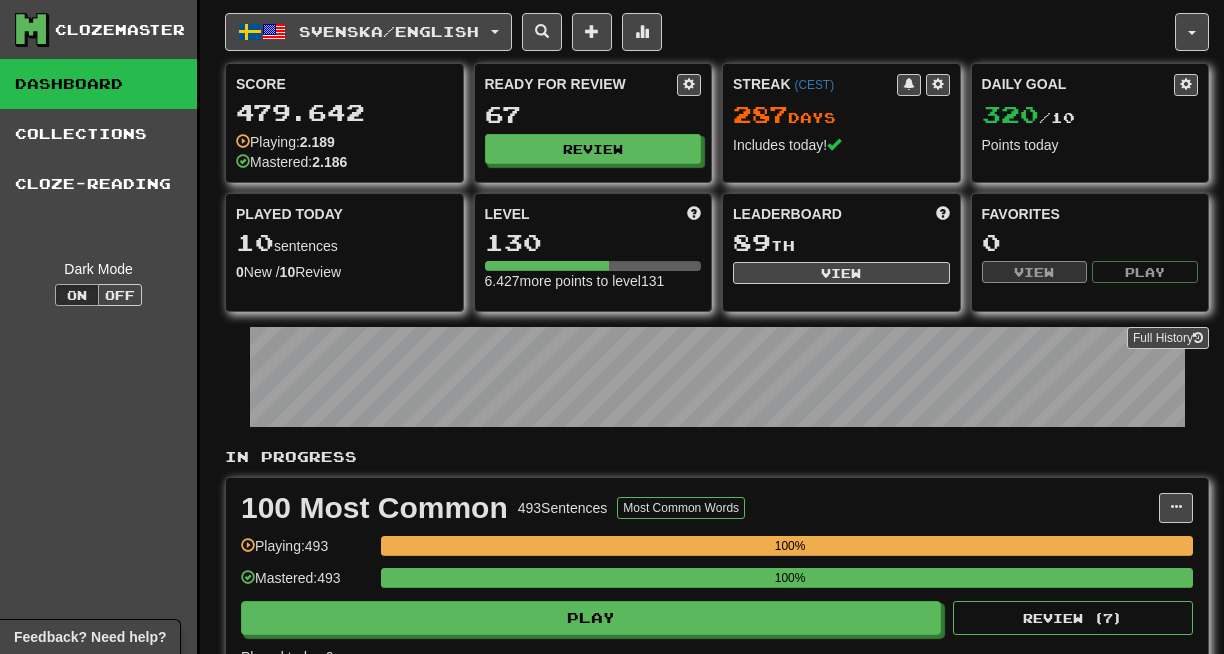 scroll, scrollTop: 0, scrollLeft: 0, axis: both 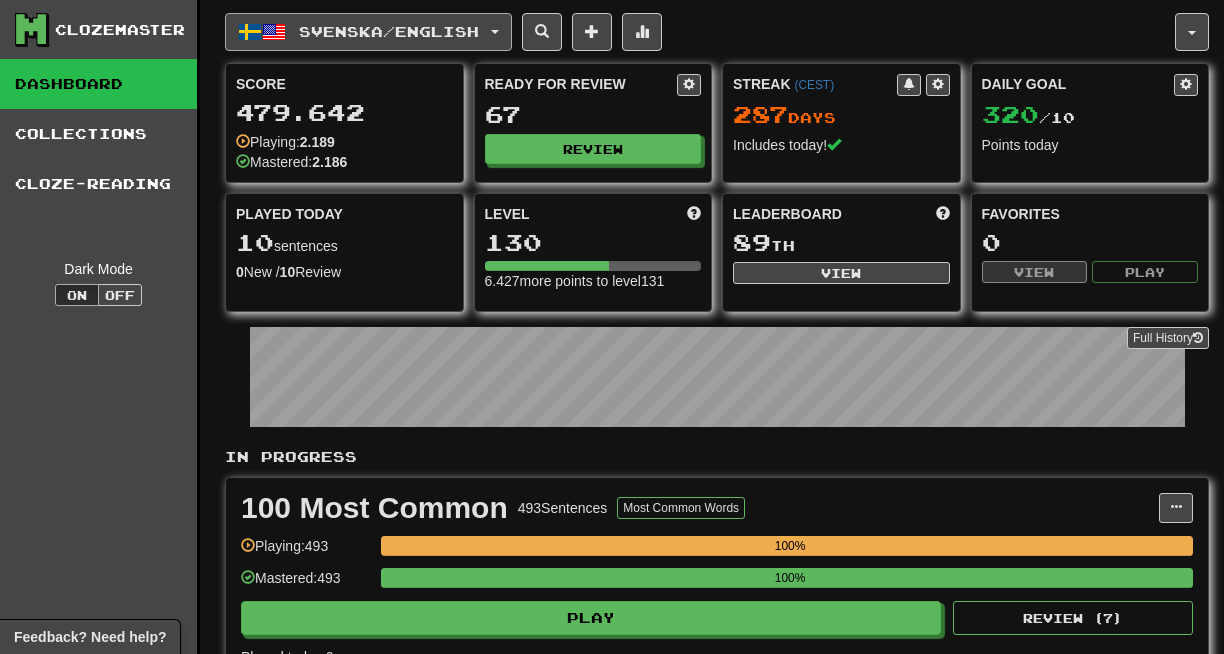 click on "Svenska  /  English" at bounding box center [368, 32] 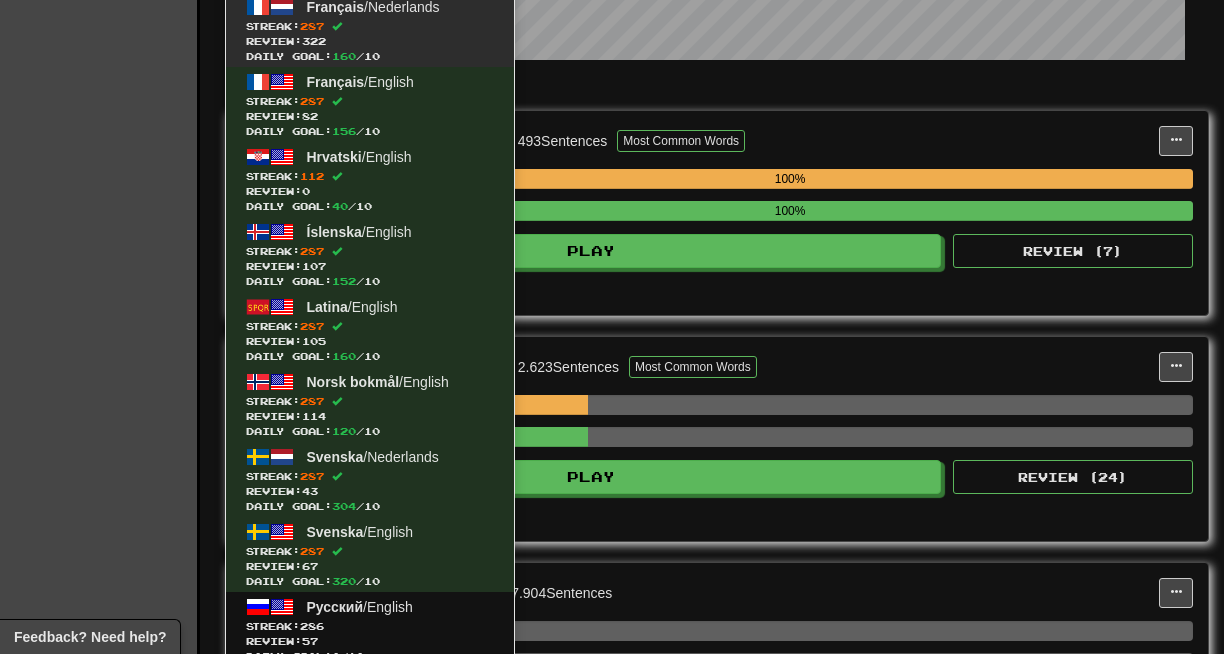 scroll, scrollTop: 414, scrollLeft: 0, axis: vertical 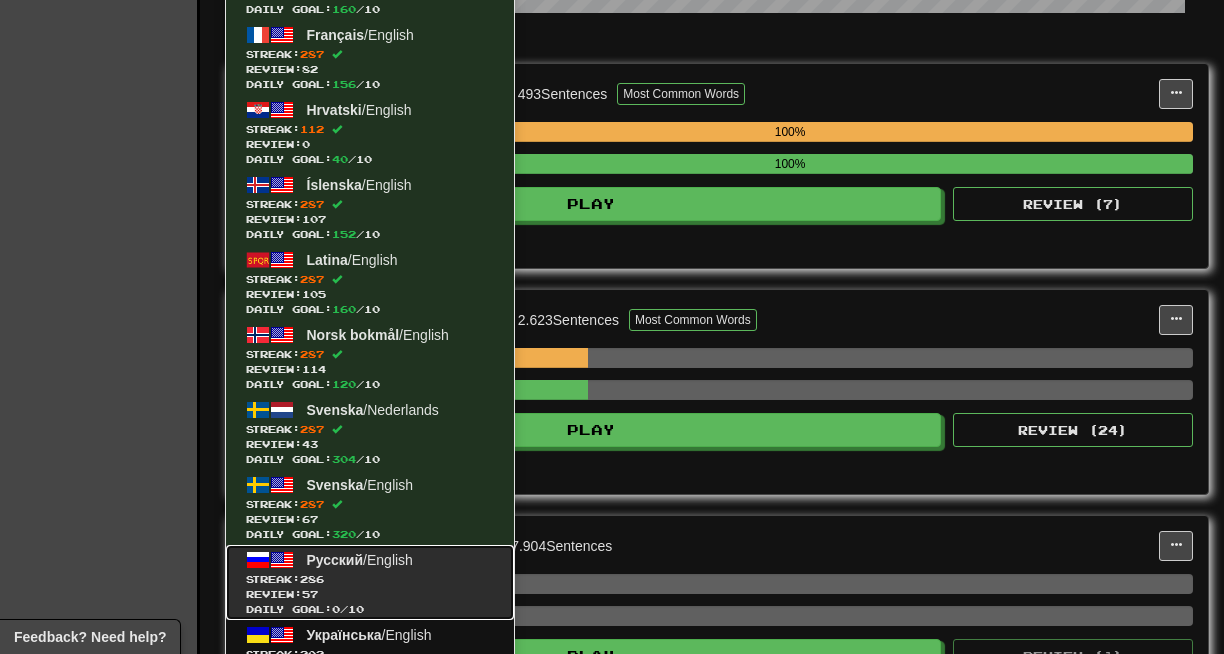 click on "Streak:  286" at bounding box center [370, 579] 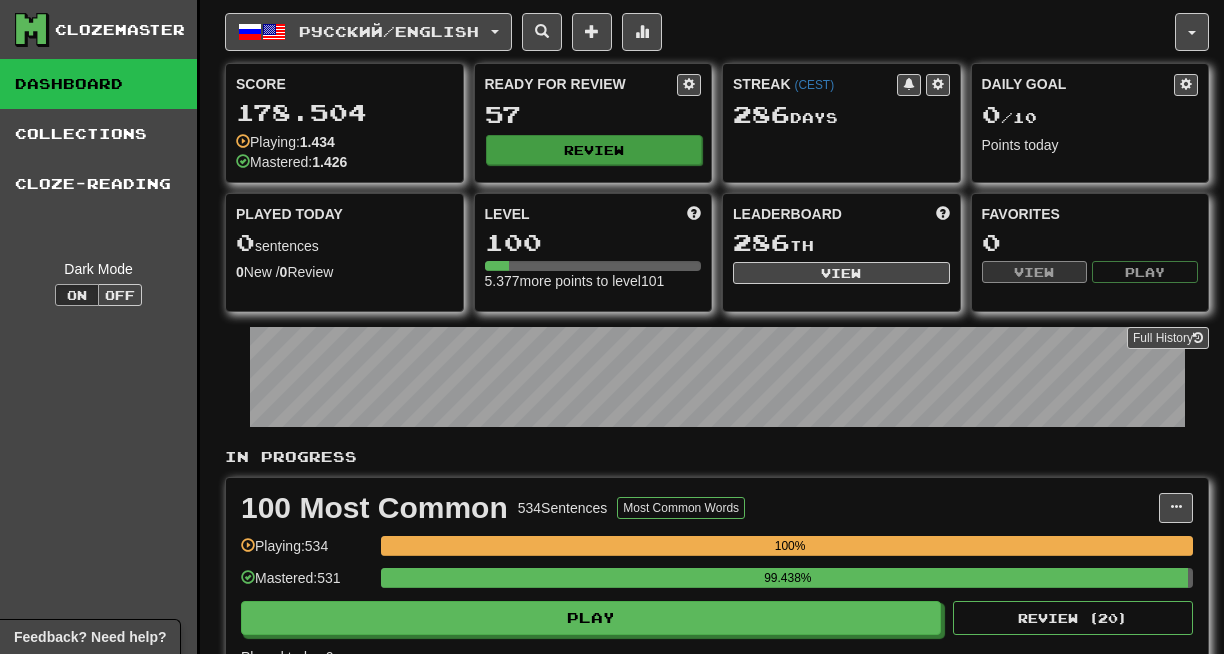 scroll, scrollTop: 0, scrollLeft: 0, axis: both 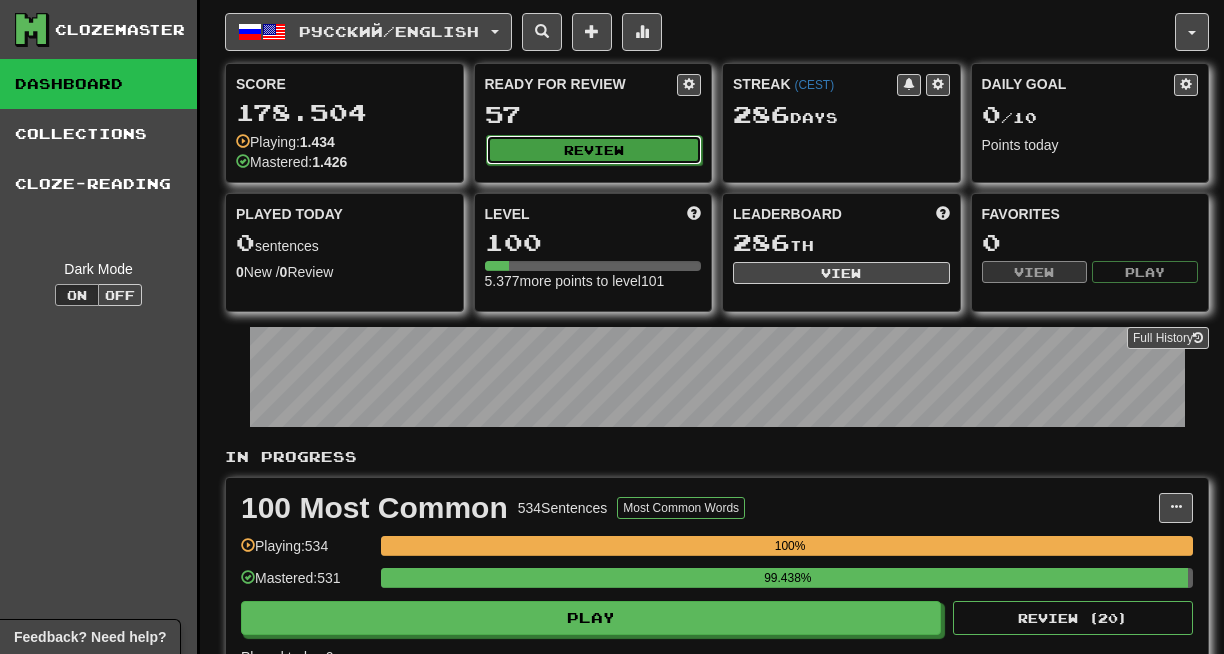 click on "Review" at bounding box center [594, 150] 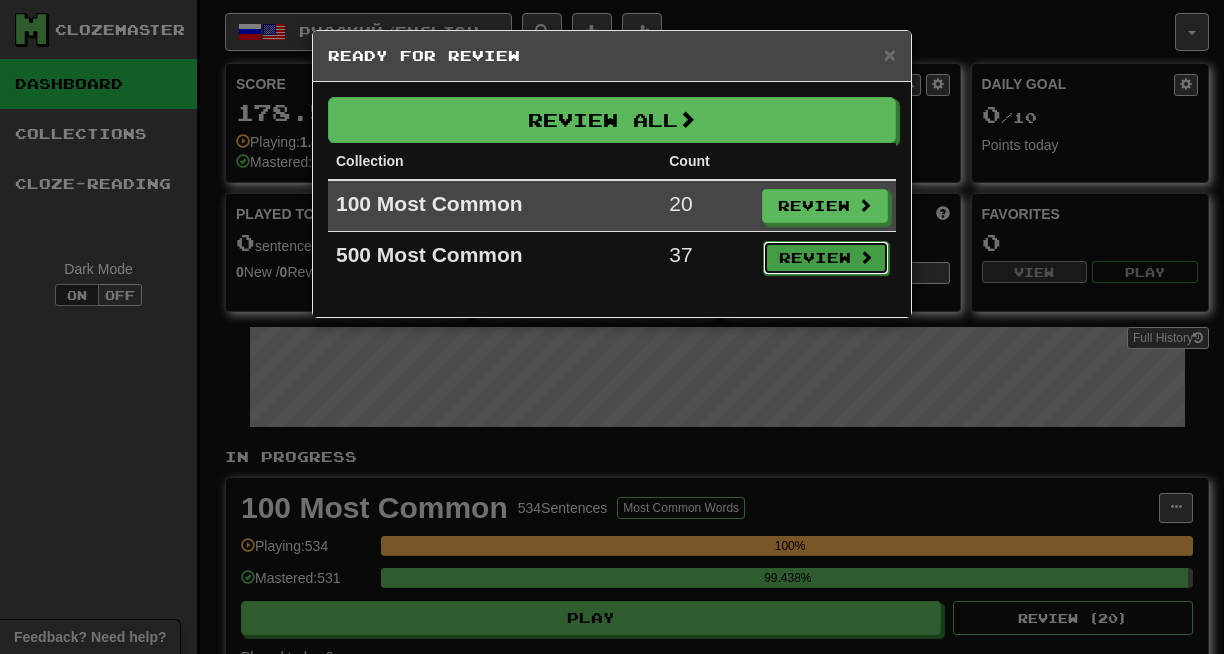 click on "Review" at bounding box center (826, 258) 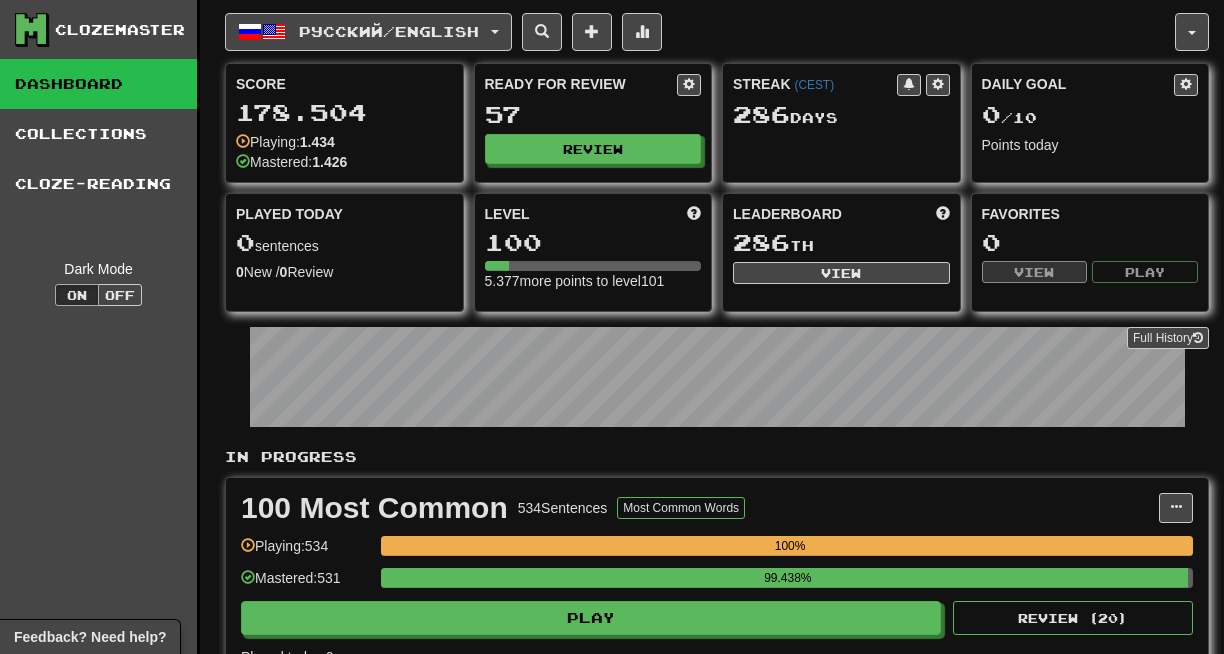 select on "**" 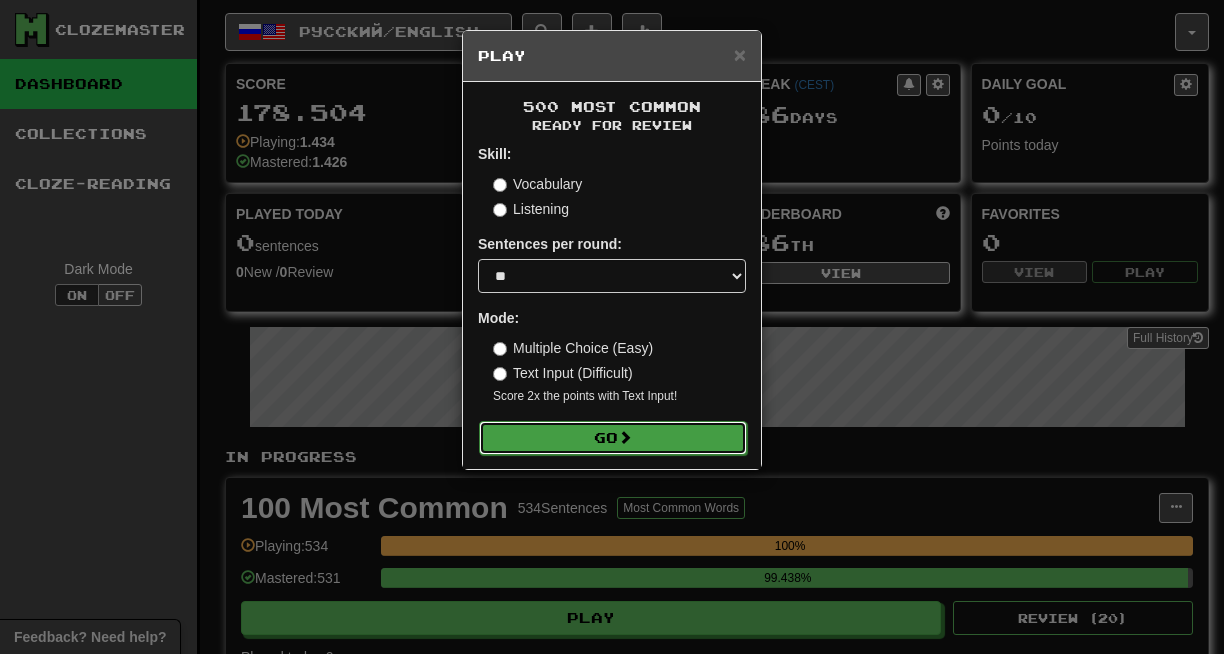 click on "Go" at bounding box center [613, 438] 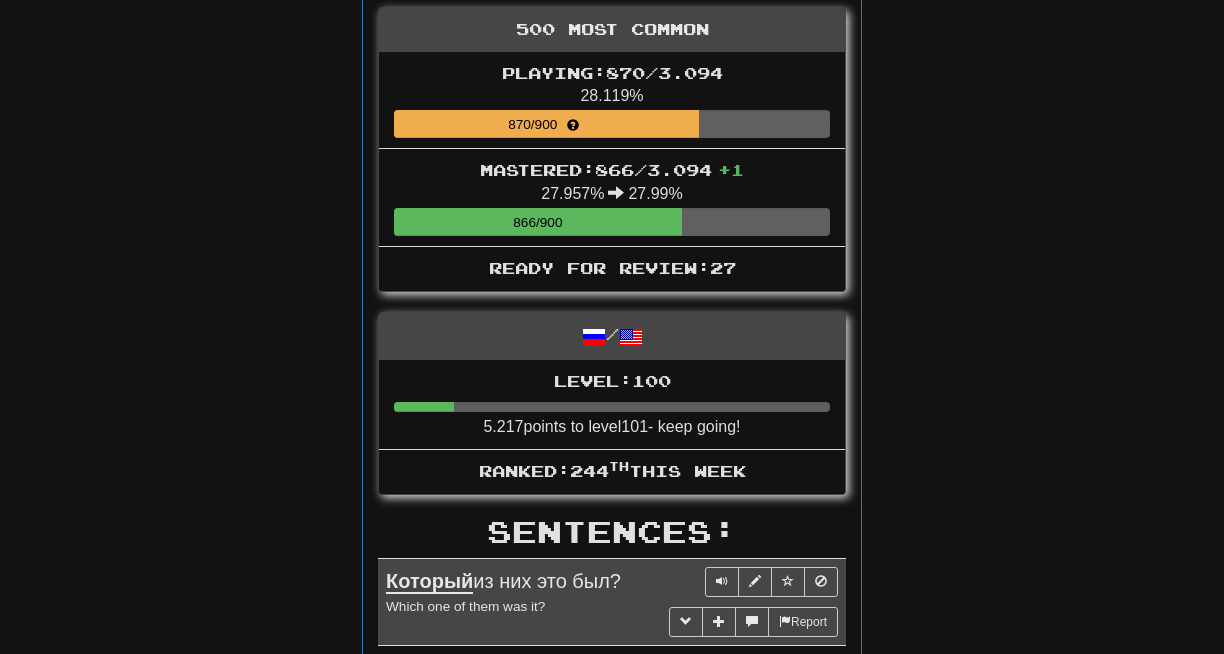 scroll, scrollTop: 0, scrollLeft: 0, axis: both 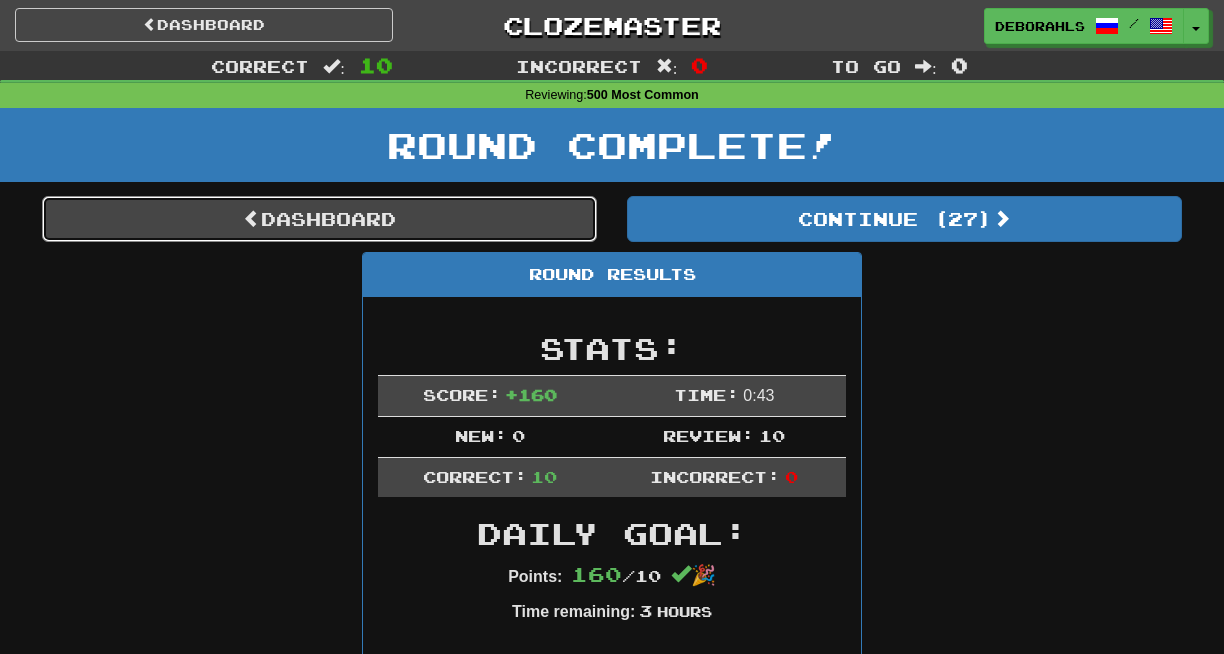 drag, startPoint x: 261, startPoint y: 222, endPoint x: 247, endPoint y: 266, distance: 46.173584 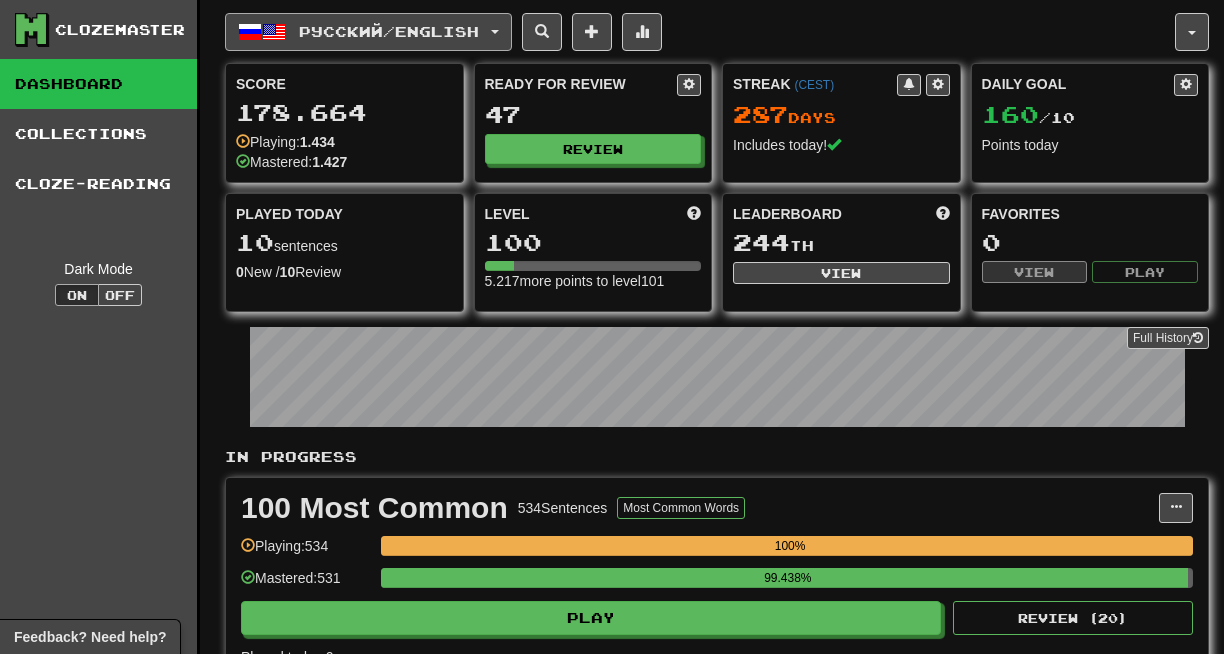 scroll, scrollTop: 0, scrollLeft: 0, axis: both 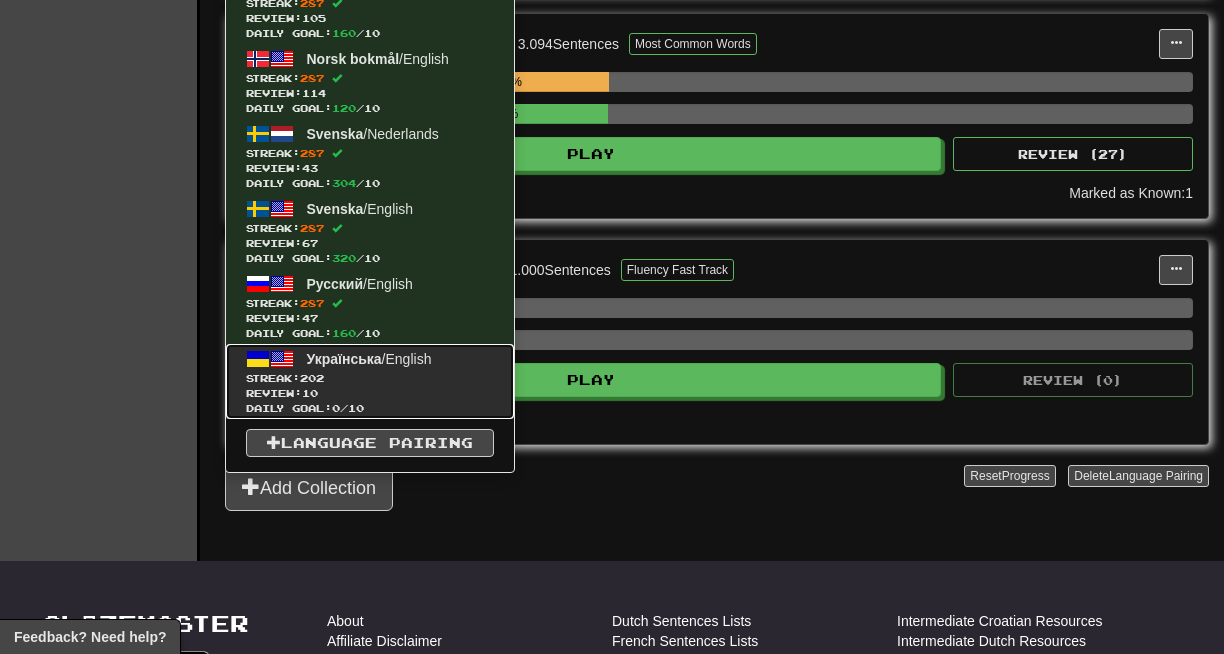 click on "Streak:  202" at bounding box center (370, 378) 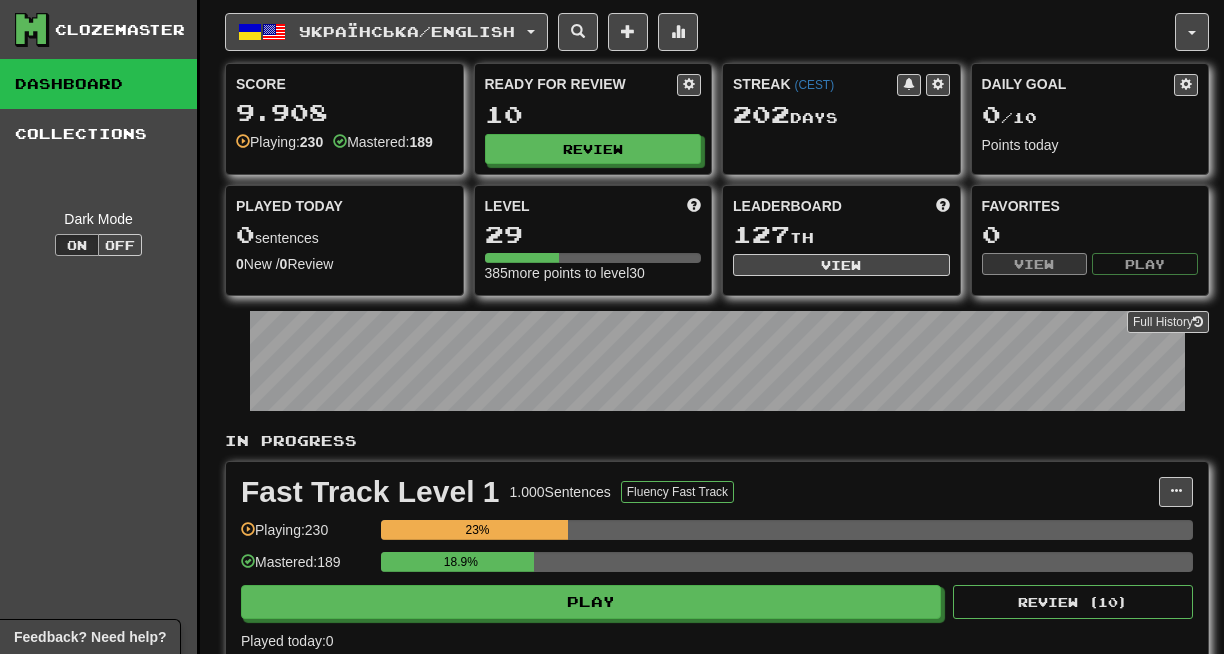 scroll, scrollTop: 0, scrollLeft: 0, axis: both 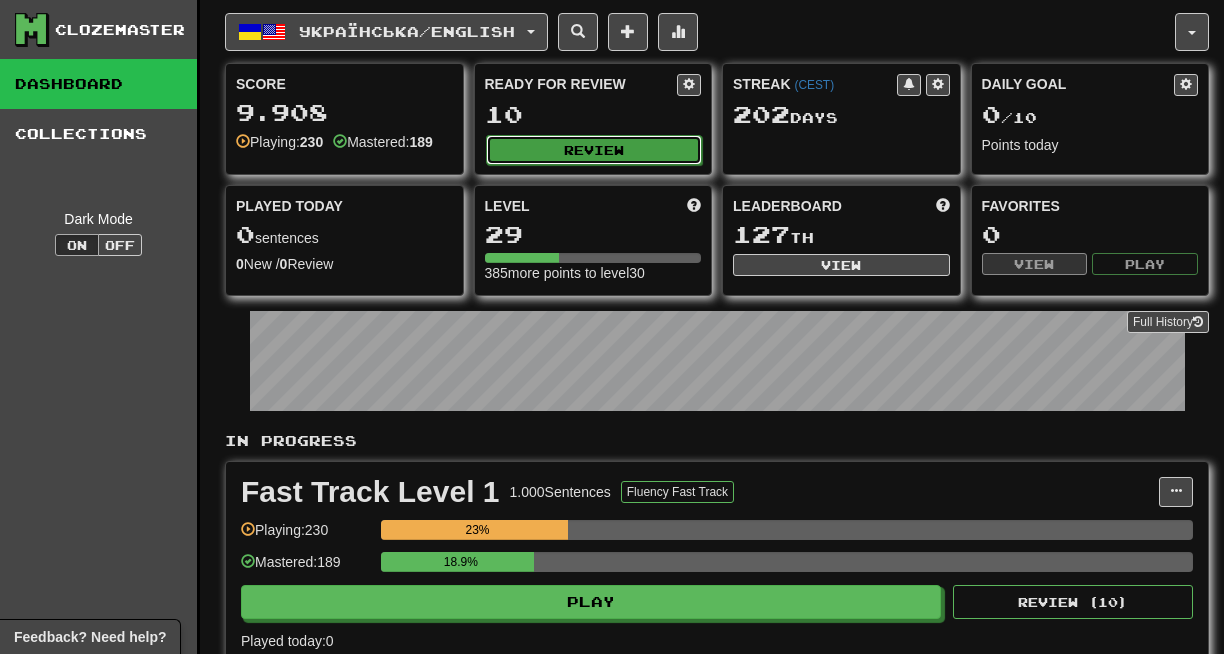 click on "Review" at bounding box center [594, 150] 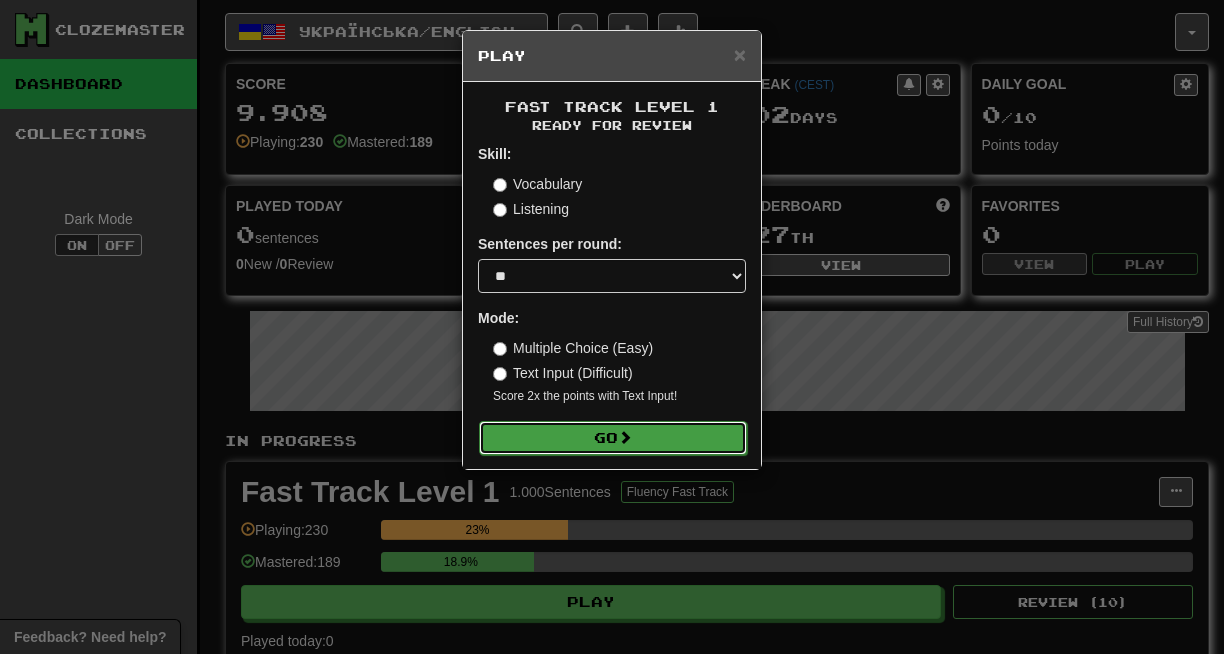 click on "Go" at bounding box center [613, 438] 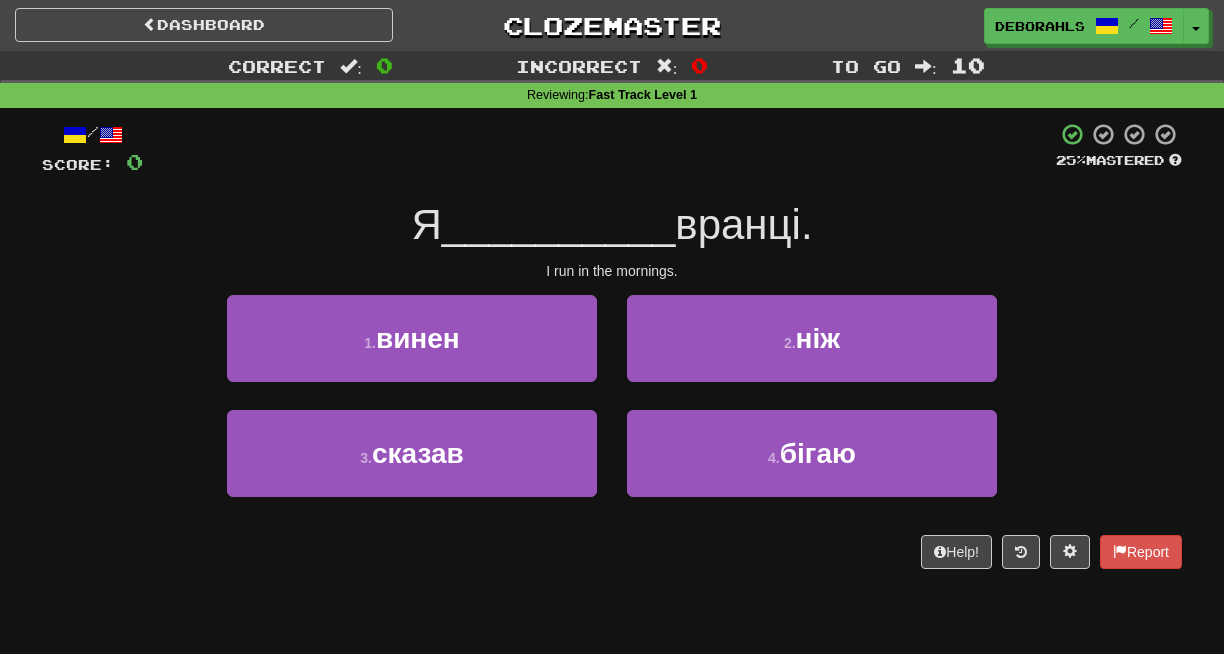 scroll, scrollTop: 0, scrollLeft: 0, axis: both 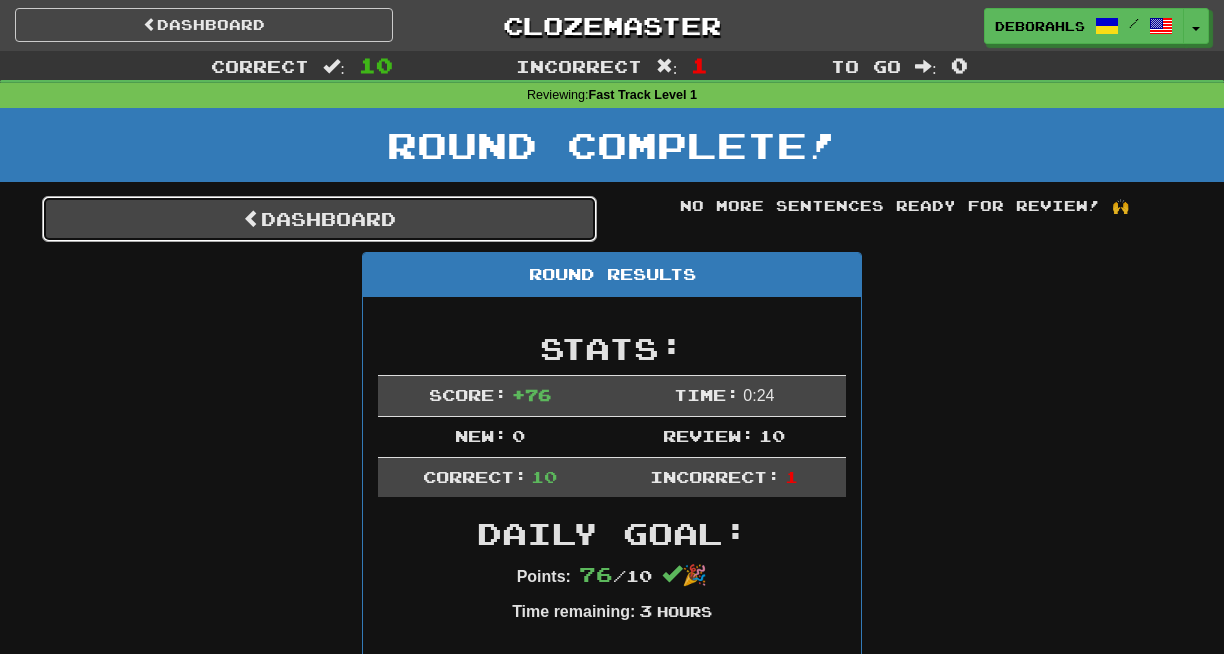 click on "Dashboard" at bounding box center (319, 219) 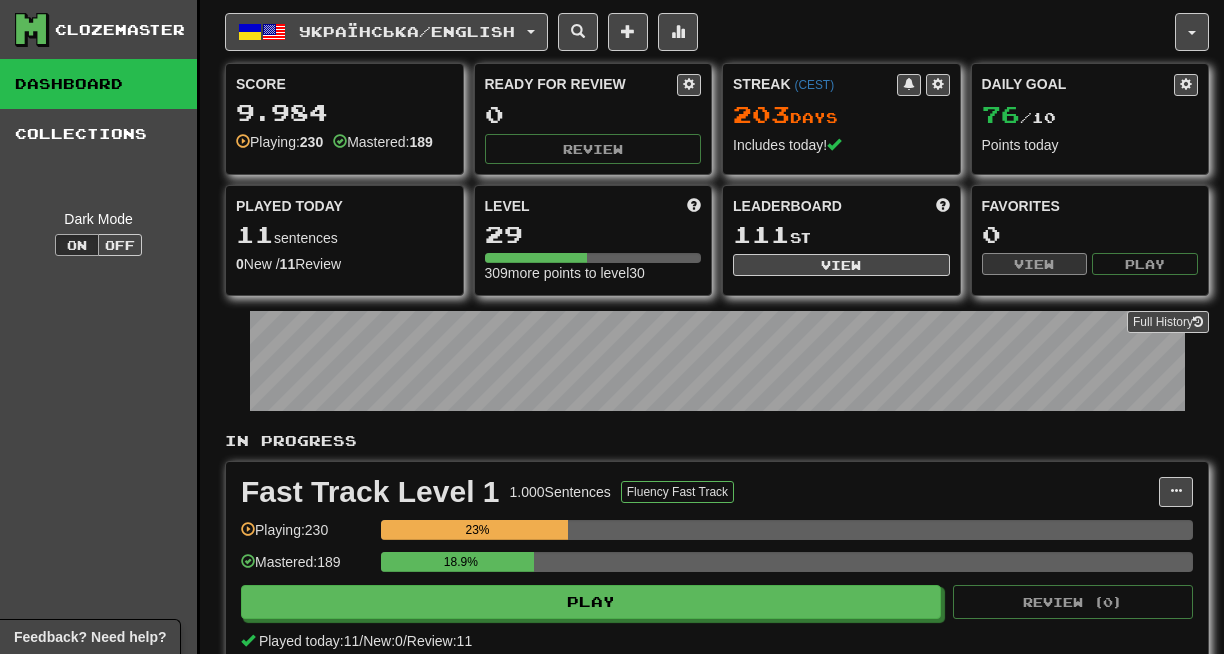 scroll, scrollTop: 0, scrollLeft: 0, axis: both 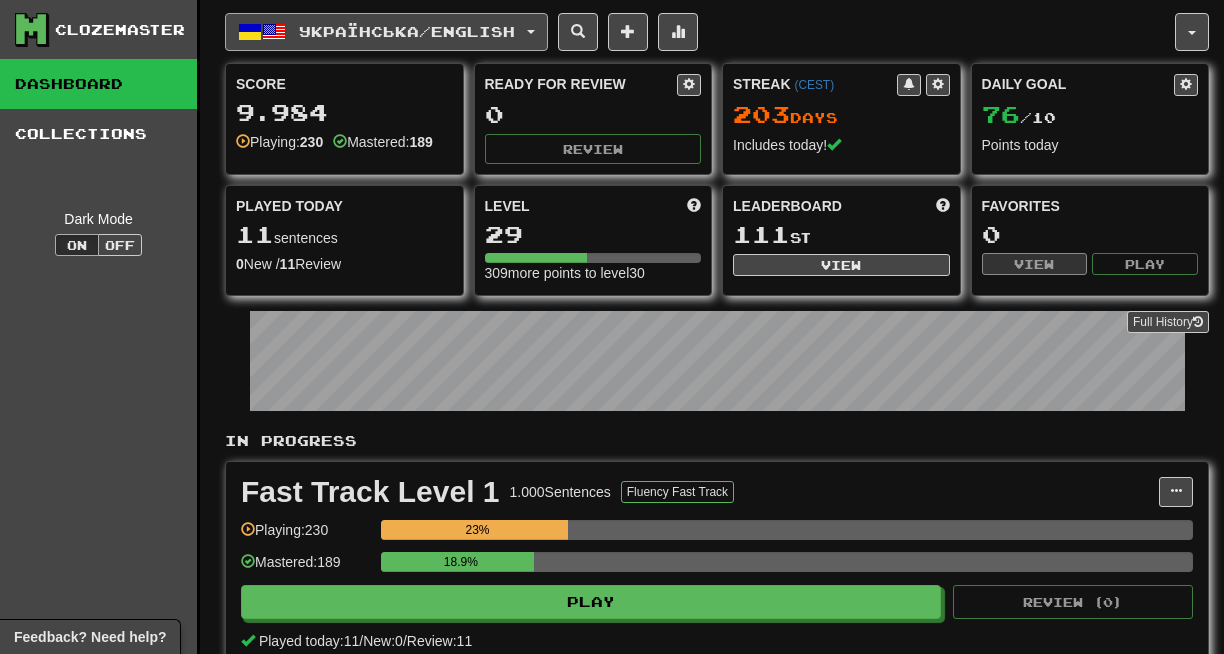 click on "Українська  /  English" at bounding box center (386, 32) 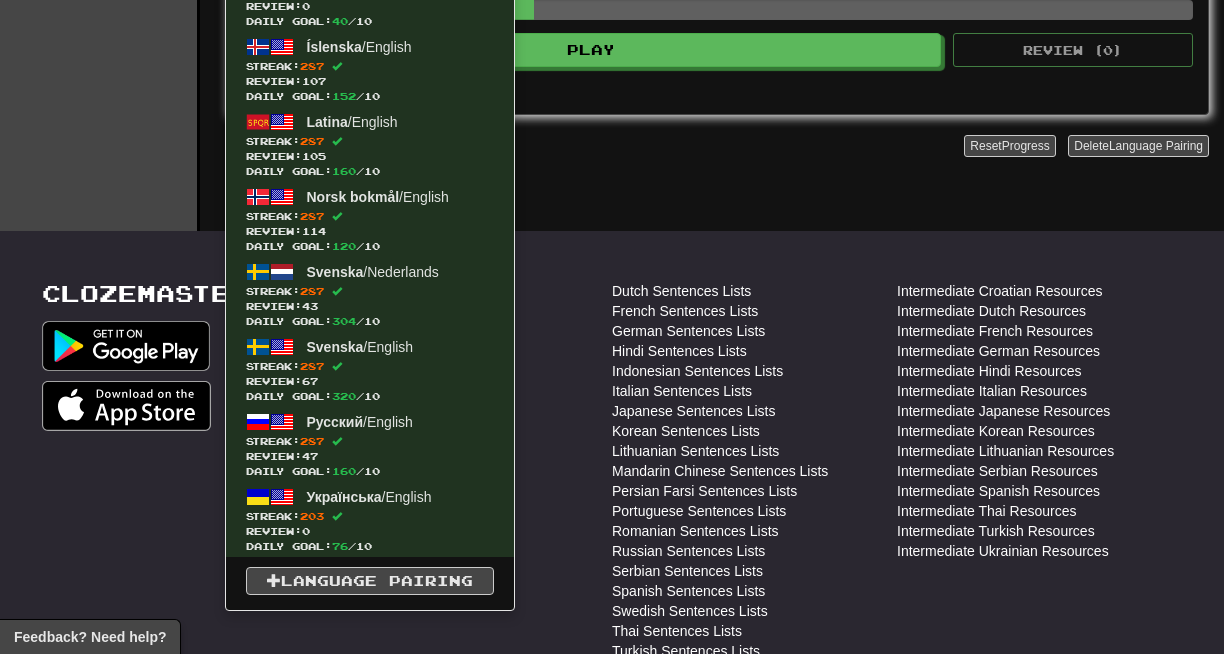 scroll, scrollTop: 0, scrollLeft: 0, axis: both 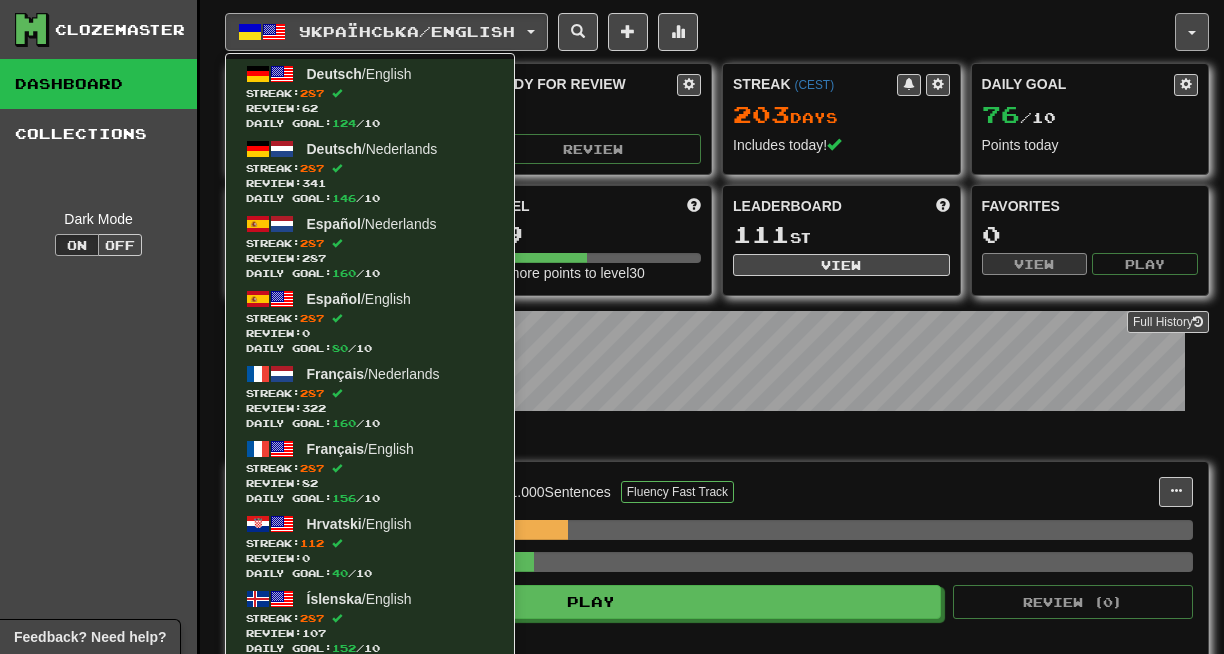 click at bounding box center (1192, 32) 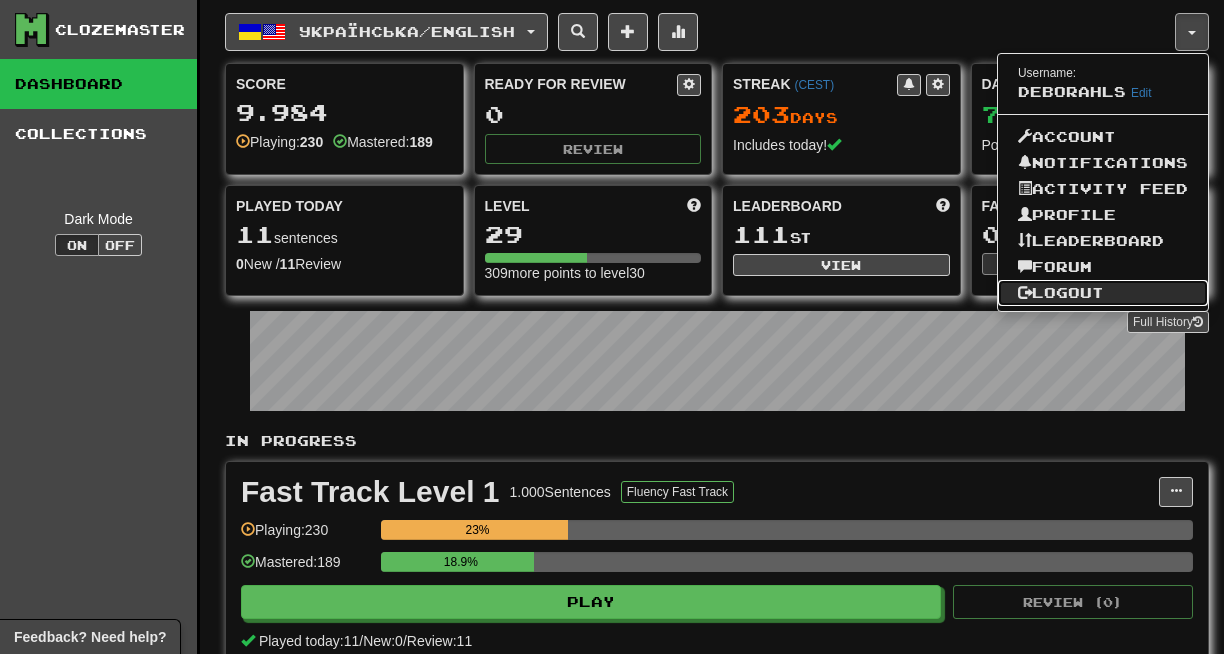 click on "Logout" at bounding box center (1103, 293) 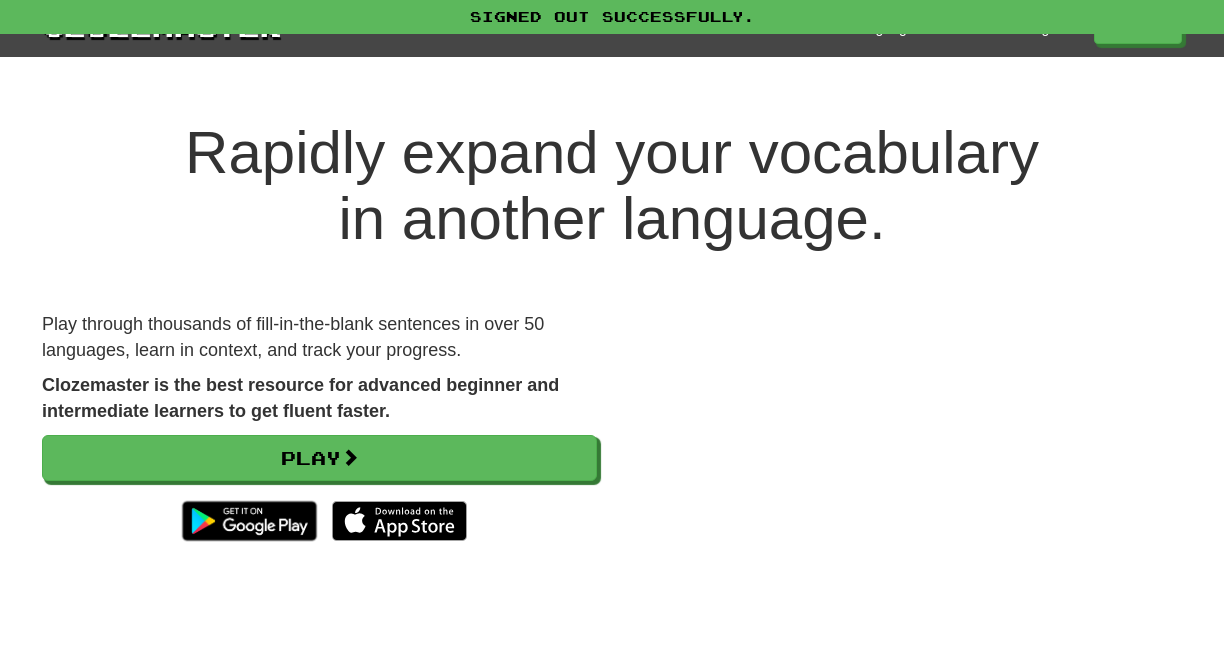 scroll, scrollTop: 0, scrollLeft: 0, axis: both 